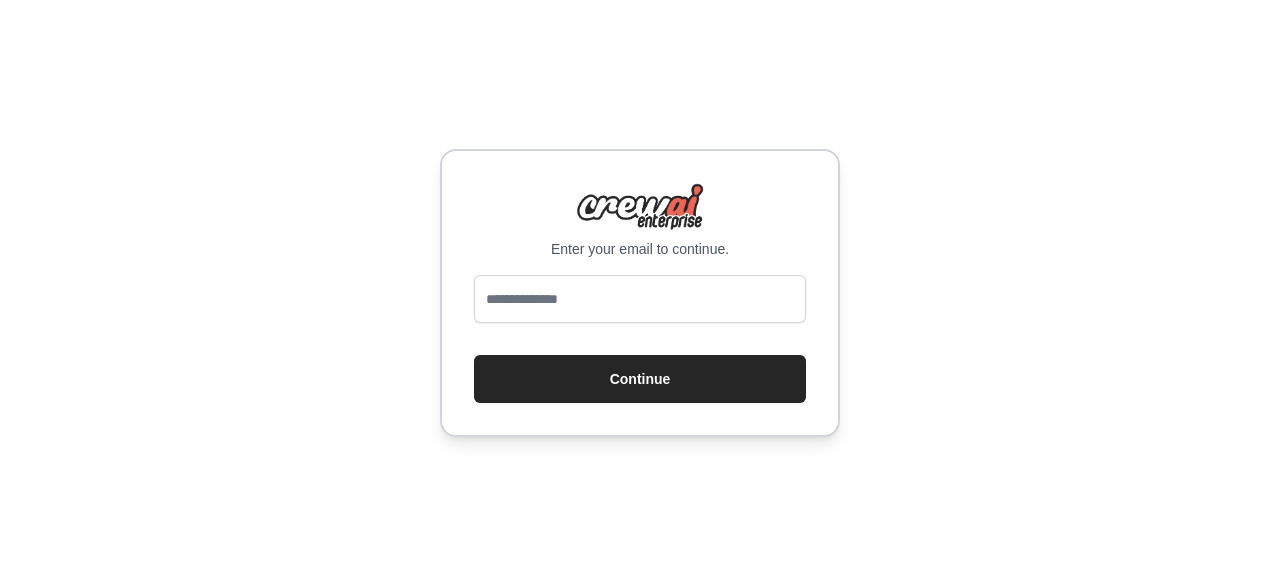 scroll, scrollTop: 0, scrollLeft: 0, axis: both 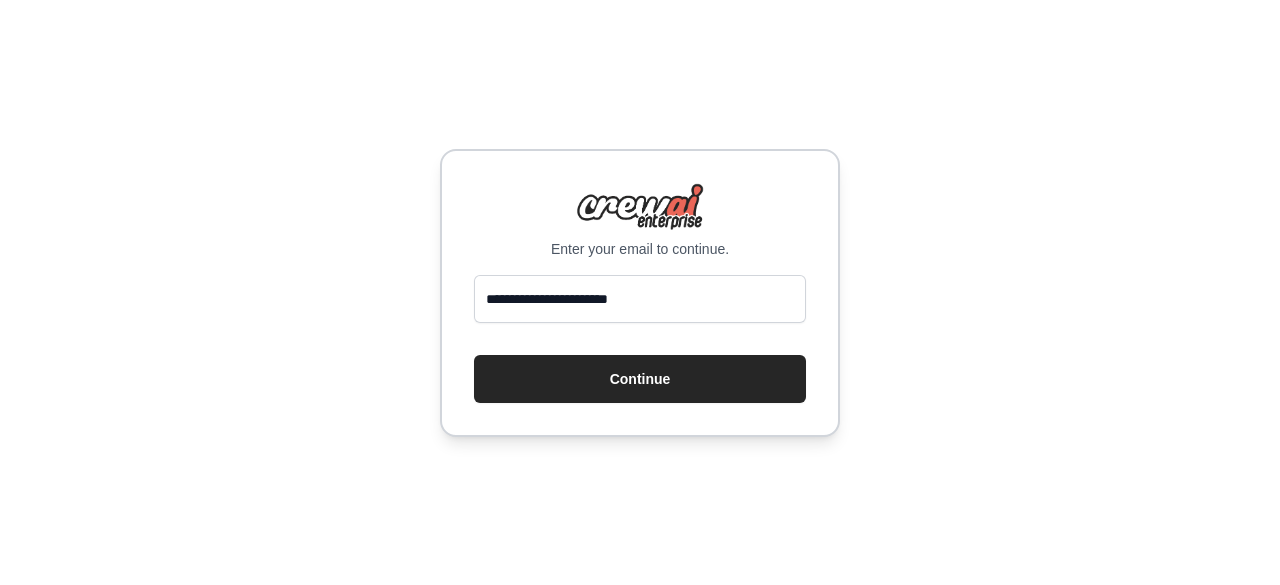 click on "**********" at bounding box center [640, 299] 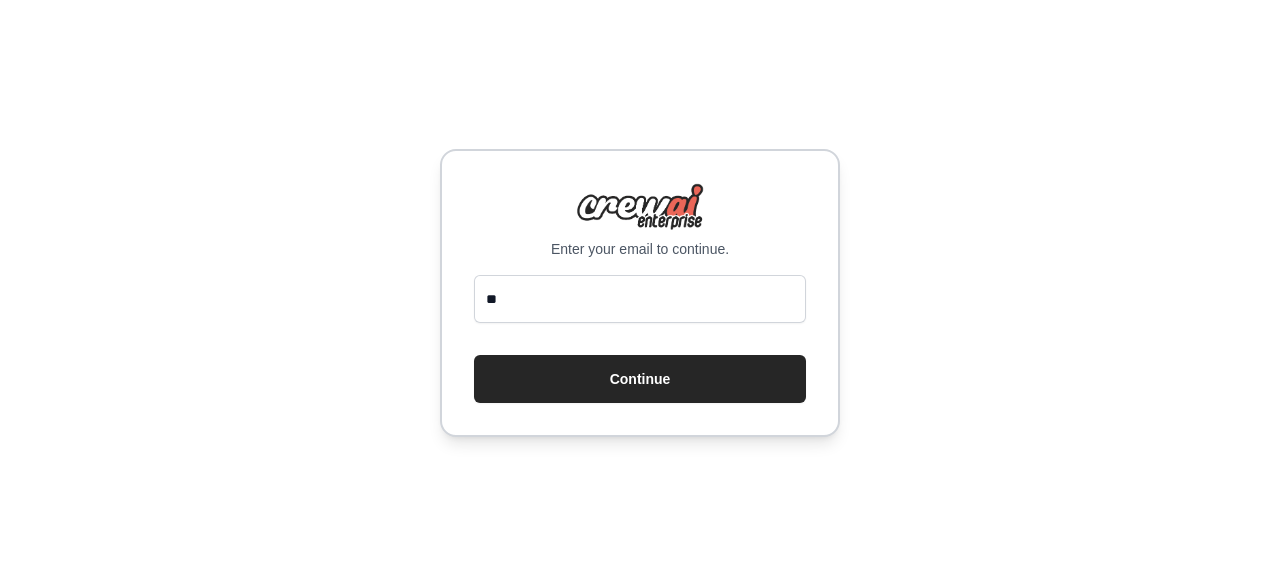 type on "*" 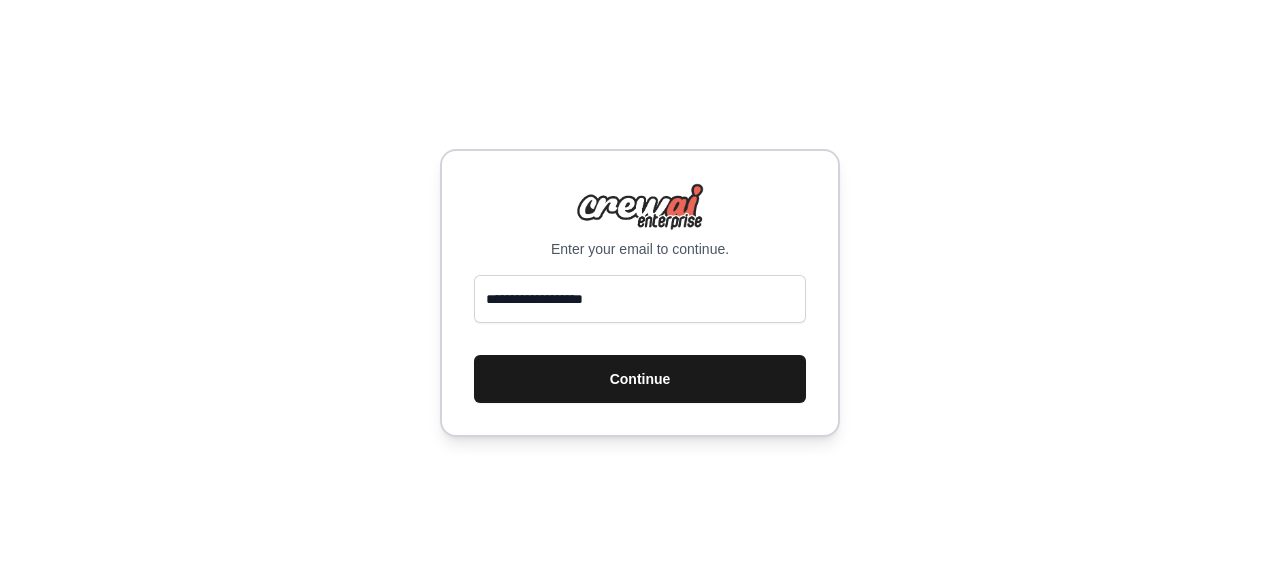 type on "**********" 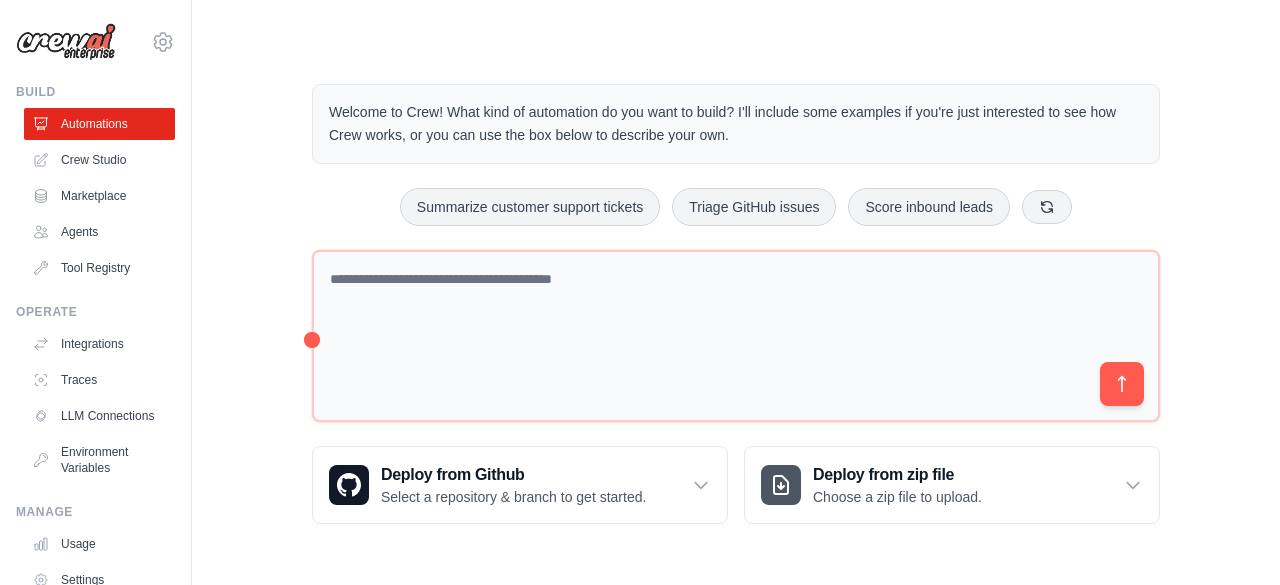 scroll, scrollTop: 0, scrollLeft: 0, axis: both 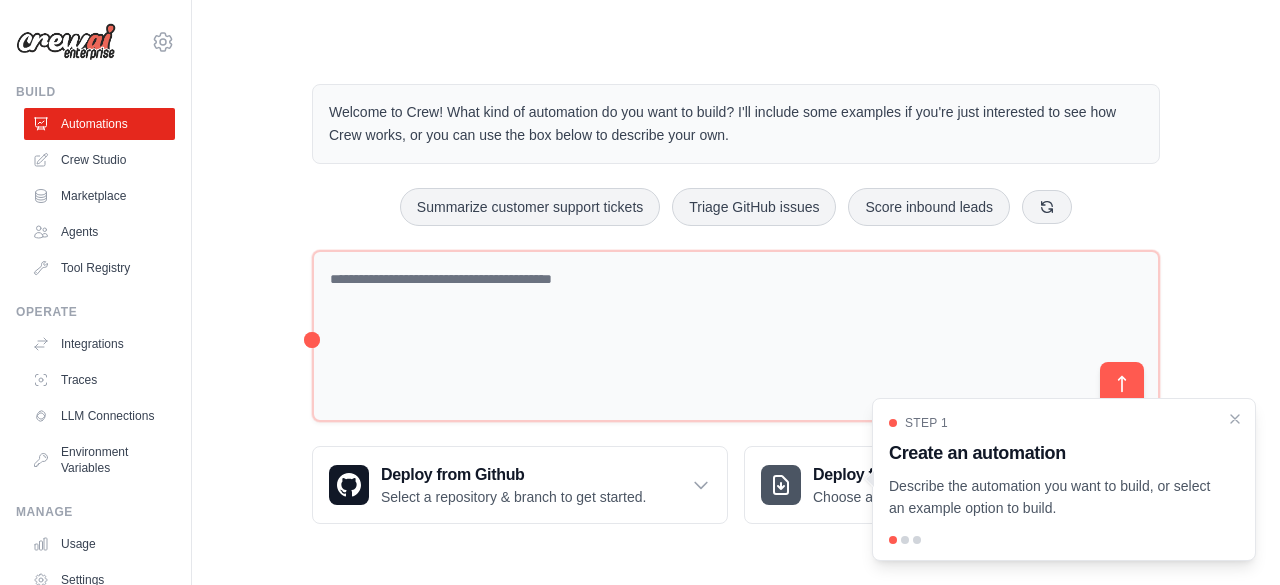 click on "Welcome to Crew! What kind of automation do you want to build?
I'll include some examples if you're just interested to see how
Crew works, or you can use the box below to describe your own.
Summarize customer support tickets
Triage GitHub issues
Score inbound leads
Deploy from Github
Select a repository & branch to get started." at bounding box center (736, 304) 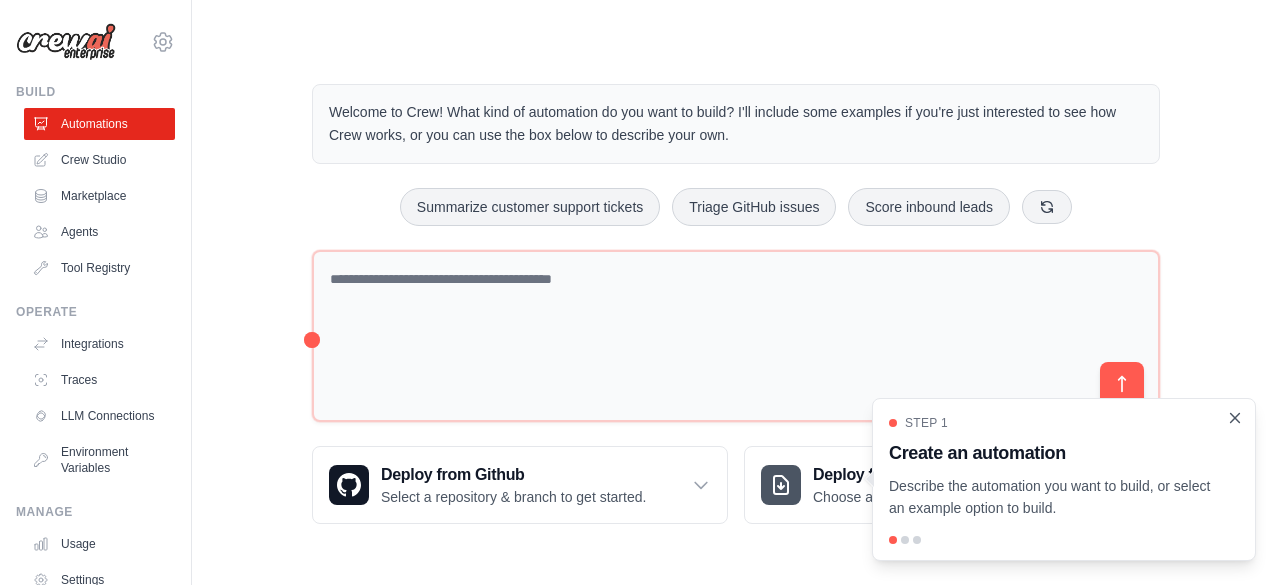 click 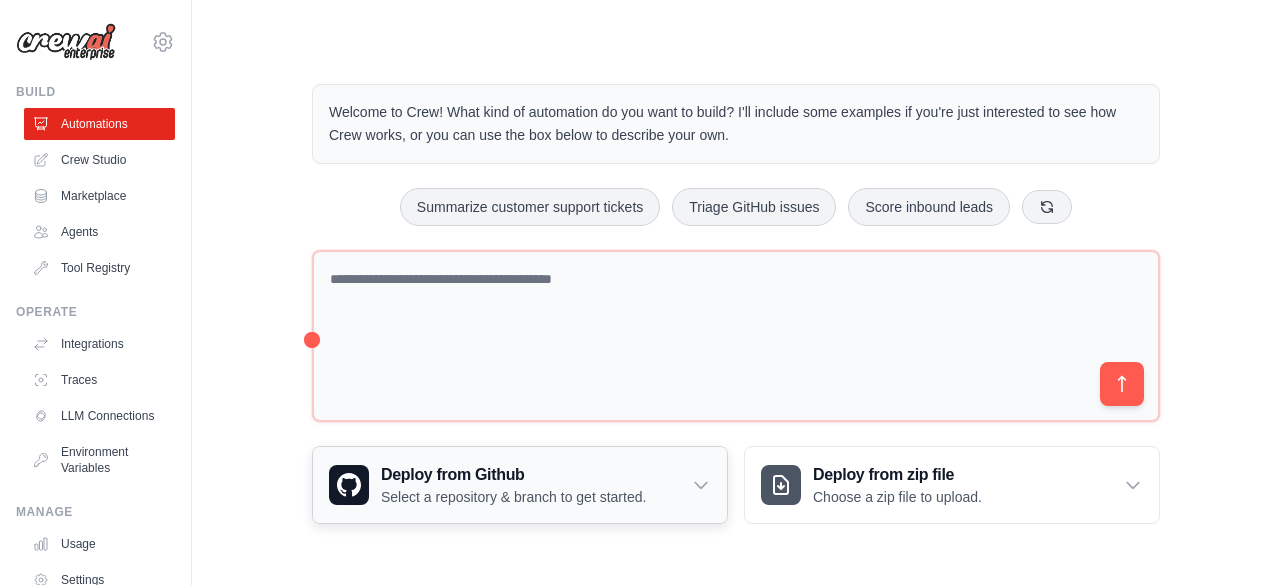 click 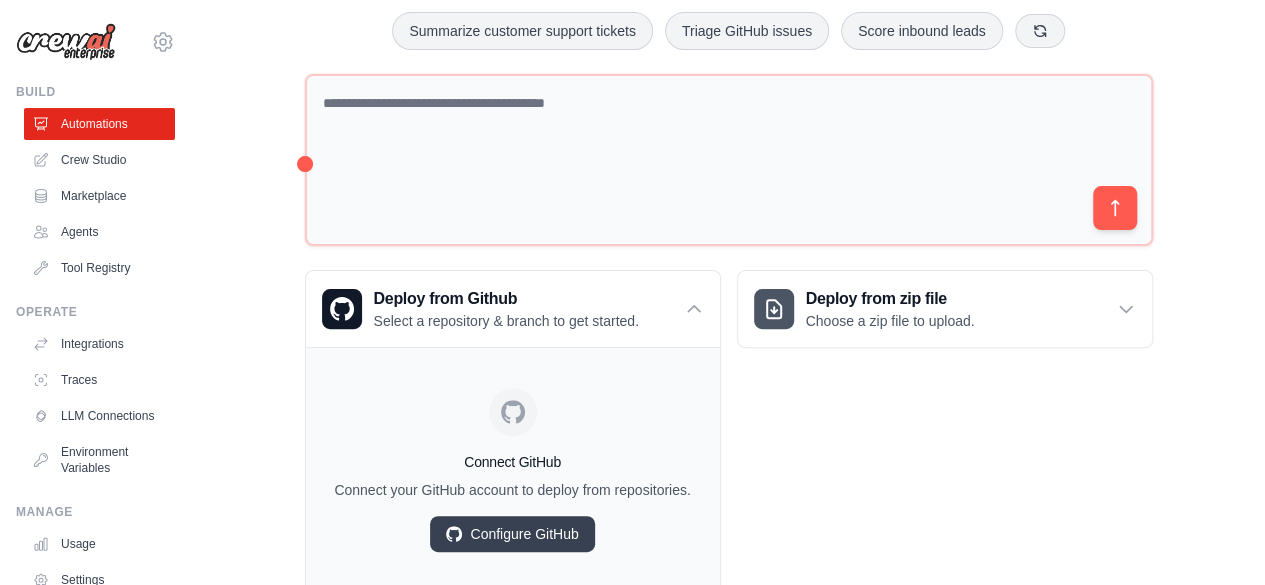 click on "Deploy from zip file
Choose a zip file to upload.
Upload a ZIP file containing your project code to deploy.
Zip File
No file selected
Browse
Only .zip files are supported
Environment Variables
Add Variable" at bounding box center [945, 431] 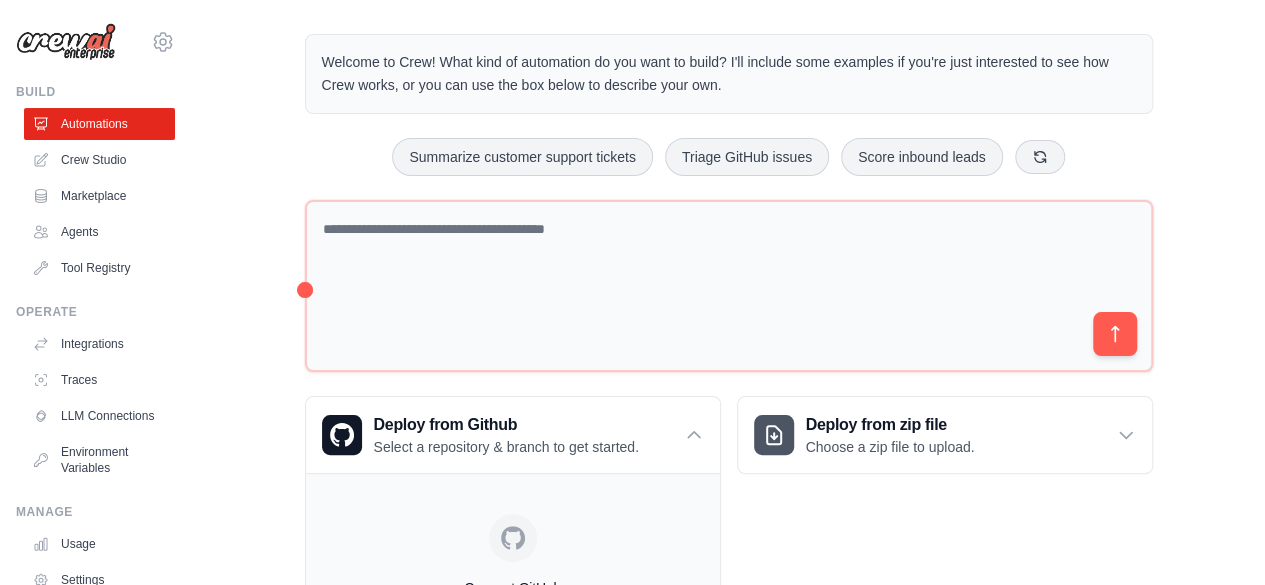 scroll, scrollTop: 41, scrollLeft: 0, axis: vertical 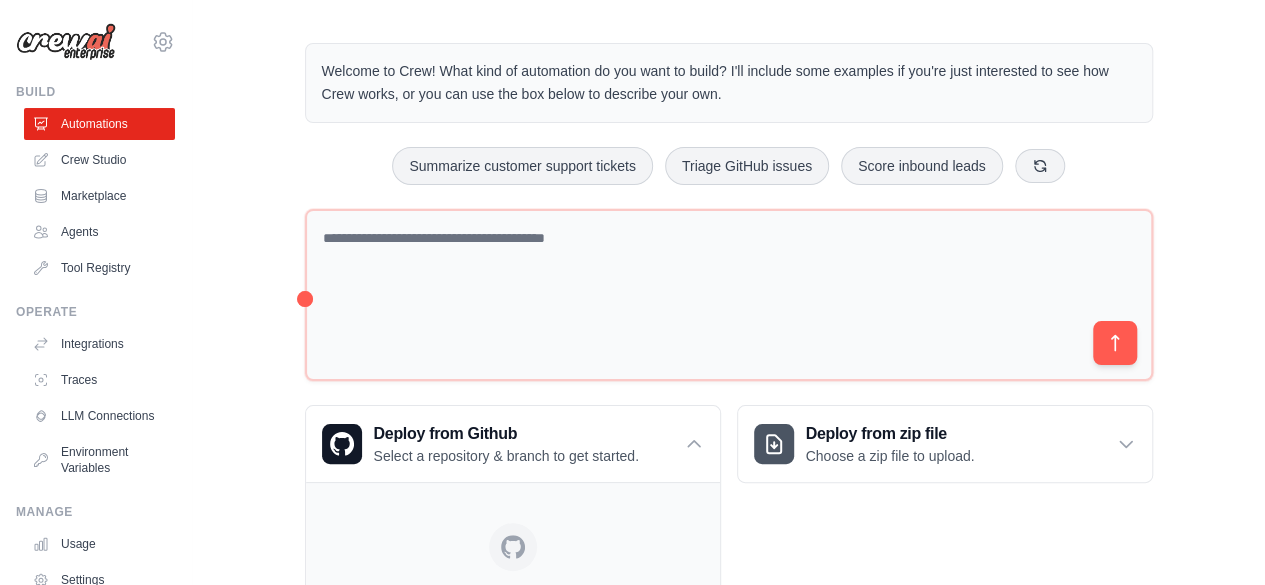 click on "Welcome to Crew! What kind of automation do you want to build?
I'll include some examples if you're just interested to see how
Crew works, or you can use the box below to describe your own.
Summarize customer support tickets
Triage GitHub issues
Score inbound leads
Deploy from Github
Select a repository & branch to get started." at bounding box center (728, 385) 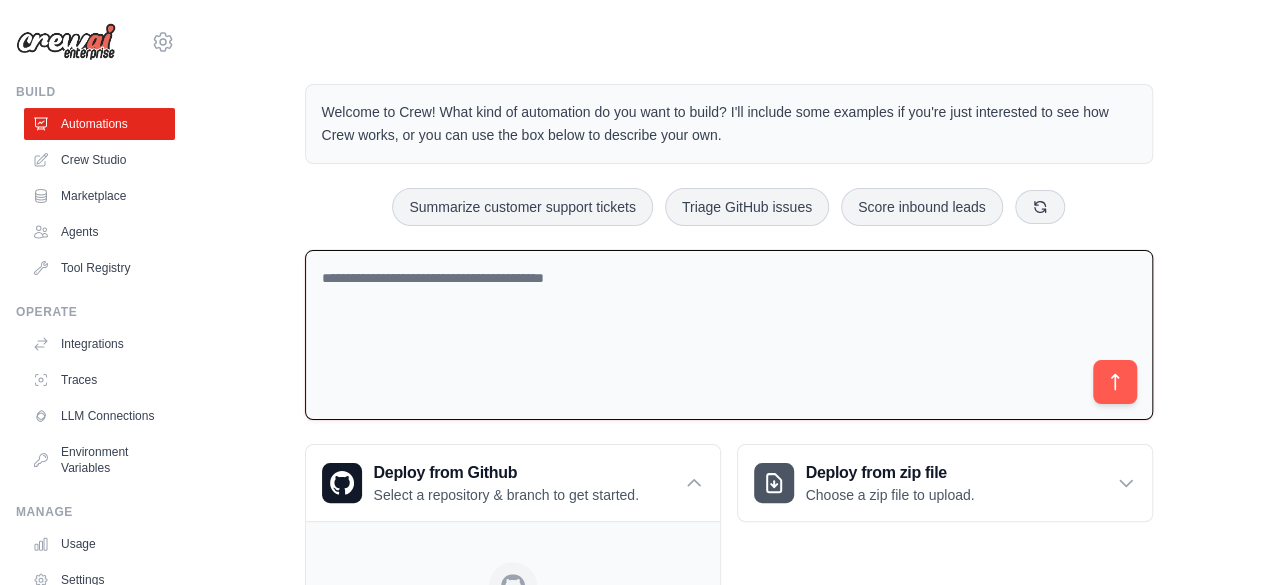 click at bounding box center (729, 335) 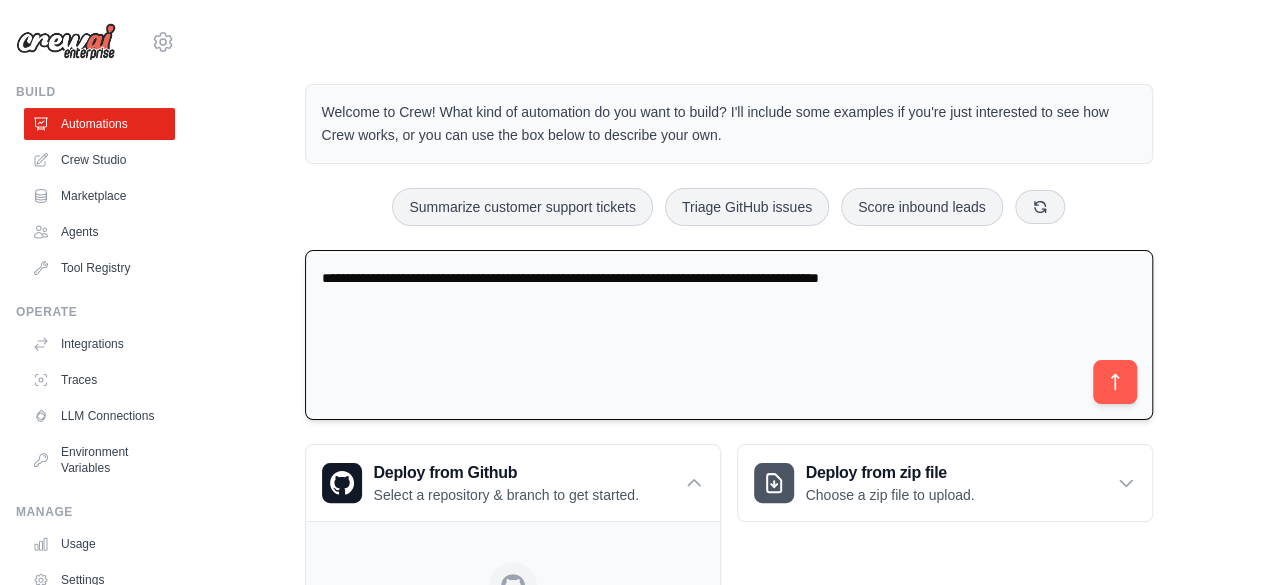 click on "**********" at bounding box center [729, 335] 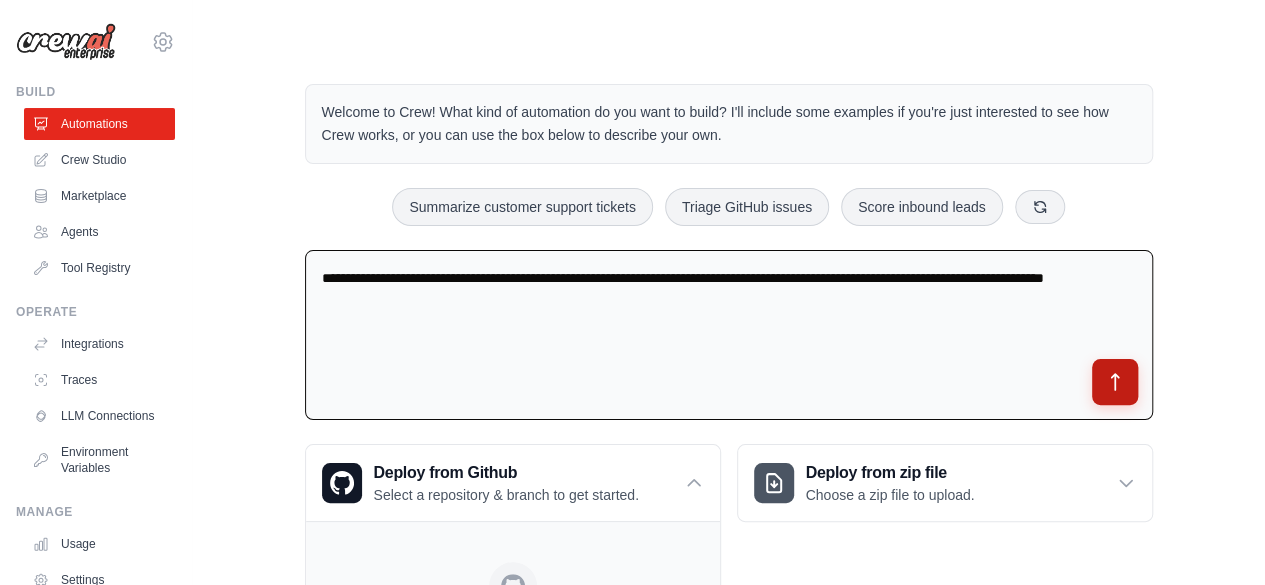 type on "**********" 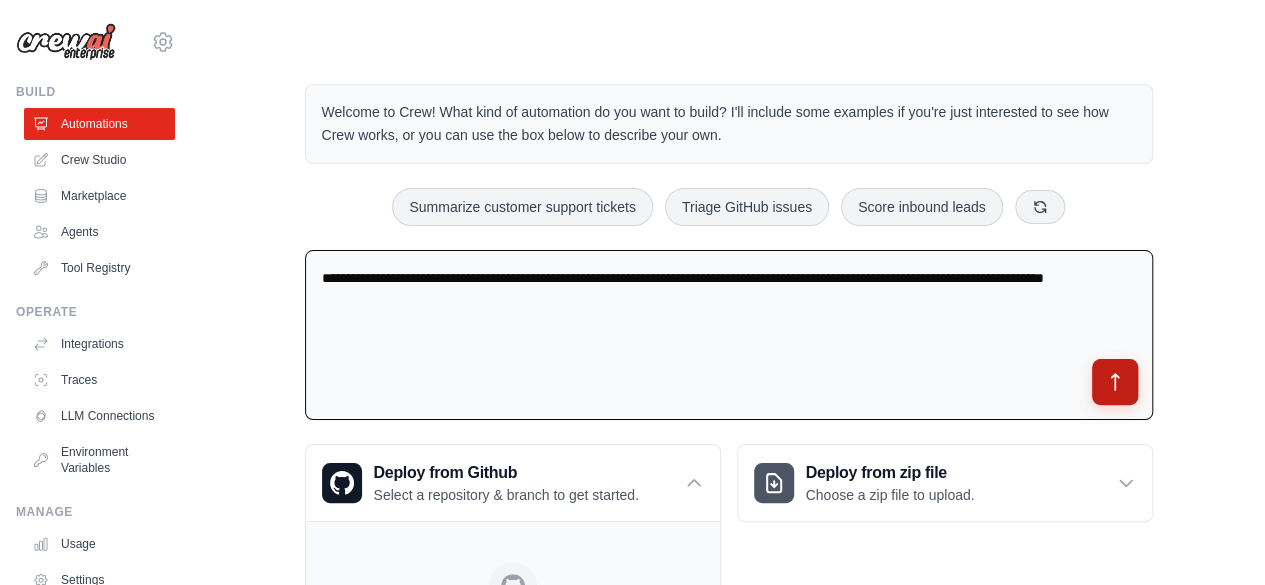 click 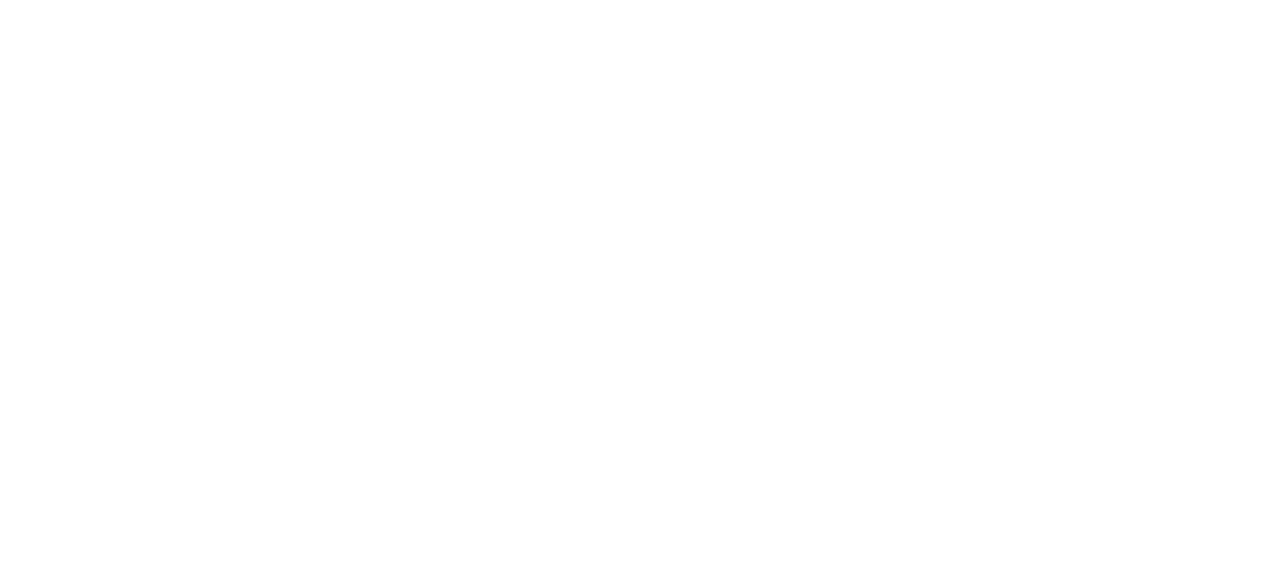 scroll, scrollTop: 0, scrollLeft: 0, axis: both 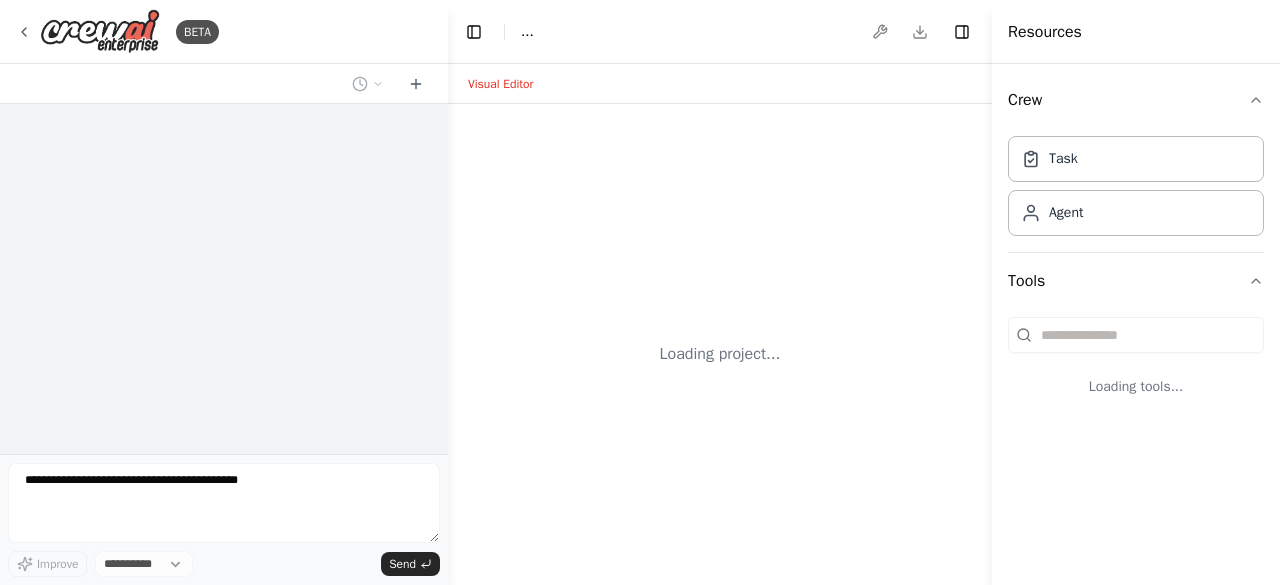 select on "****" 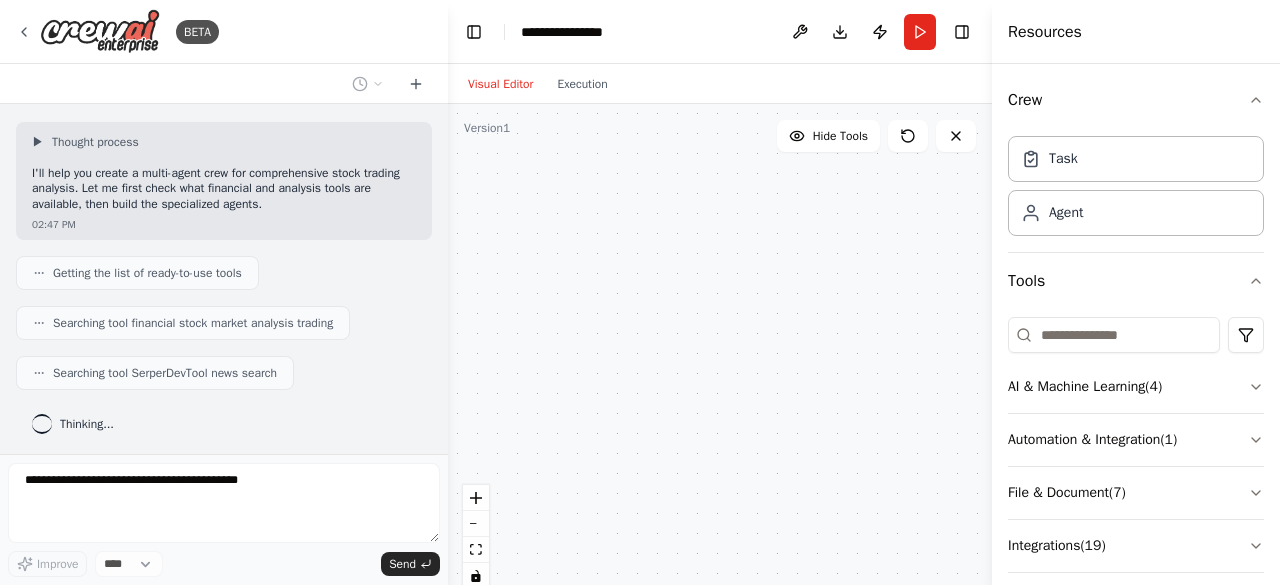 scroll, scrollTop: 145, scrollLeft: 0, axis: vertical 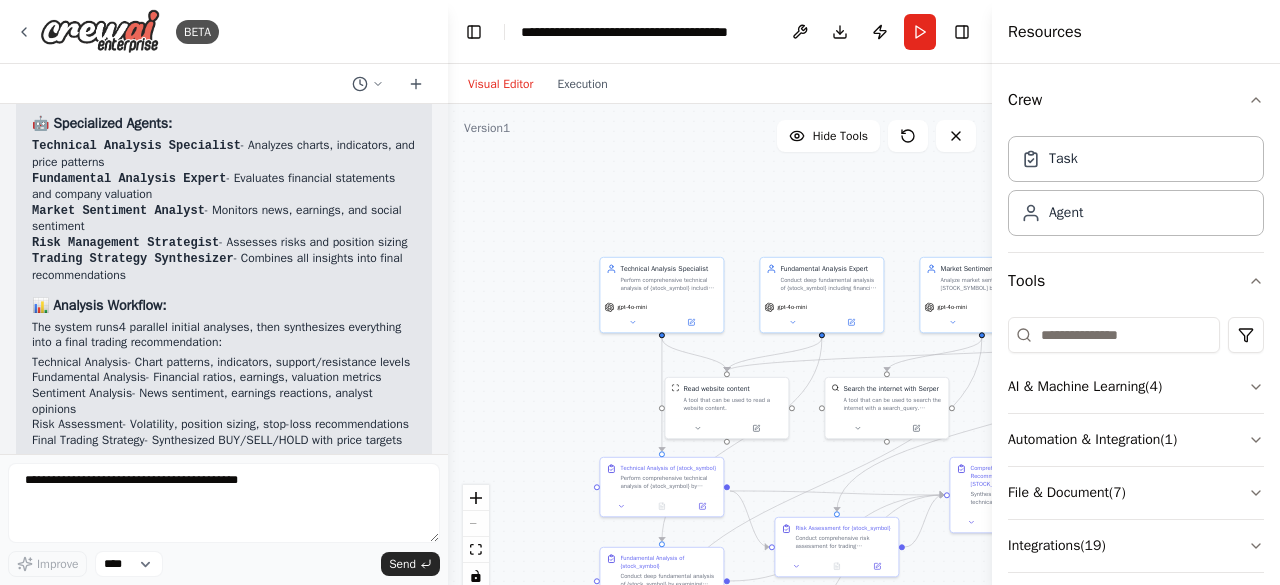 click on "Market Sentiment Analyst  - Monitors news, earnings, and social sentiment" at bounding box center (224, 219) 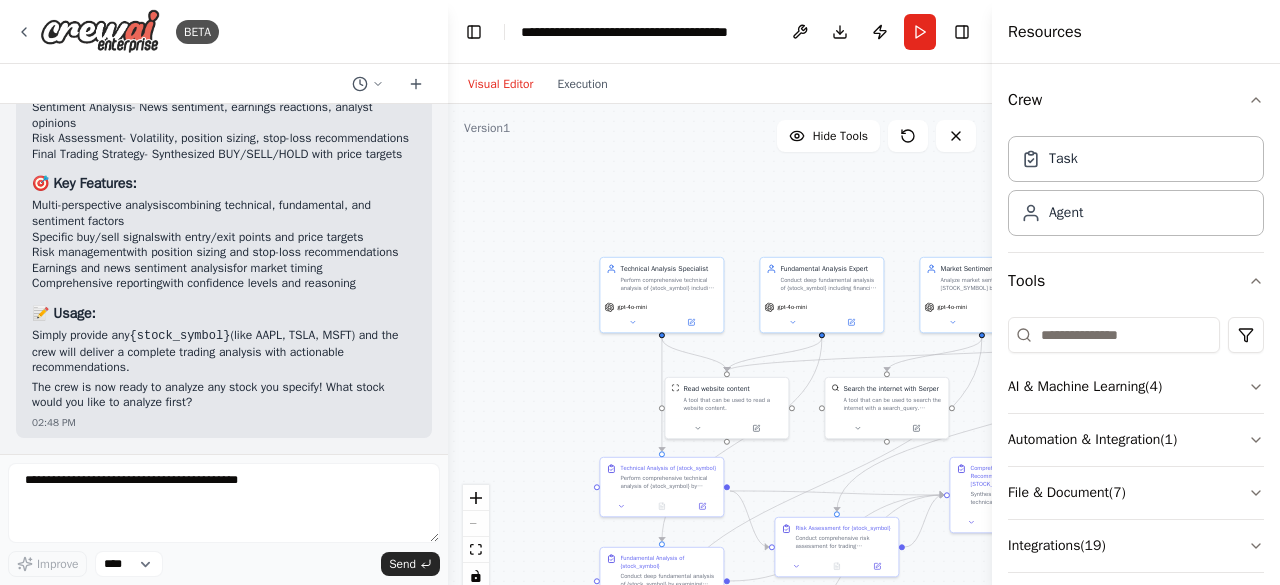scroll, scrollTop: 1702, scrollLeft: 0, axis: vertical 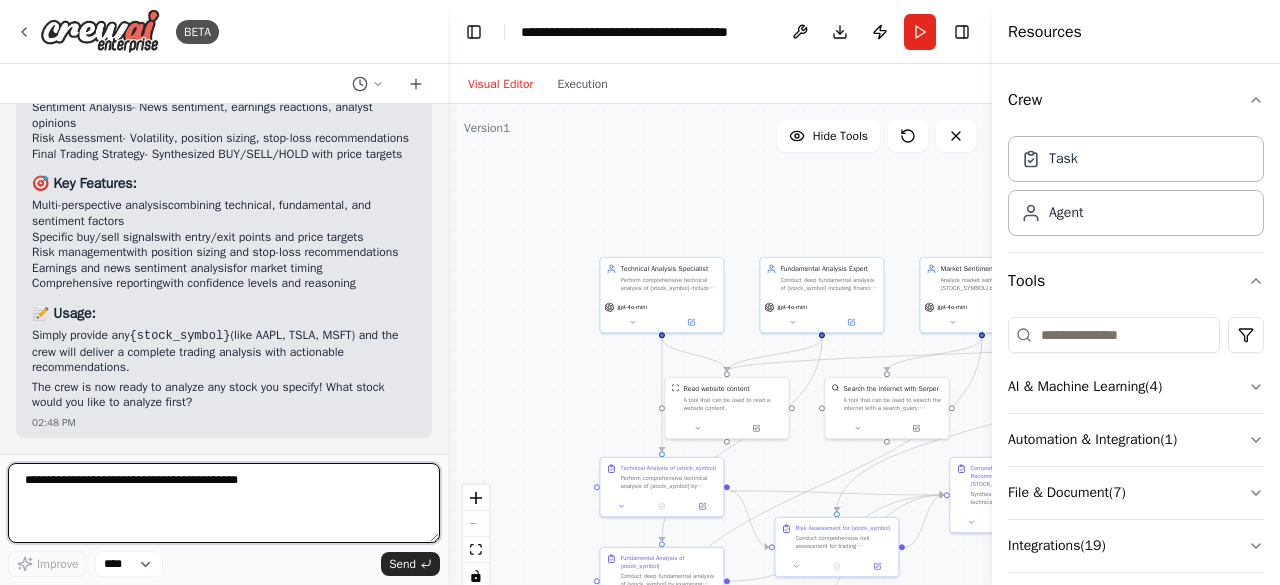 click at bounding box center [224, 503] 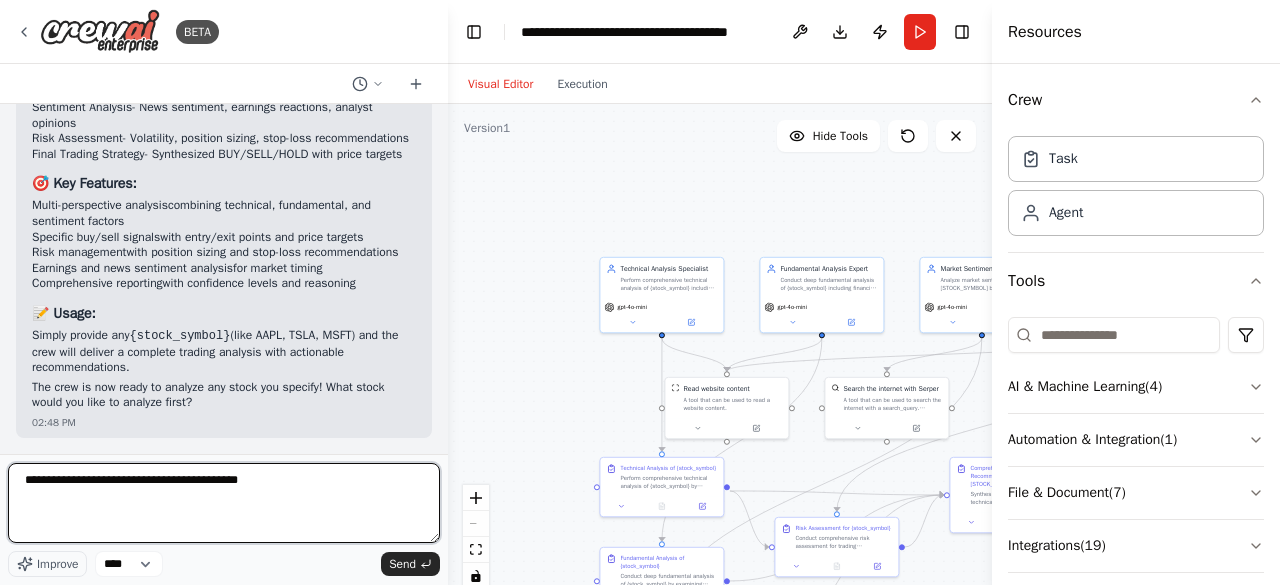 type on "*" 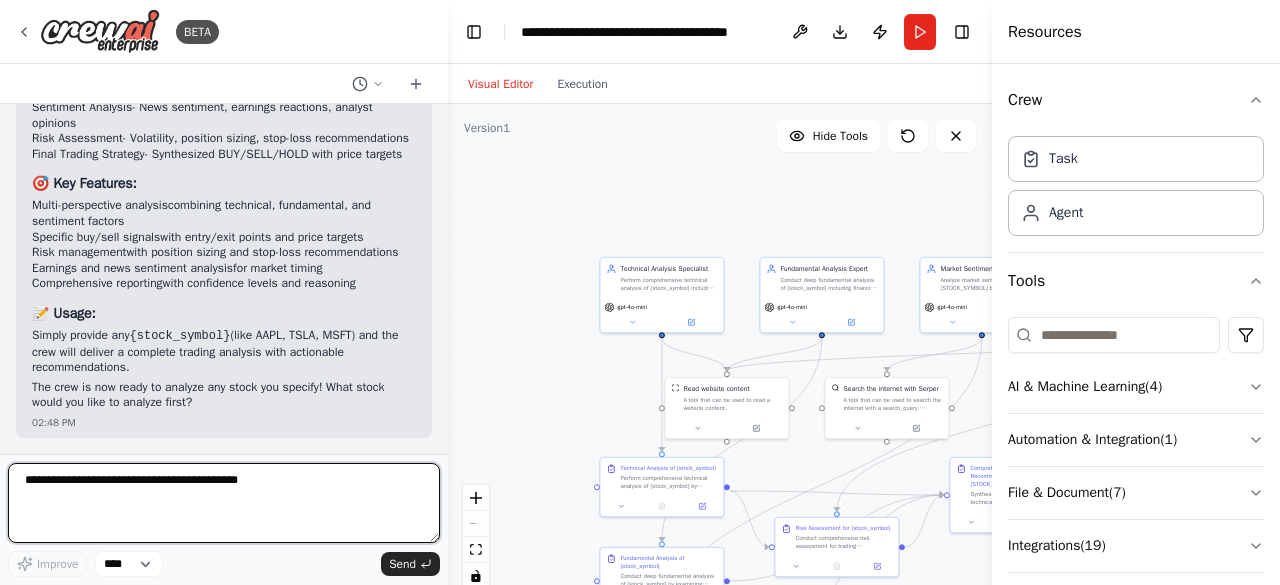 click at bounding box center [224, 503] 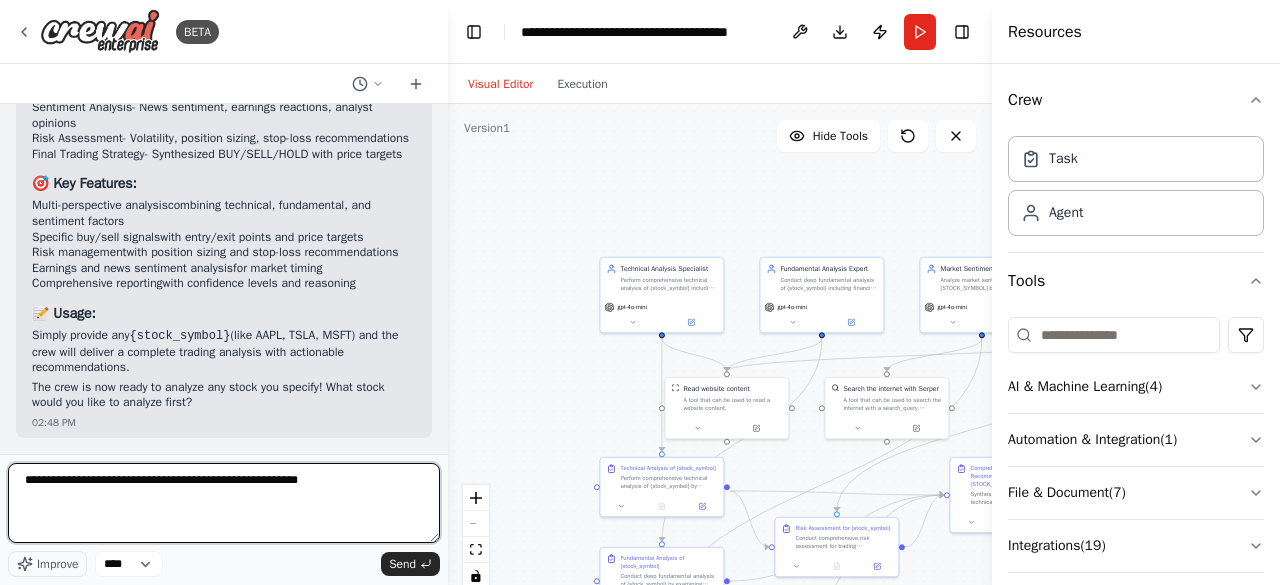 type on "**********" 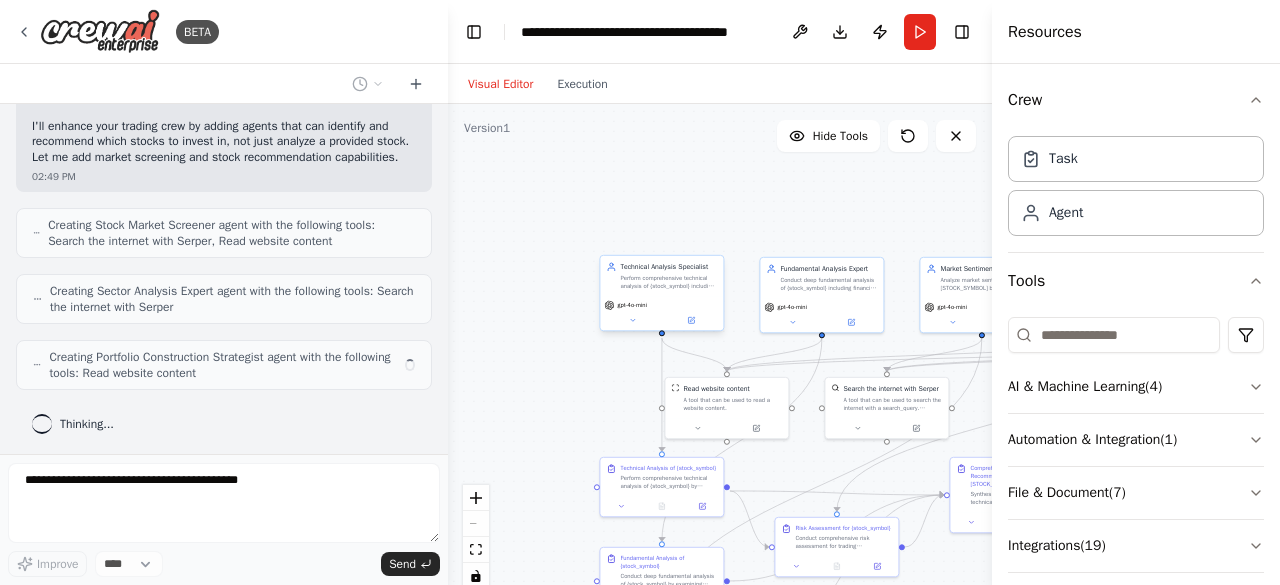 scroll, scrollTop: 2166, scrollLeft: 0, axis: vertical 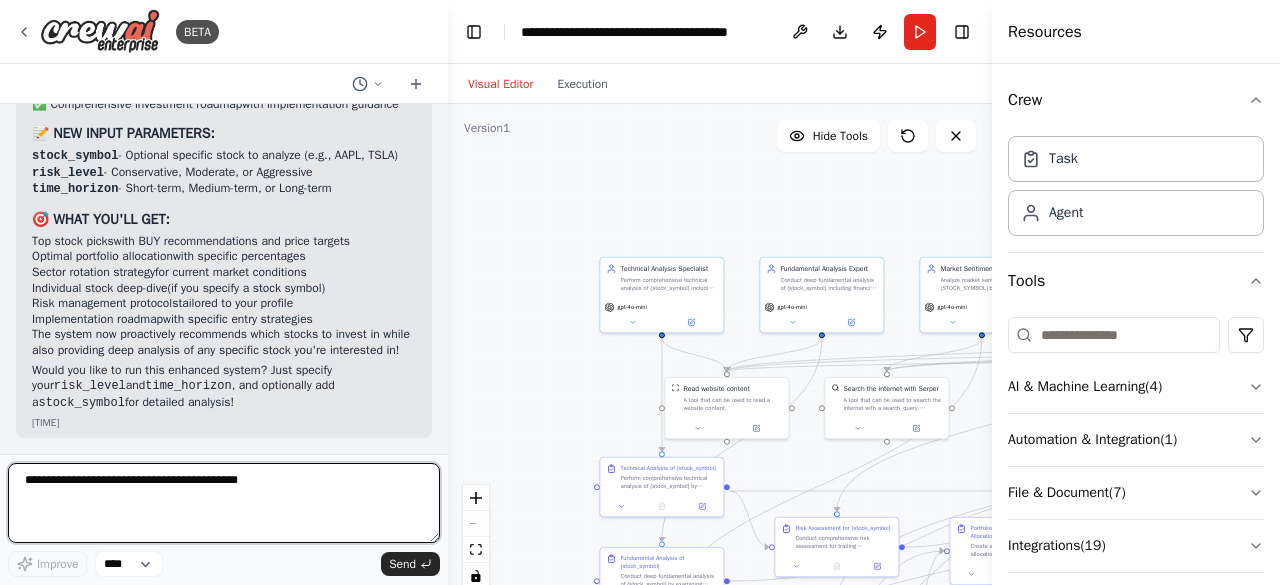 click at bounding box center (224, 503) 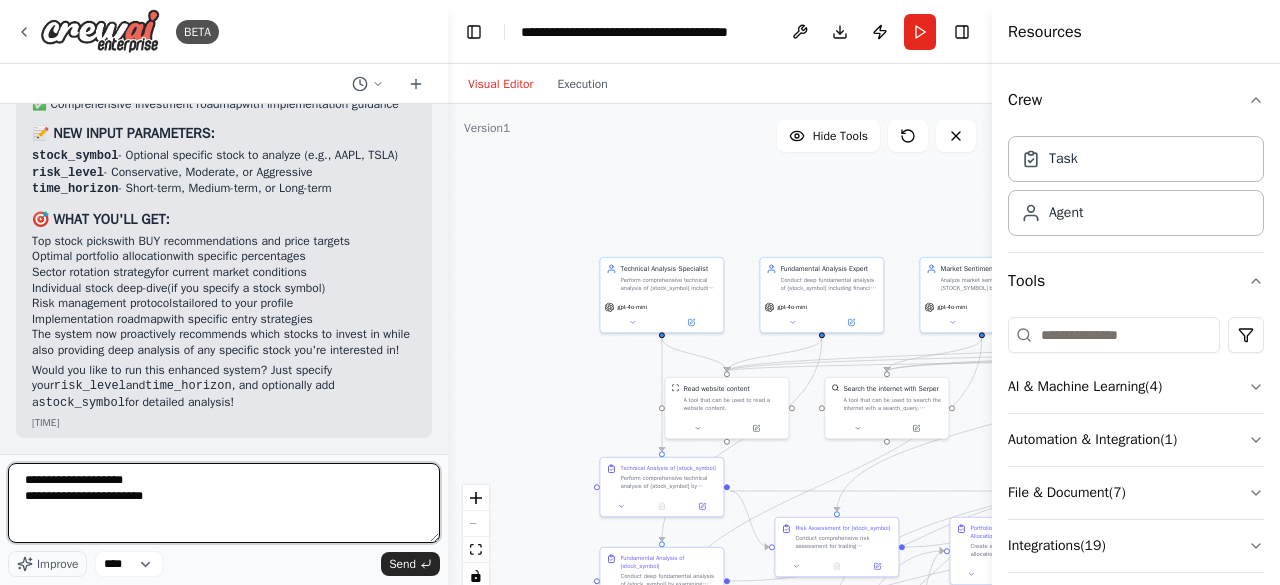 type on "**********" 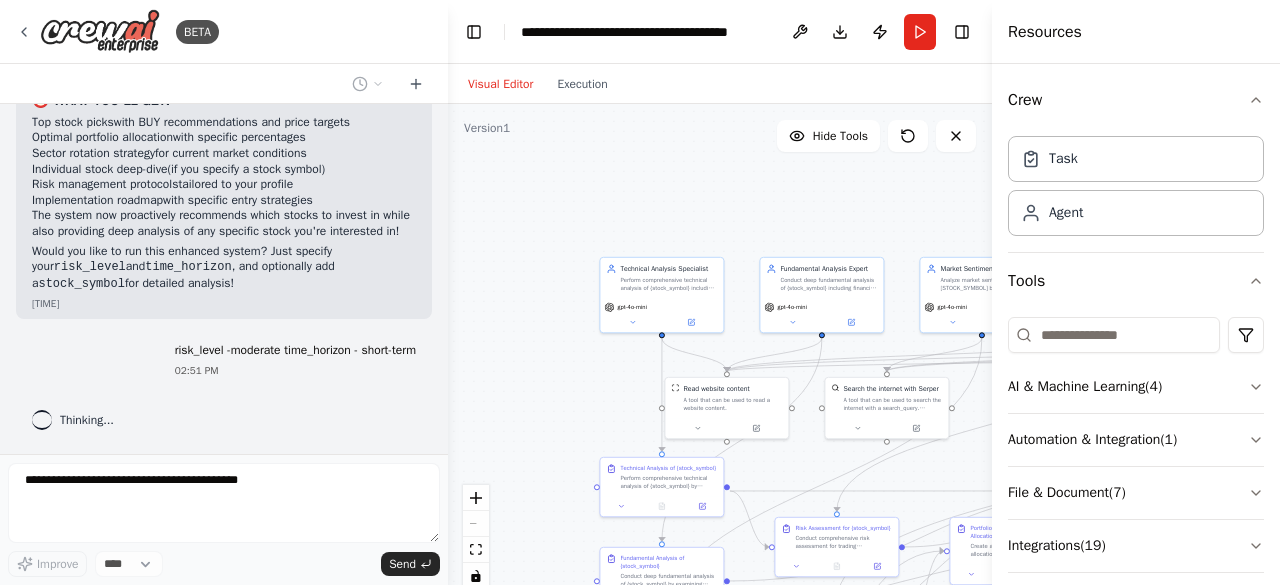 scroll, scrollTop: 3794, scrollLeft: 0, axis: vertical 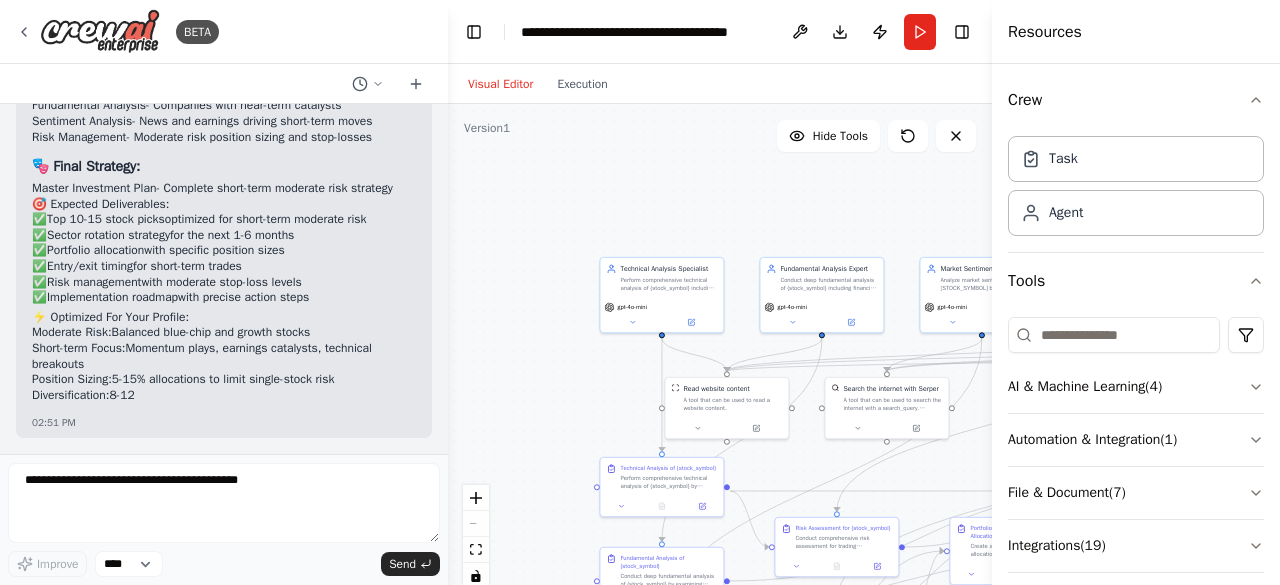 click on "▶ Thought process Perfect! Your trading analysis crew is now configured for moderate risk with a short-term investment horizon. Here's what your system will deliver:
🎯 Your Trading Analysis Configuration:
Risk Level: Moderate - Balanced risk/reward approach
Time Horizon: Short-term - Focus on 1-6 month opportunities
Stock Analysis: Open (no specific stock specified)
📊 What Your Crew Will Analyze:
🔍 Market Discovery Phase:
Sector Analysis - Best sectors for short-term moderate risk plays
Stock Screening - 15-20 stocks perfect for moderate risk, short-term gains
Portfolio Construction - Balanced allocation for short-term moderate strategy
📈 Market Intelligence:
Technical Analysis - Short-term momentum and breakout patterns
Fundamental Analysis - Companies with near-term catalysts
Sentiment Analysis - News and earnings driving short-term moves
Risk Management - Moderate risk position sizing and stop-losses
🎭 Final Strategy:" at bounding box center [224, 80] 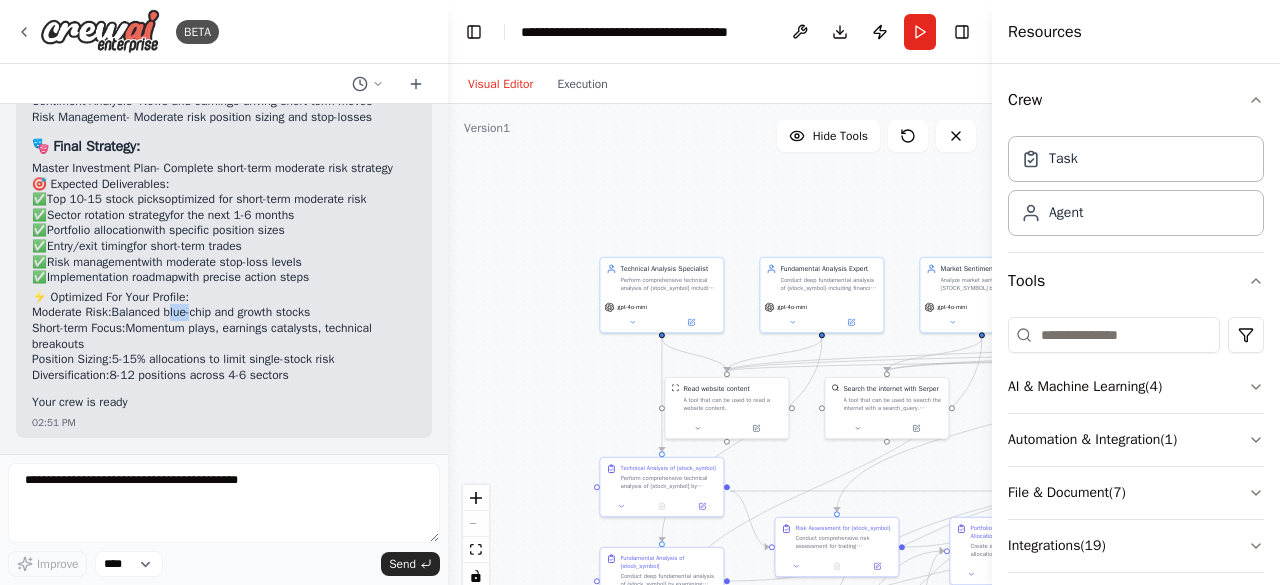 click on "Moderate Risk:  Balanced blue-chip and growth stocks" at bounding box center [224, 313] 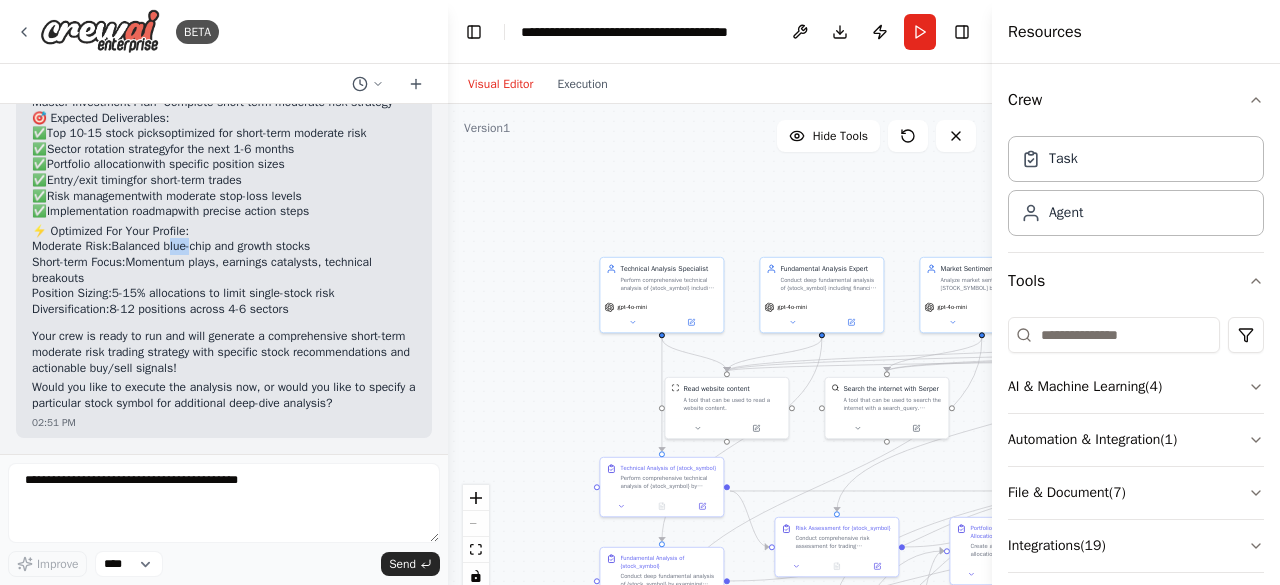 scroll, scrollTop: 4499, scrollLeft: 0, axis: vertical 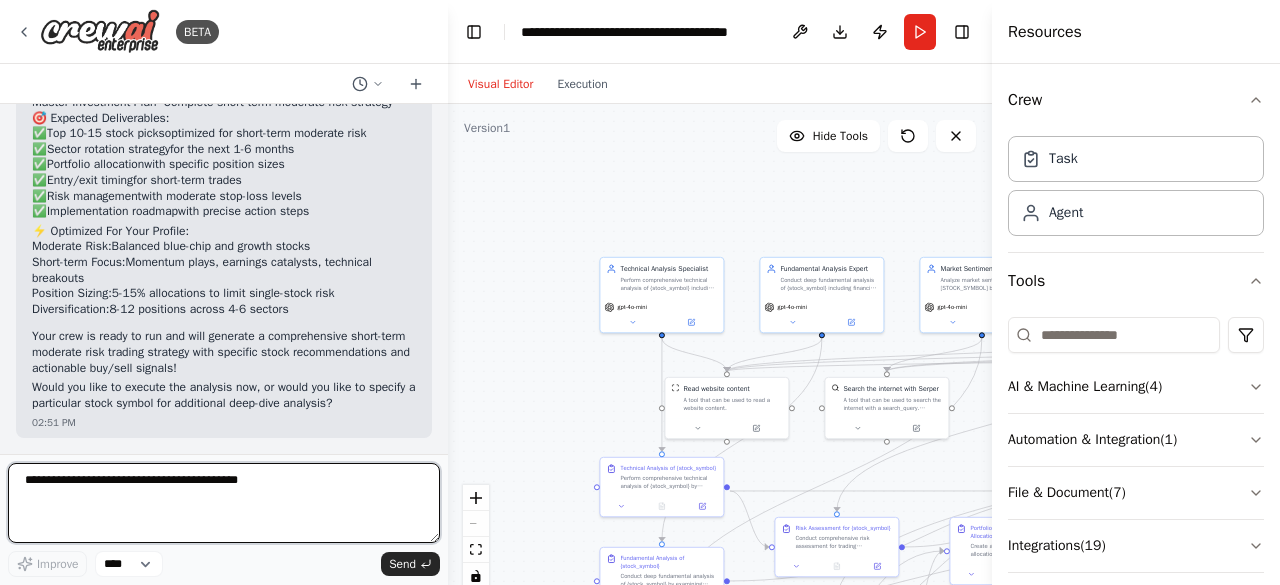 click at bounding box center (224, 503) 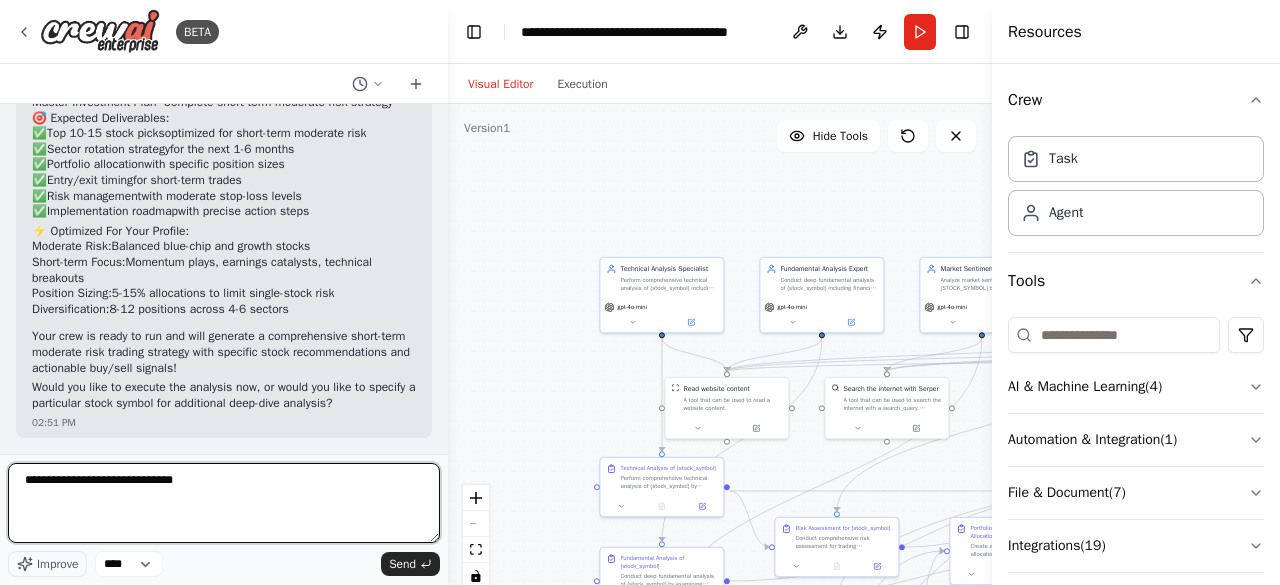type on "**********" 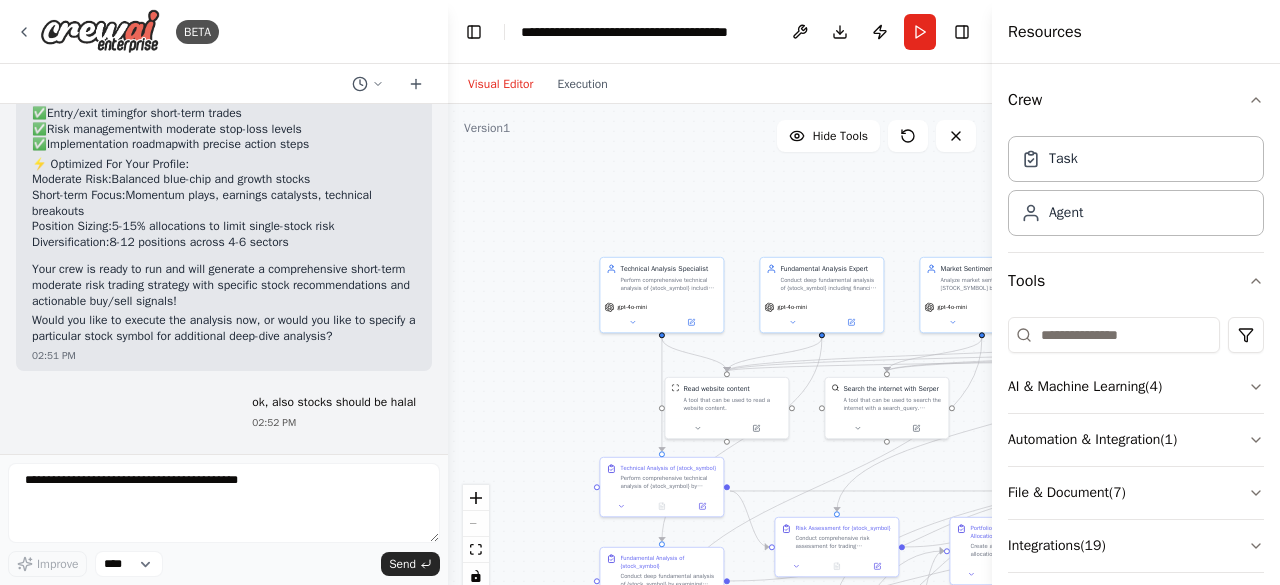 scroll, scrollTop: 4686, scrollLeft: 0, axis: vertical 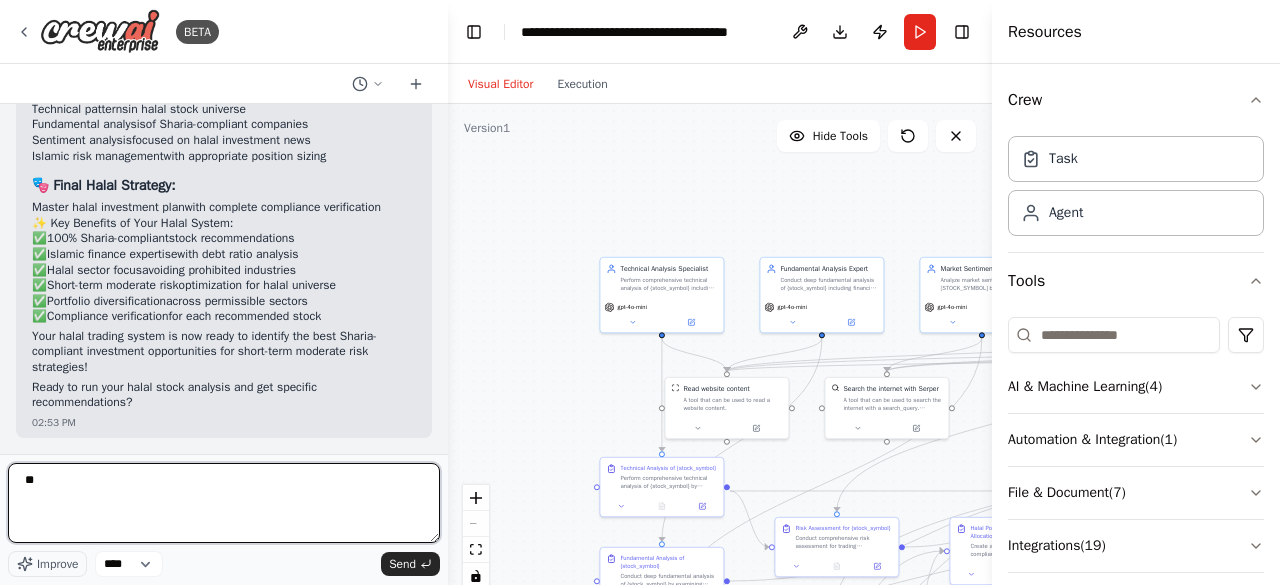 type on "***" 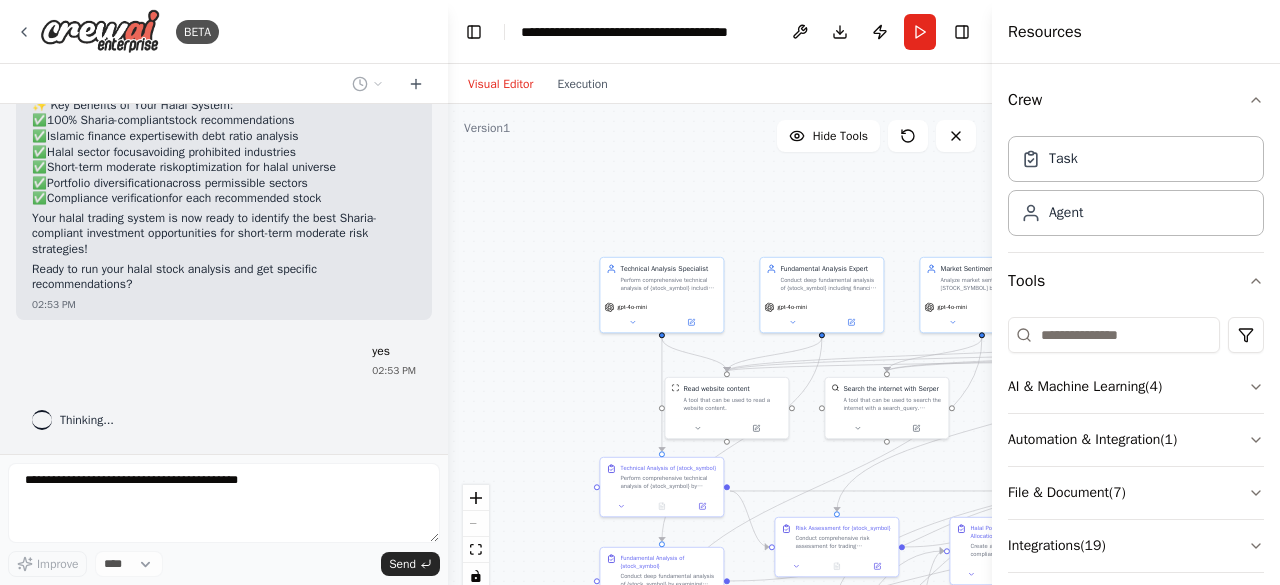 scroll, scrollTop: 6518, scrollLeft: 0, axis: vertical 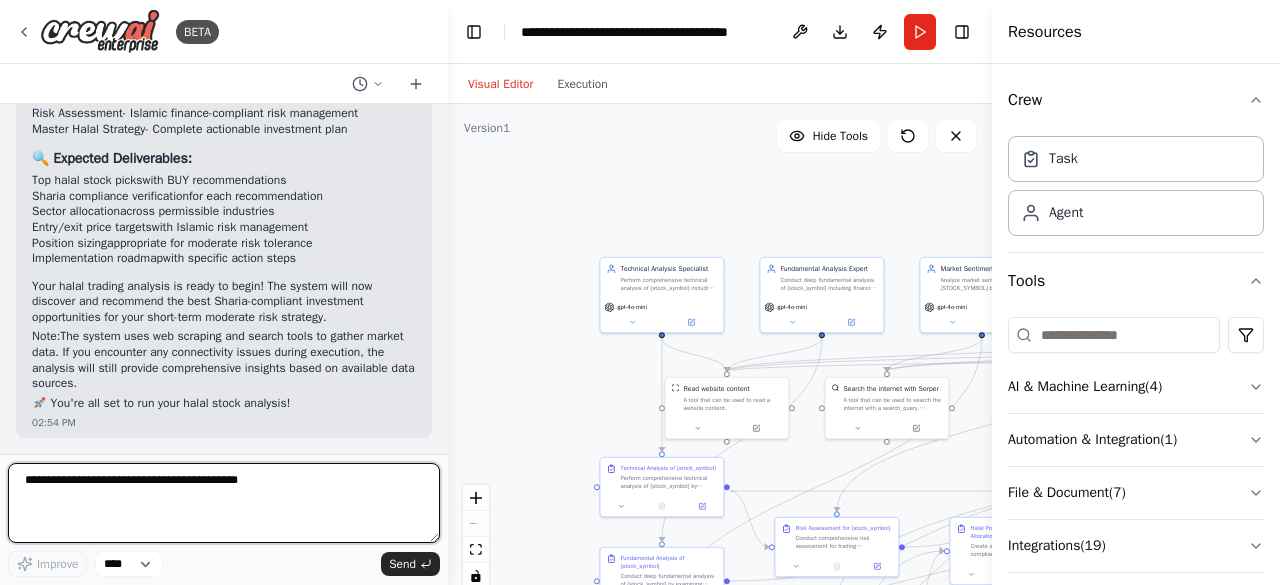 click at bounding box center [224, 503] 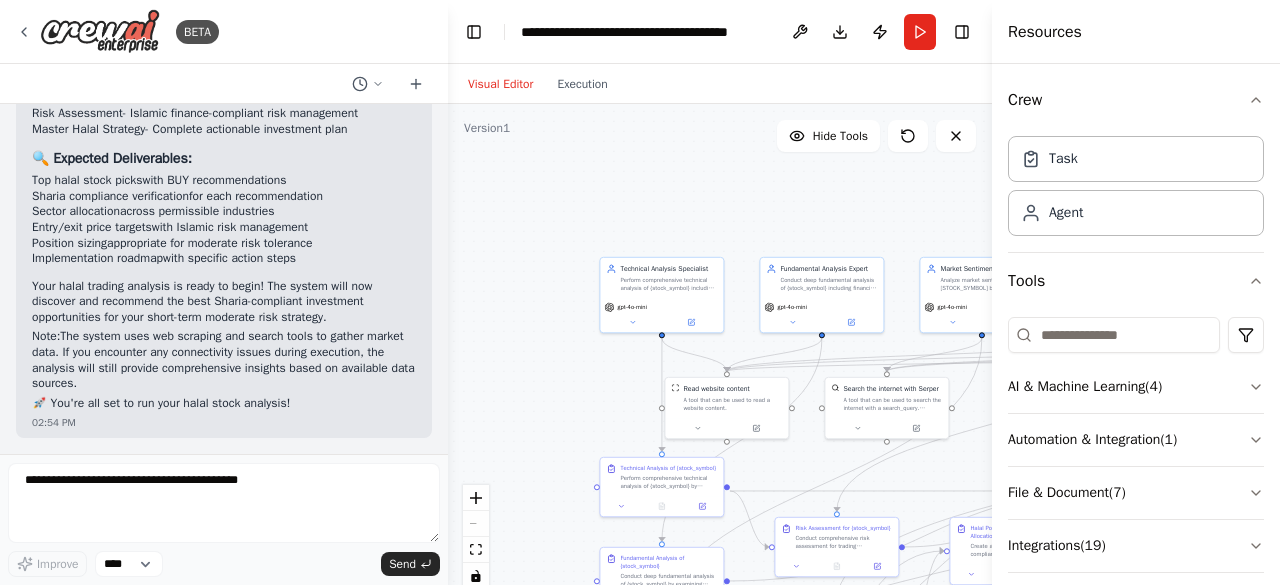 click on "Note:  The system uses web scraping and search tools to gather market data. If you encounter any connectivity issues during execution, the analysis will still provide comprehensive insights based on available data sources." at bounding box center (224, 360) 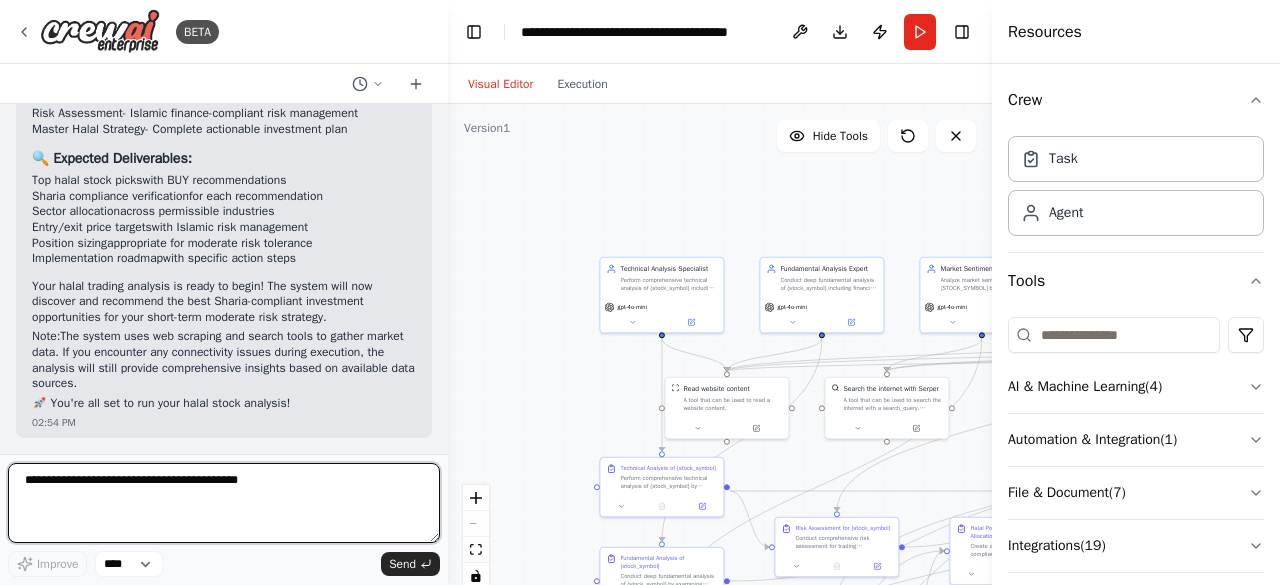 click at bounding box center [224, 503] 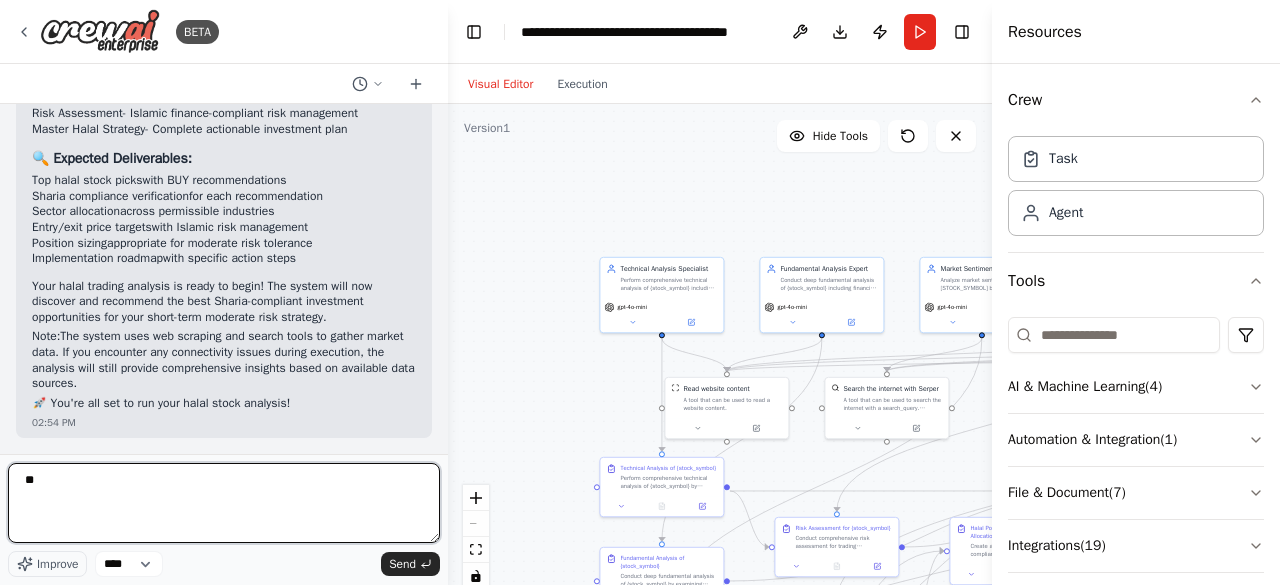 type on "***" 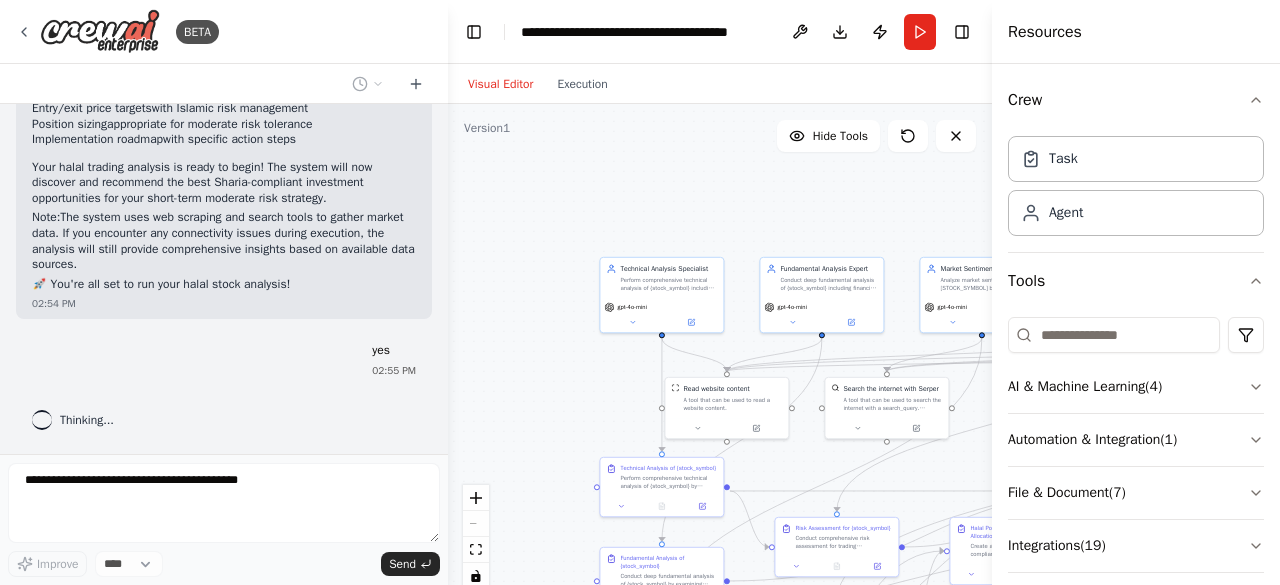 scroll, scrollTop: 7302, scrollLeft: 0, axis: vertical 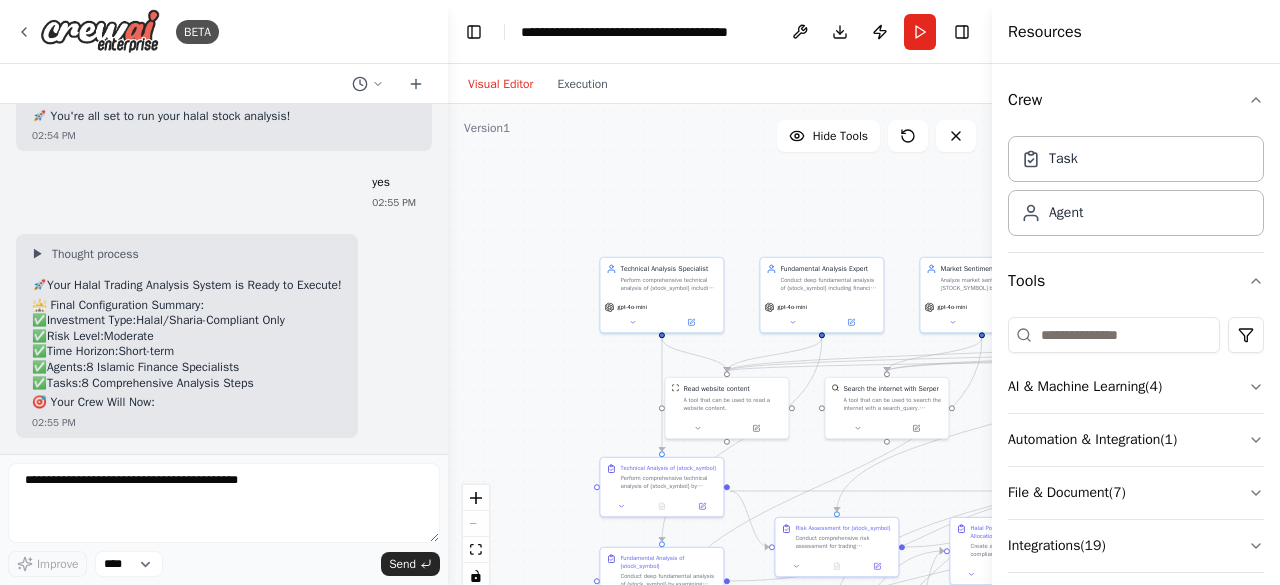 drag, startPoint x: 208, startPoint y: 211, endPoint x: 154, endPoint y: 284, distance: 90.80198 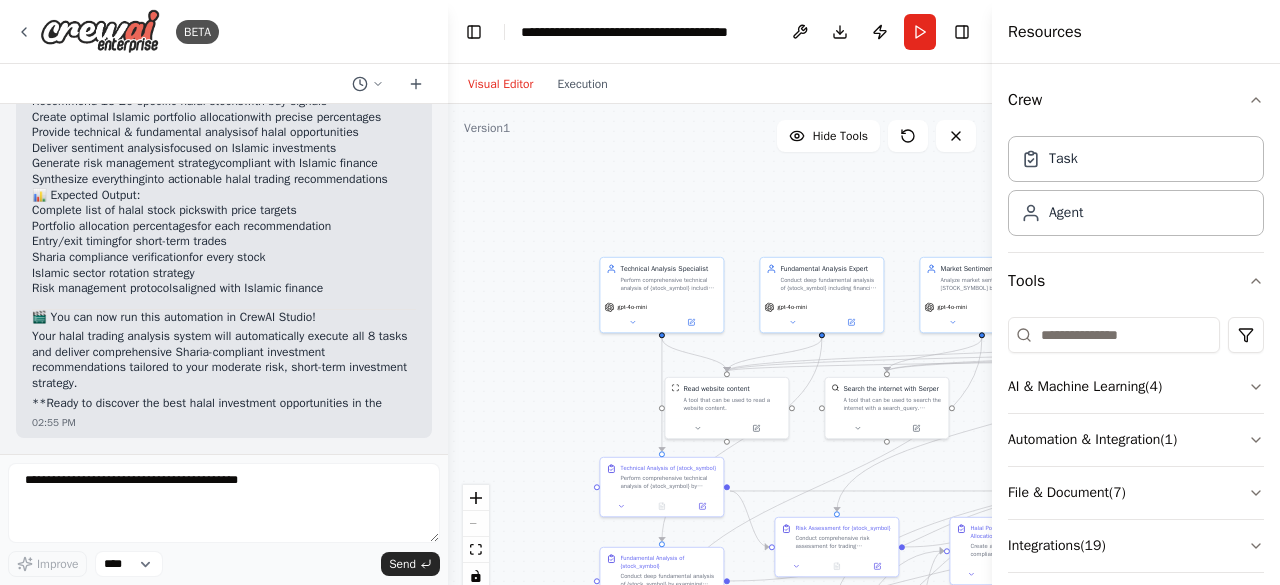 scroll, scrollTop: 7865, scrollLeft: 0, axis: vertical 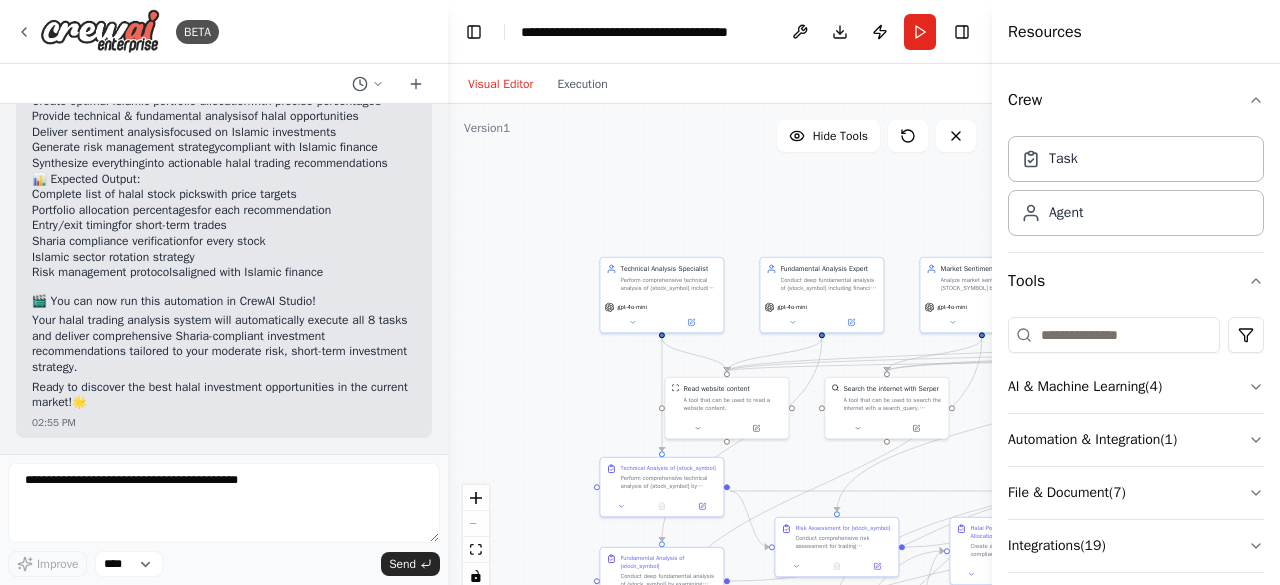 click on "▶ Thought process 🚀  Your Halal Trading Analysis System is Ready to Execute!
🕌 Final Configuration Summary:
✅  Investment Type:  Halal/Sharia-Compliant Only
✅  Risk Level:  Moderate
✅  Time Horizon:  Short-term
✅  Agents:  8 Islamic Finance Specialists
✅  Tasks:  8 Comprehensive Analysis Steps
🎯 Your Crew Will Now:
Screen the entire market  for halal investment opportunities
Identify top Sharia-compliant sectors  for current conditions
Recommend 15-20 specific halal stocks  with buy signals
Create optimal Islamic portfolio allocation  with precise percentages
Provide technical & fundamental analysis  of halal opportunities
Deliver sentiment analysis  focused on Islamic investments
Generate risk management strategy  compliant with Islamic finance
Synthesize everything  into actionable halal trading recommendations
📊 Expected Output:
Complete list of halal stock picks  with price targets
Portfolio allocation percentages  for each recommendation" at bounding box center (224, 146) 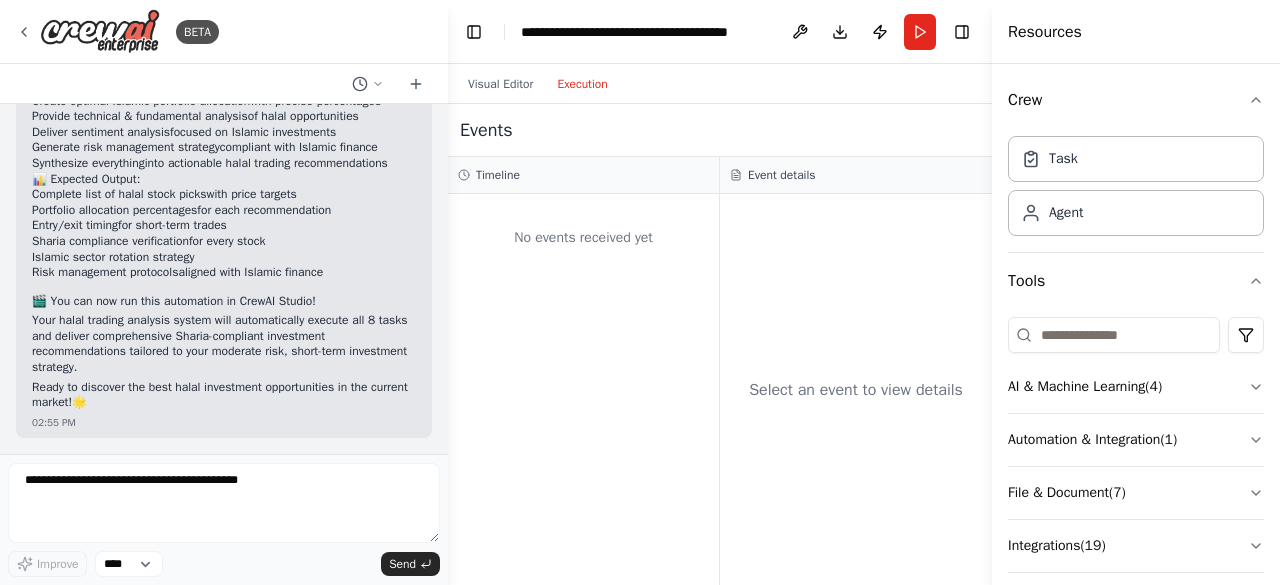 click on "Execution" at bounding box center [582, 84] 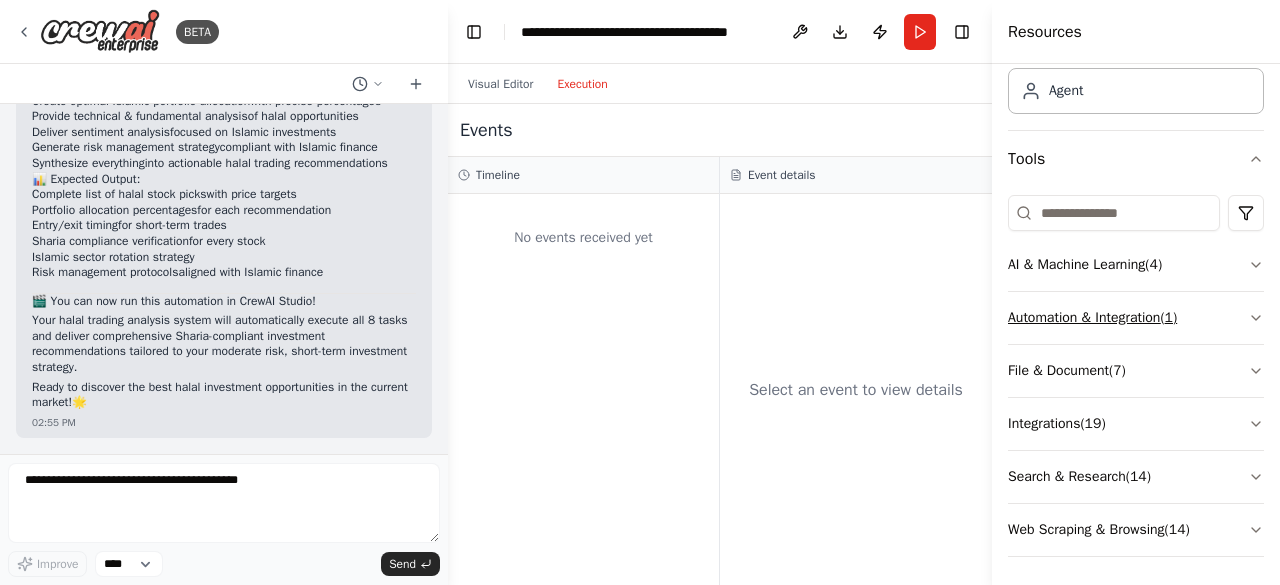 scroll, scrollTop: 0, scrollLeft: 0, axis: both 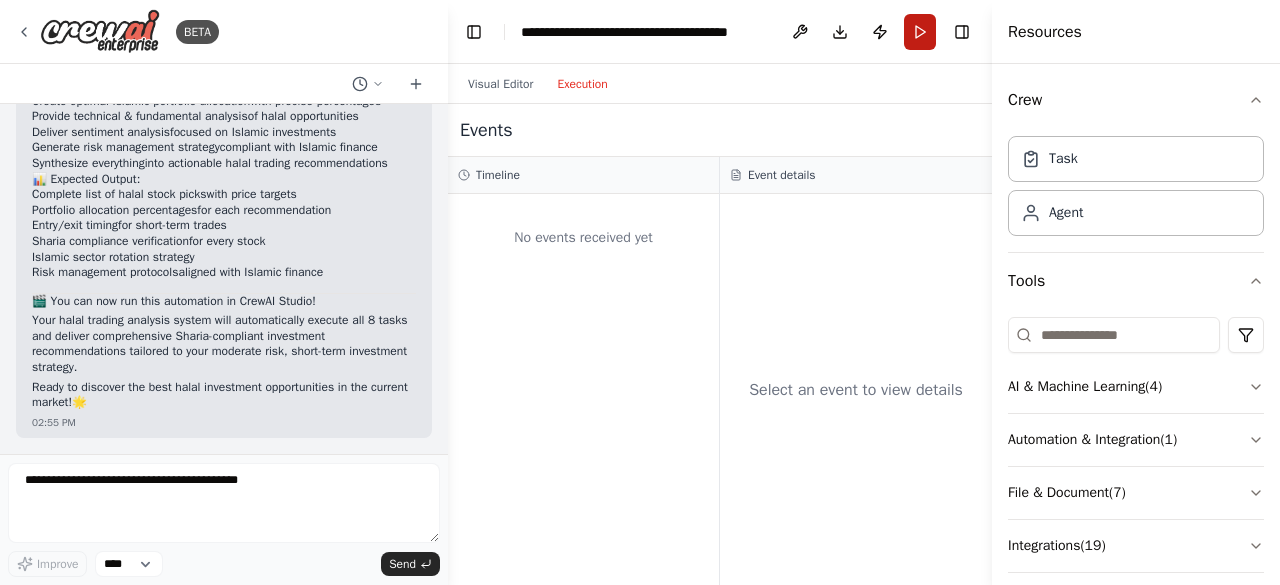 click on "Run" at bounding box center (920, 32) 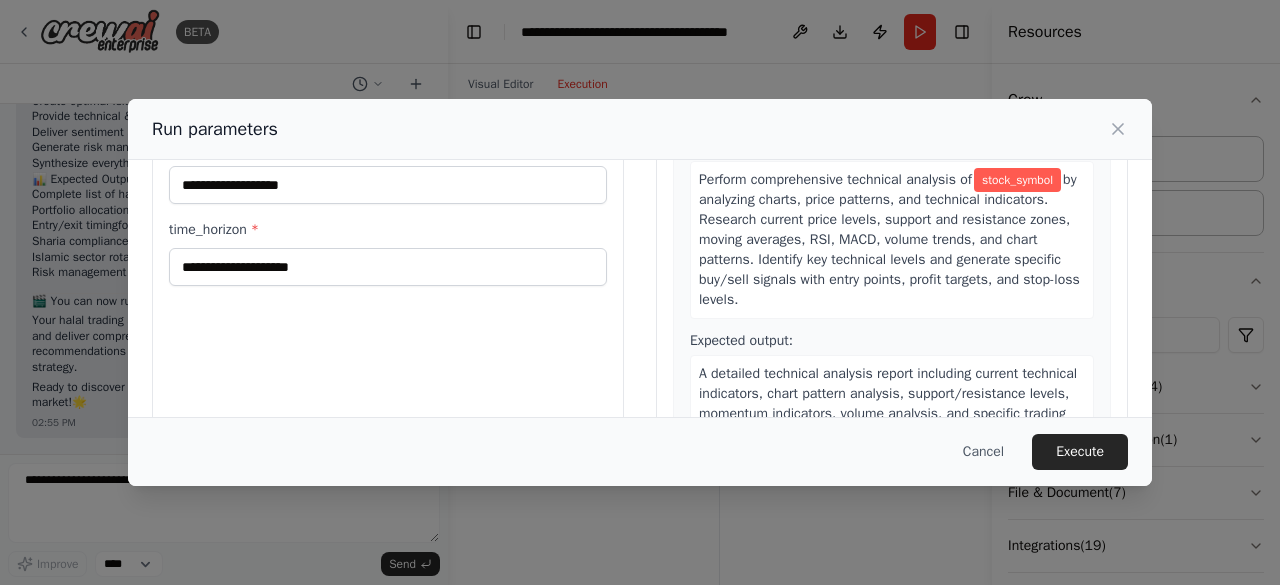 scroll, scrollTop: 264, scrollLeft: 0, axis: vertical 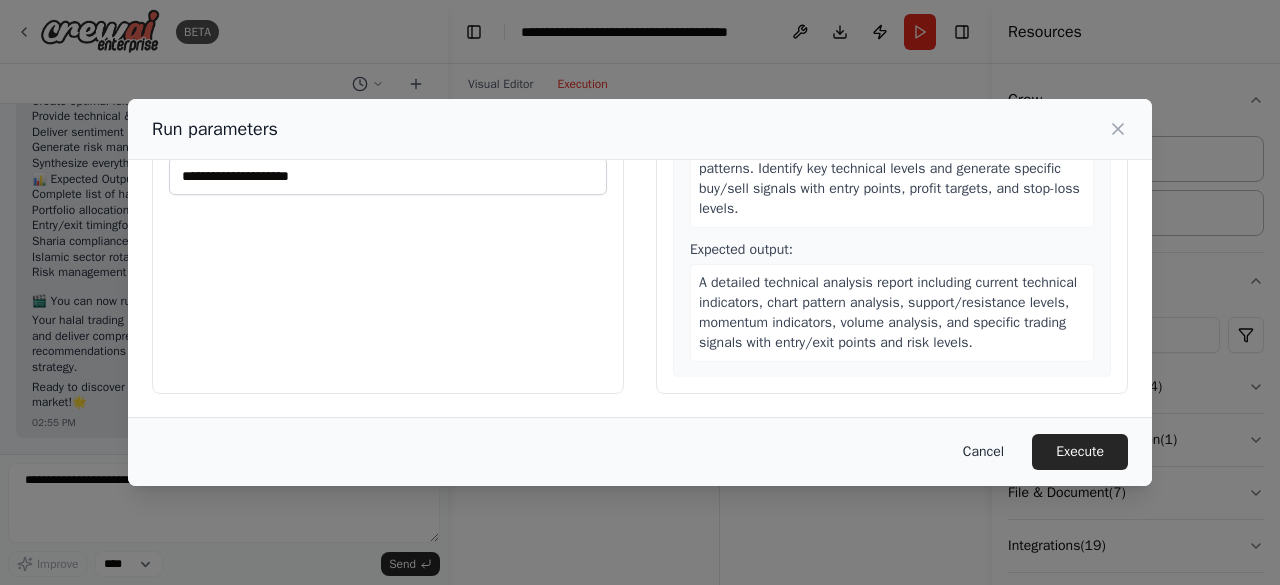 click on "Cancel" at bounding box center (983, 452) 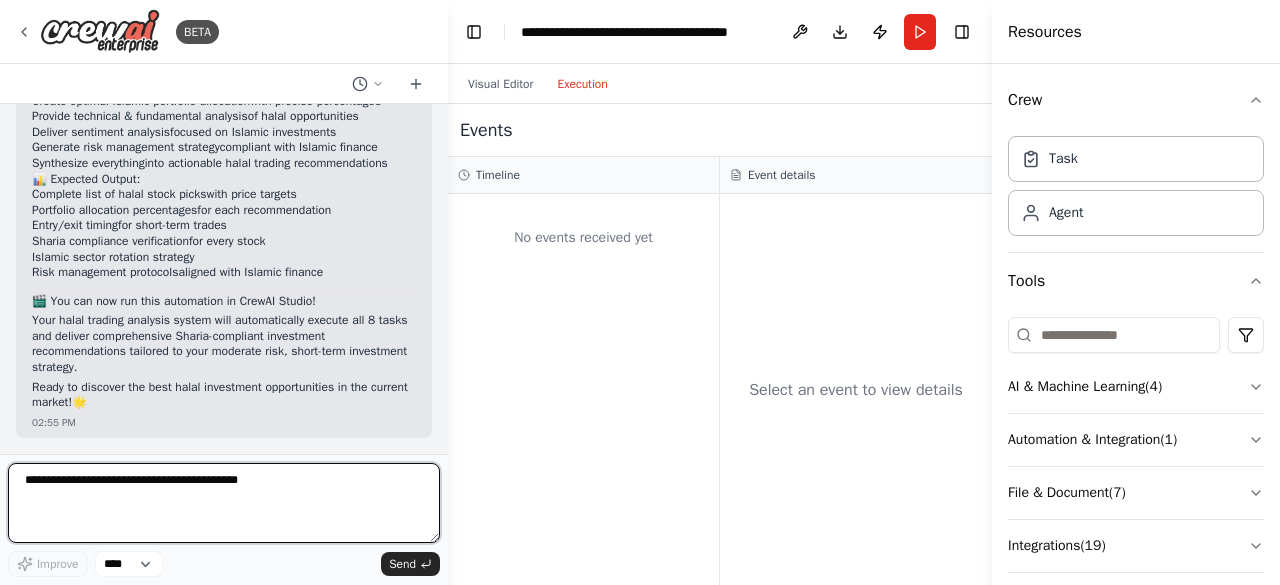 click at bounding box center (224, 503) 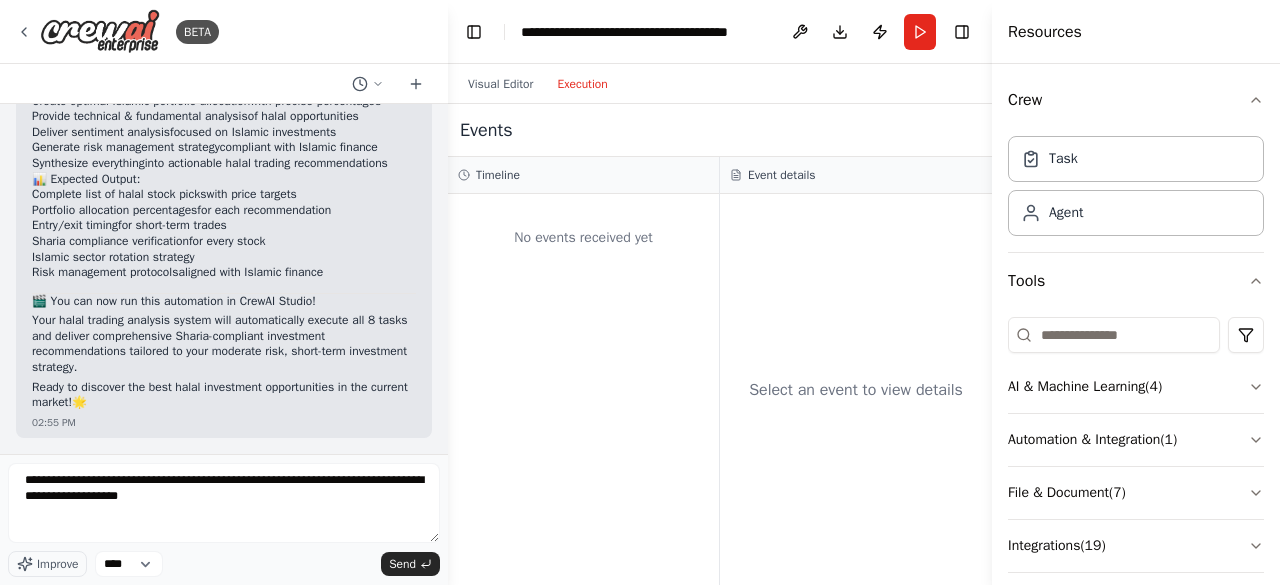 click on "Your halal trading analysis system will automatically execute all 8 tasks and deliver comprehensive Sharia-compliant investment recommendations tailored to your moderate risk, short-term investment strategy." at bounding box center (224, 344) 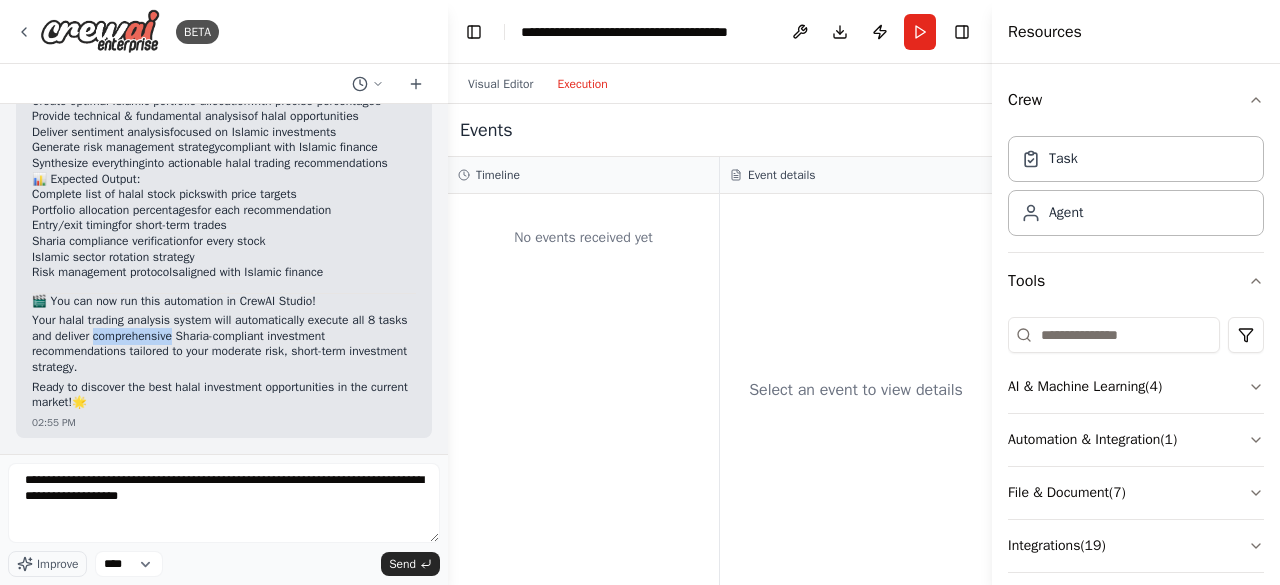 click on "Your halal trading analysis system will automatically execute all 8 tasks and deliver comprehensive Sharia-compliant investment recommendations tailored to your moderate risk, short-term investment strategy." at bounding box center (224, 344) 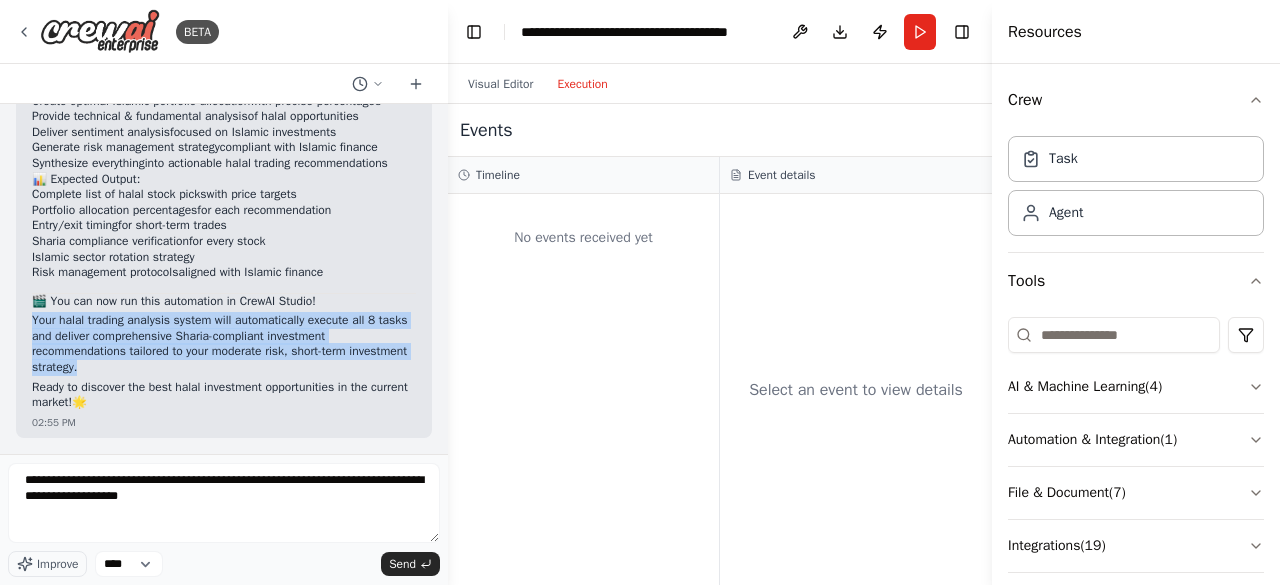 click on "Your halal trading analysis system will automatically execute all 8 tasks and deliver comprehensive Sharia-compliant investment recommendations tailored to your moderate risk, short-term investment strategy." at bounding box center [224, 344] 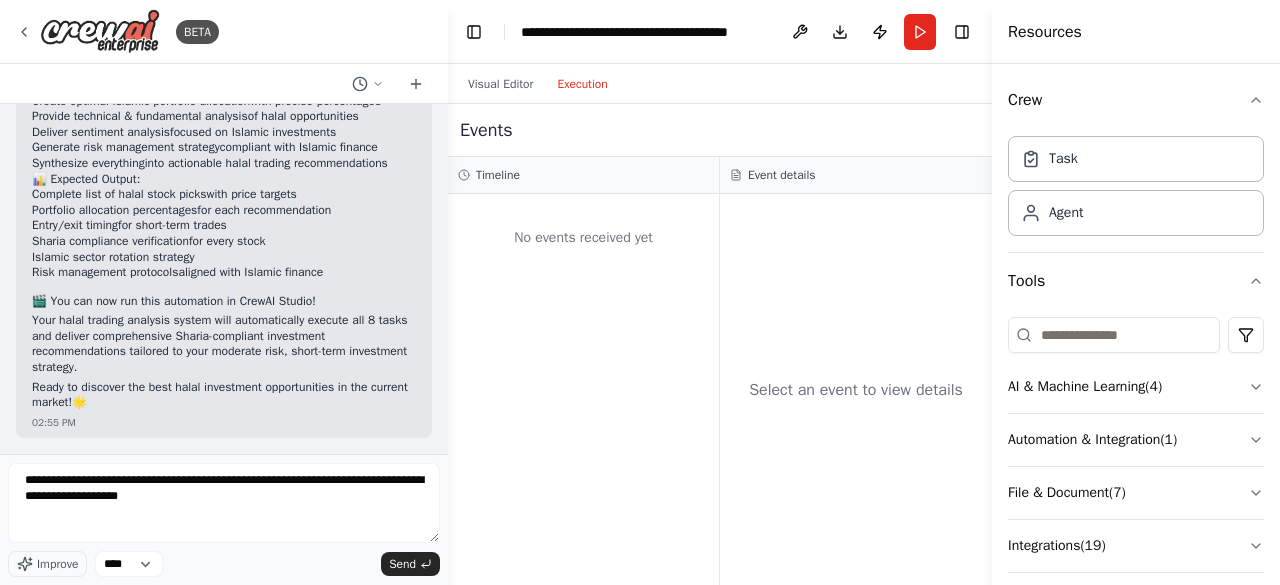 click on "Your halal trading analysis system will automatically execute all 8 tasks and deliver comprehensive Sharia-compliant investment recommendations tailored to your moderate risk, short-term investment strategy." at bounding box center (224, 344) 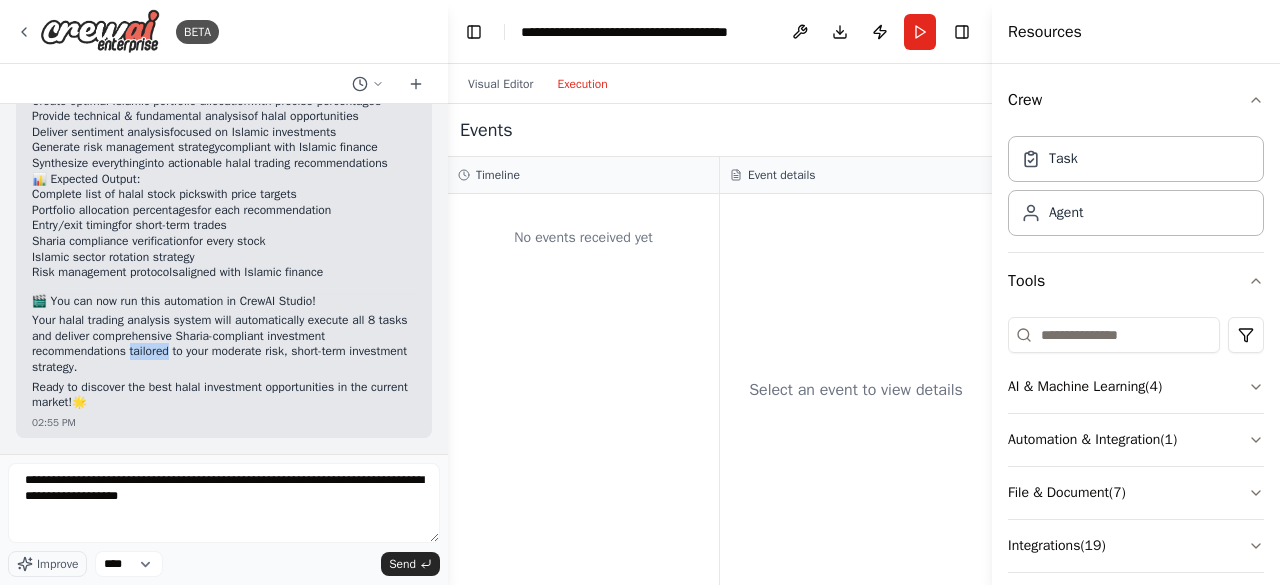 click on "Your halal trading analysis system will automatically execute all 8 tasks and deliver comprehensive Sharia-compliant investment recommendations tailored to your moderate risk, short-term investment strategy." at bounding box center [224, 344] 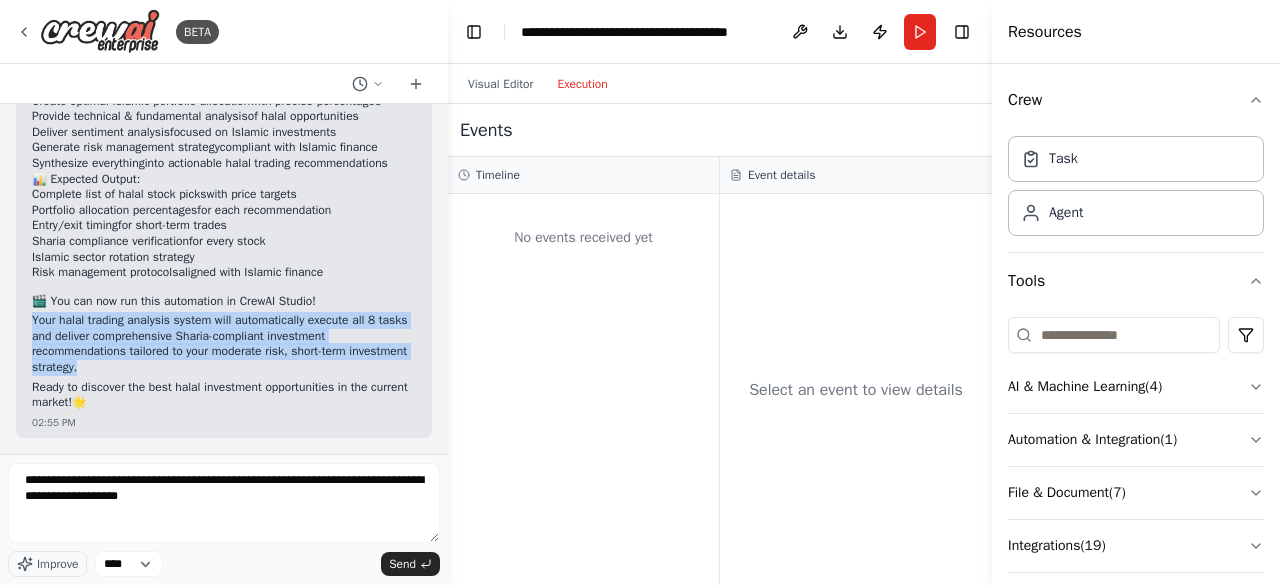 click on "Your halal trading analysis system will automatically execute all 8 tasks and deliver comprehensive Sharia-compliant investment recommendations tailored to your moderate risk, short-term investment strategy." at bounding box center [224, 344] 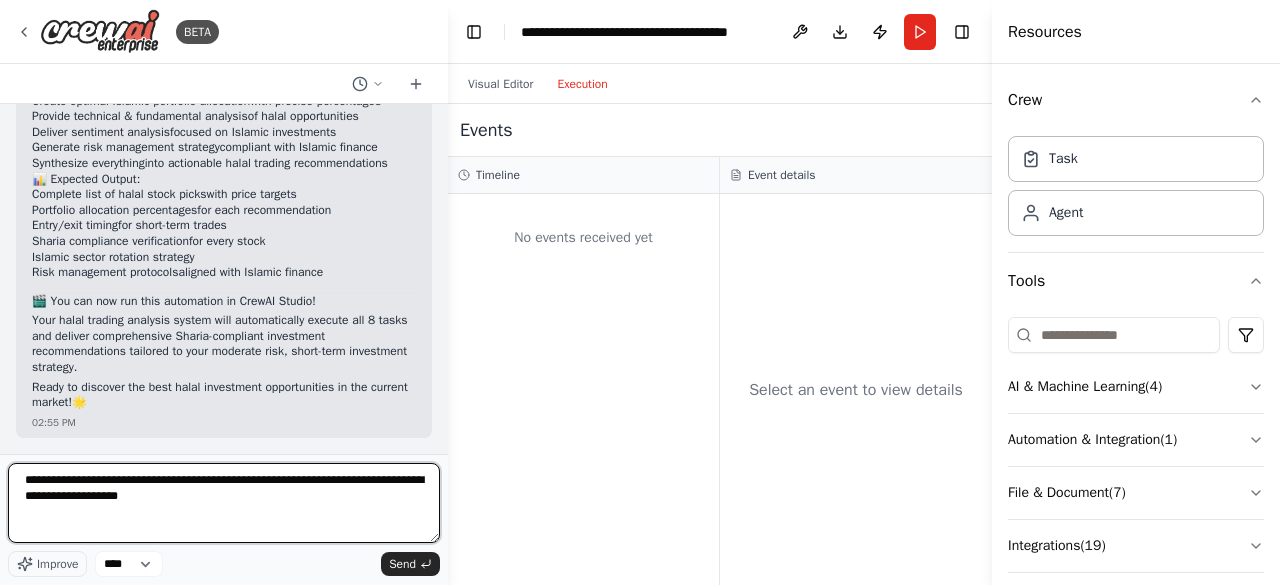 click on "**********" at bounding box center (224, 503) 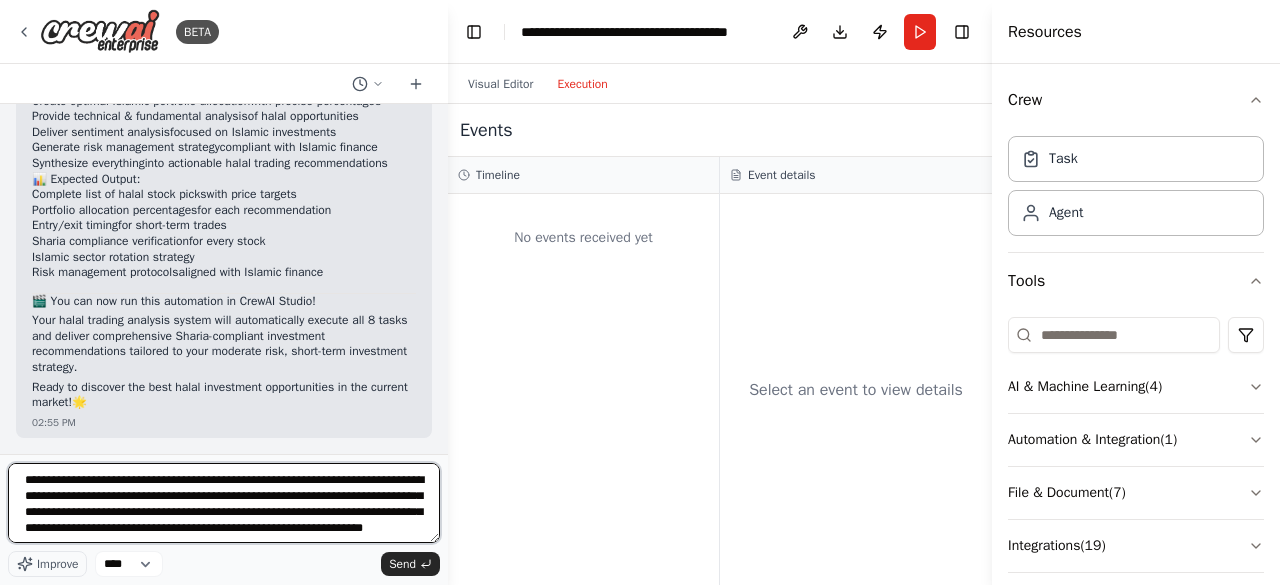 scroll, scrollTop: 41, scrollLeft: 0, axis: vertical 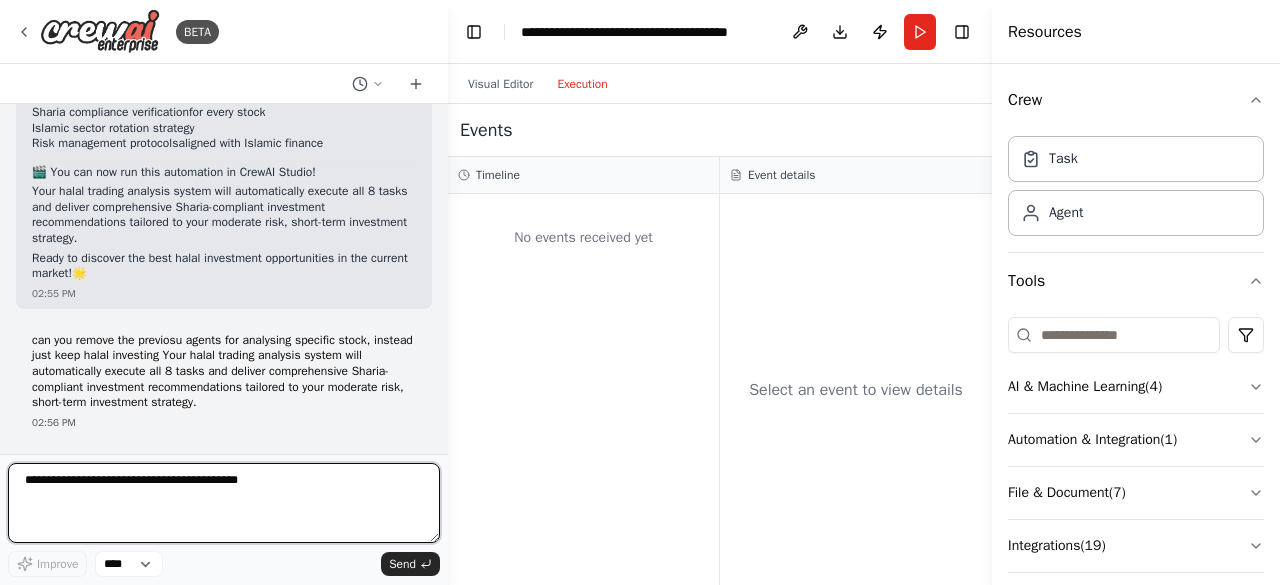 type 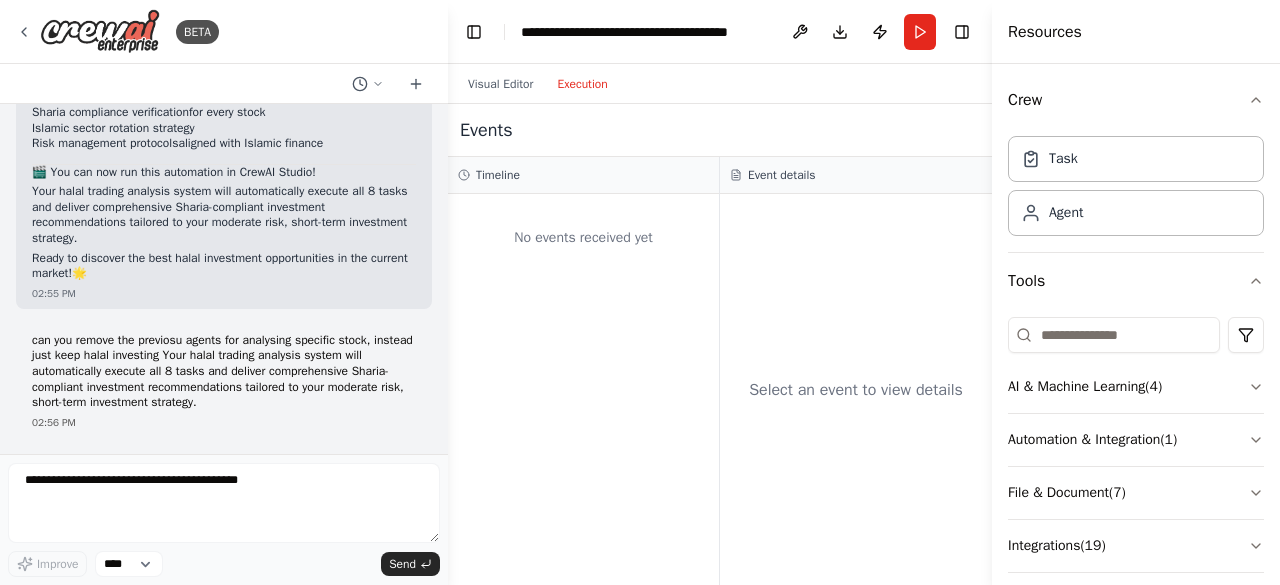 scroll, scrollTop: 8046, scrollLeft: 0, axis: vertical 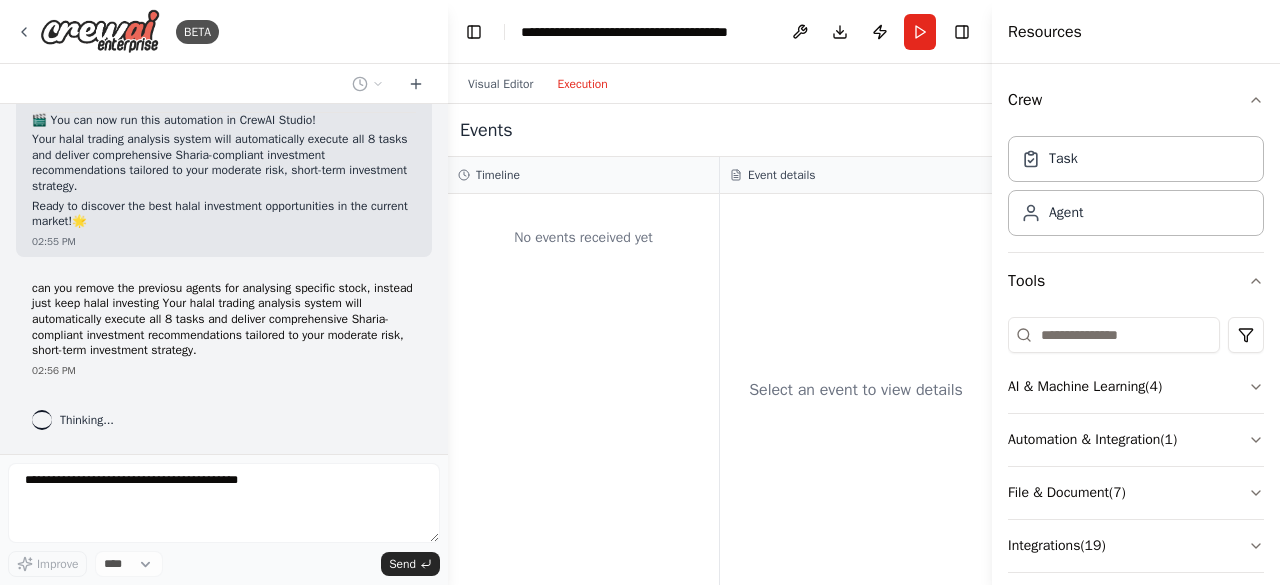 click on "can you remove the previosu agents for analysing specific stock, instead just keep halal investing Your halal trading analysis system will automatically execute all 8 tasks and deliver comprehensive Sharia-compliant investment recommendations tailored to your moderate risk, short-term investment strategy." at bounding box center (224, 320) 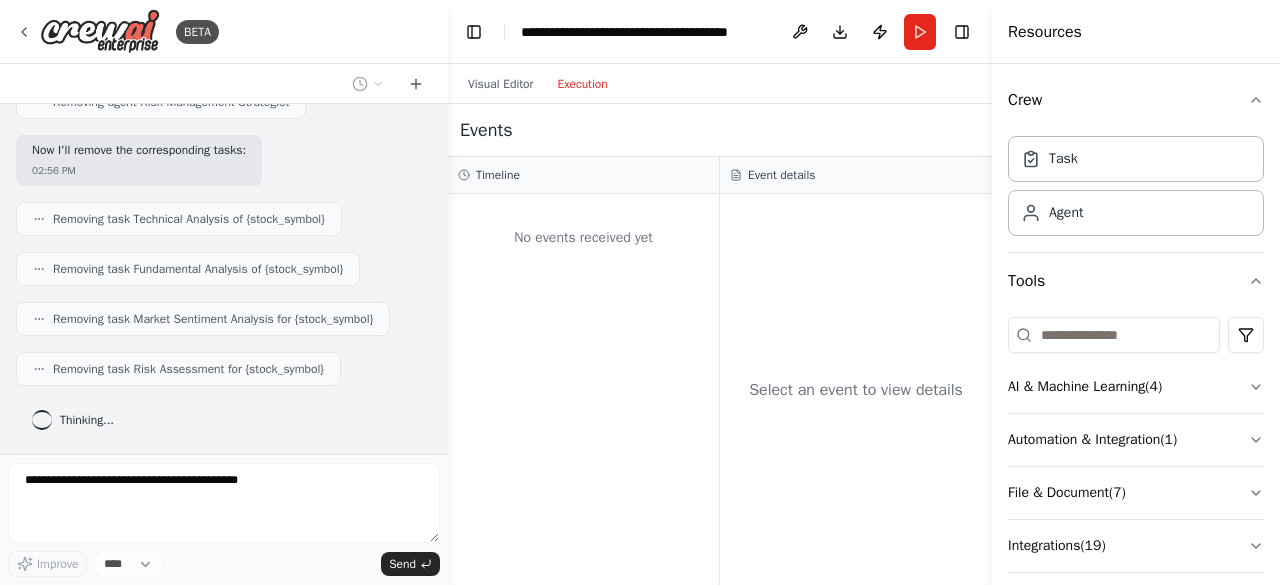scroll, scrollTop: 8641, scrollLeft: 0, axis: vertical 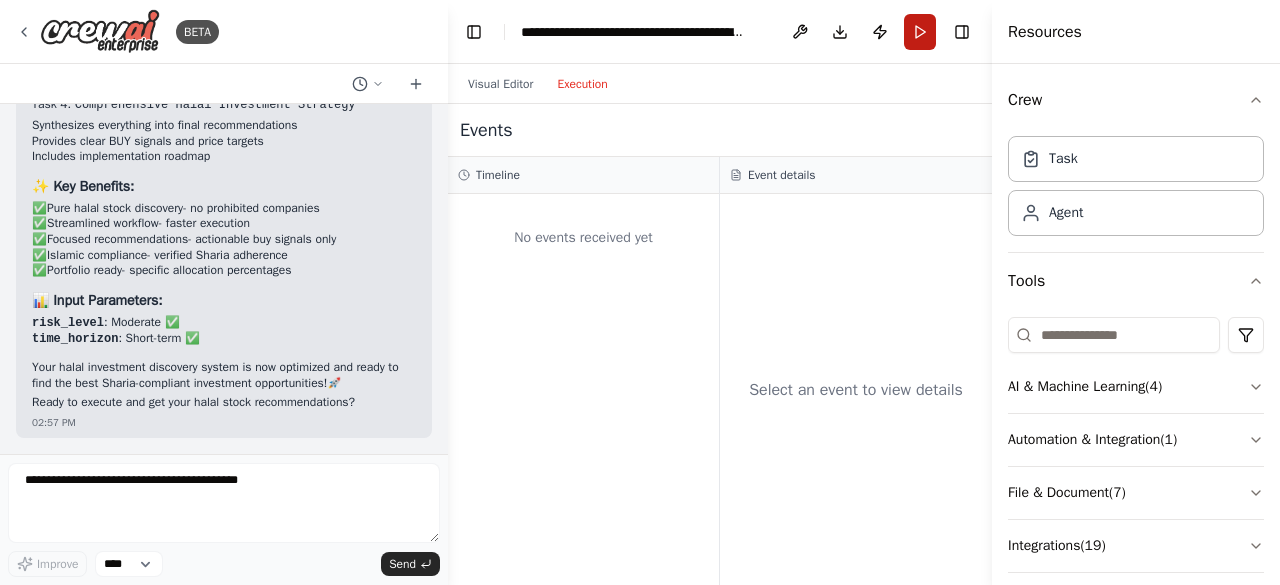 click on "Run" at bounding box center [920, 32] 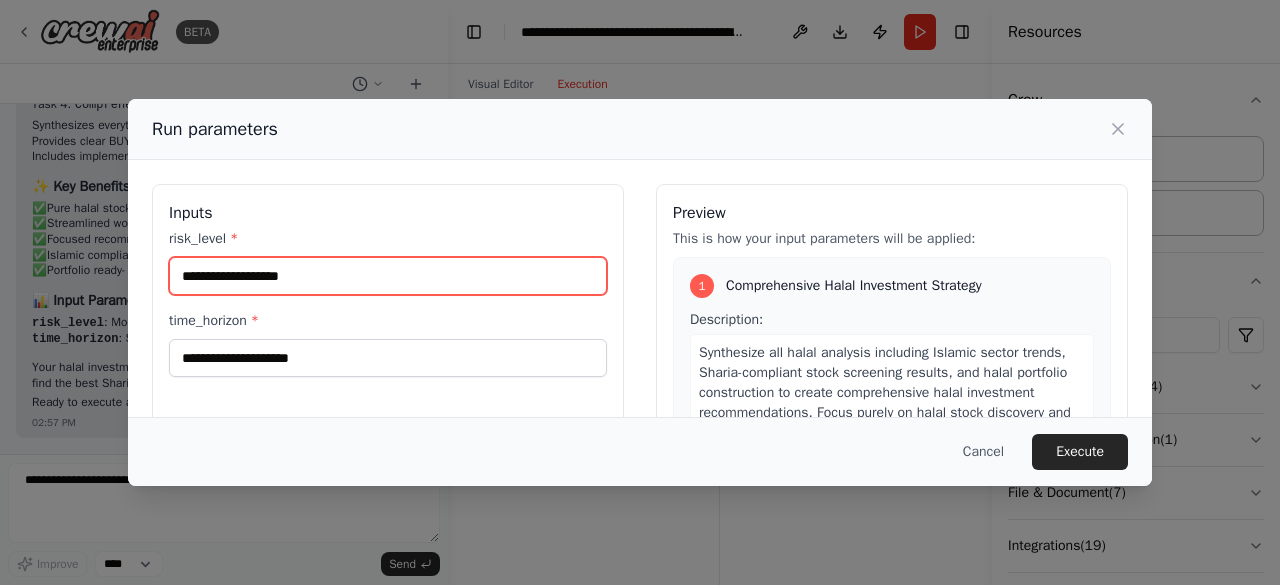 click on "risk_level *" at bounding box center (388, 276) 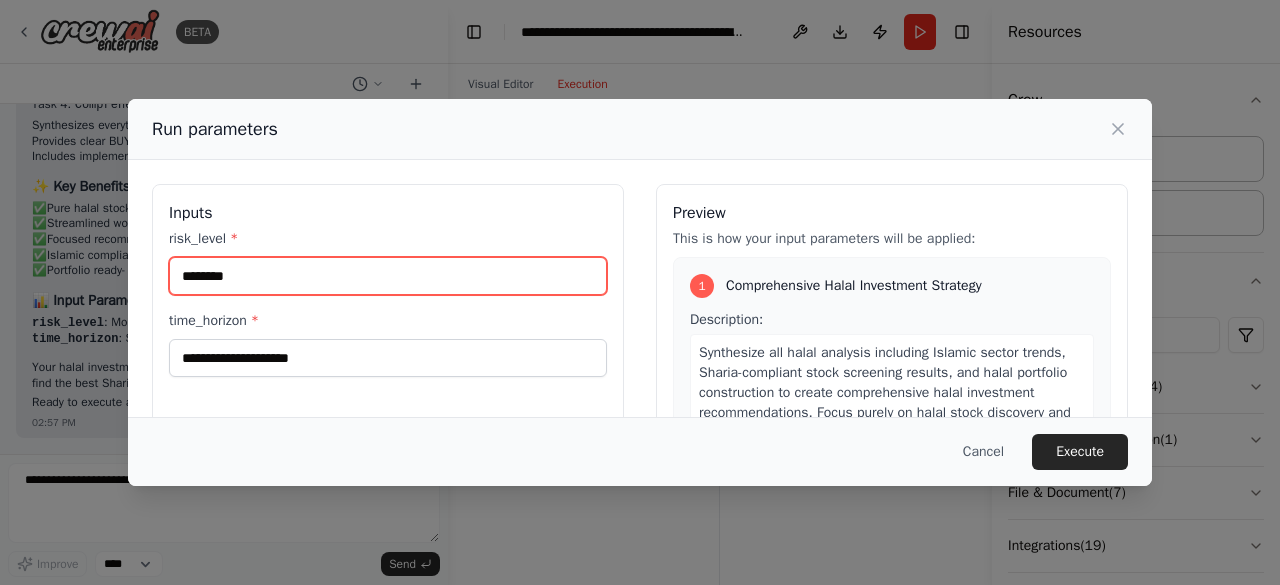type on "********" 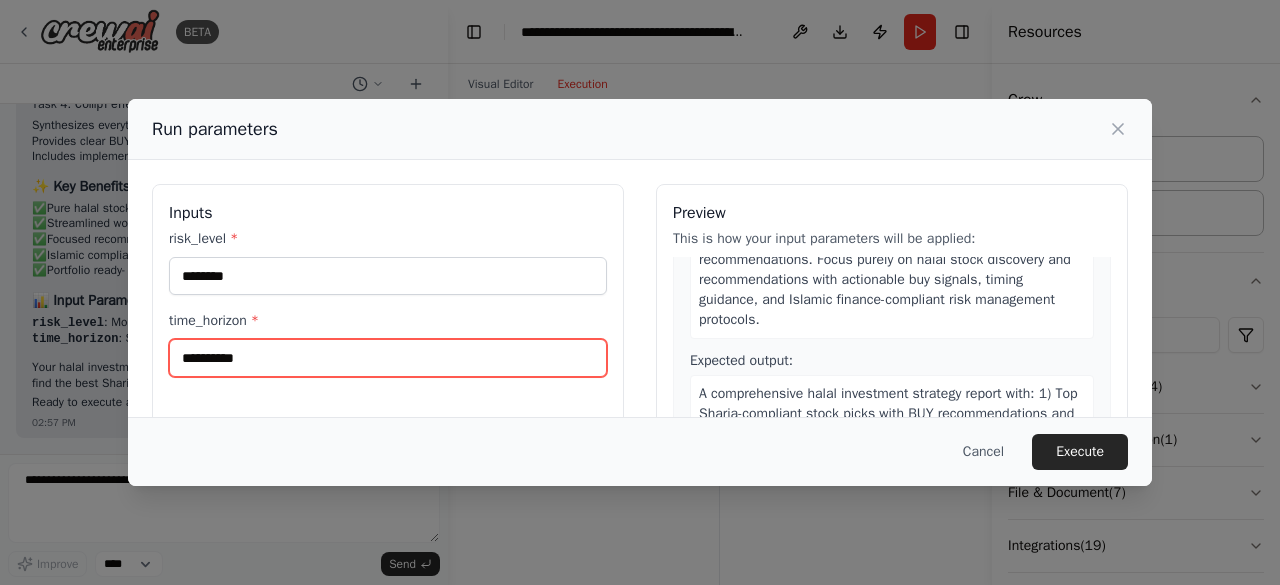 scroll, scrollTop: 154, scrollLeft: 0, axis: vertical 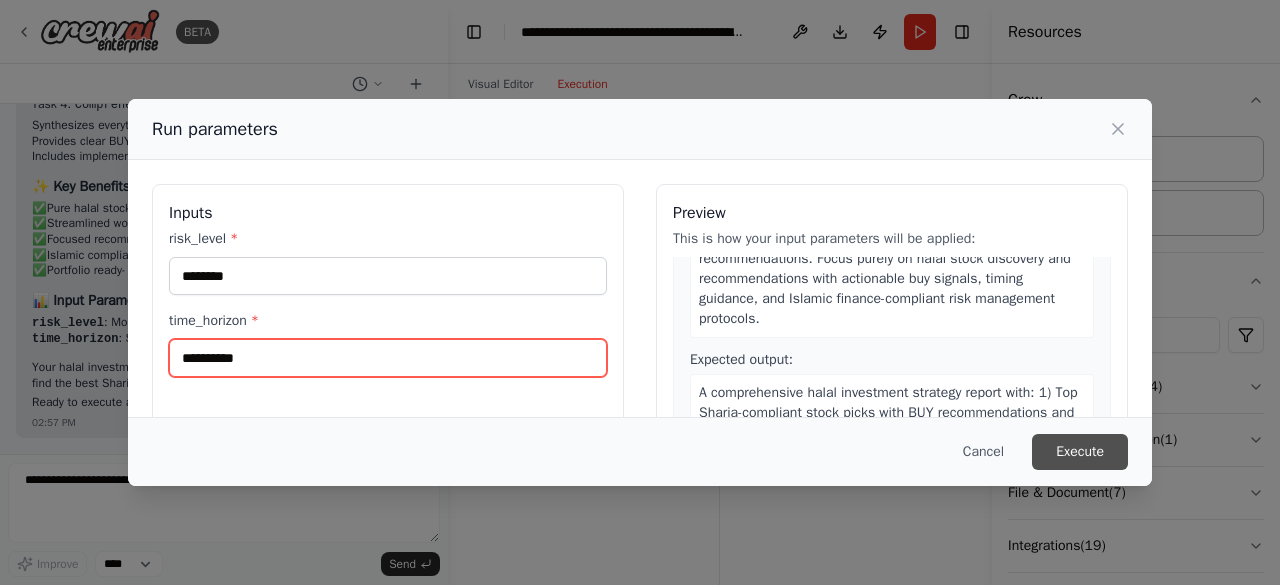 type on "**********" 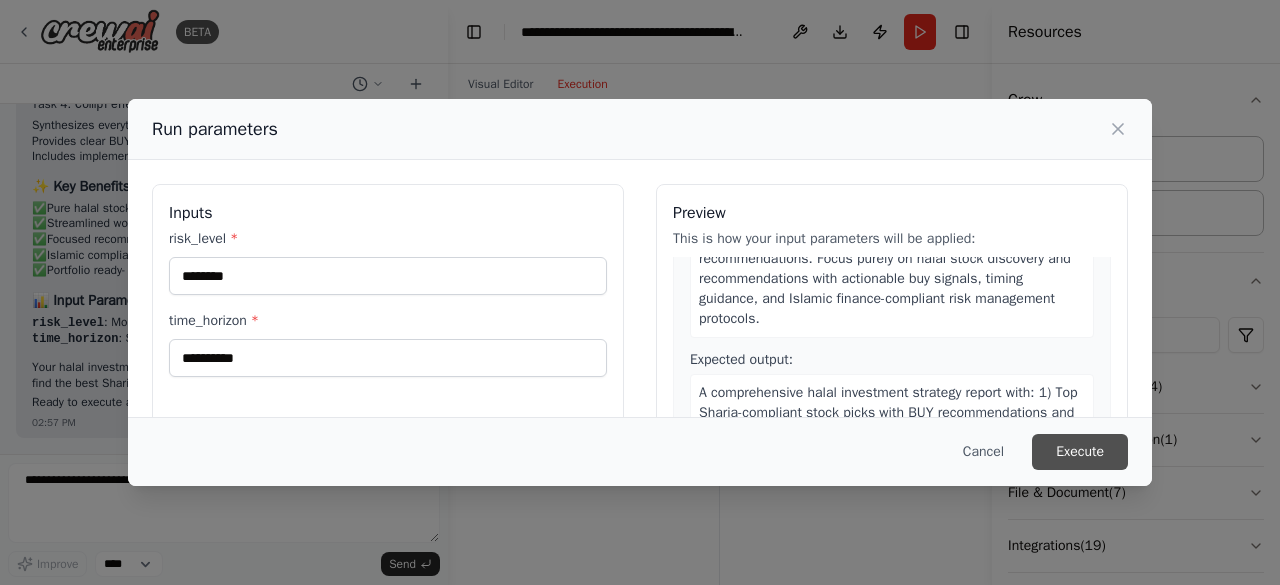 click on "Execute" at bounding box center (1080, 452) 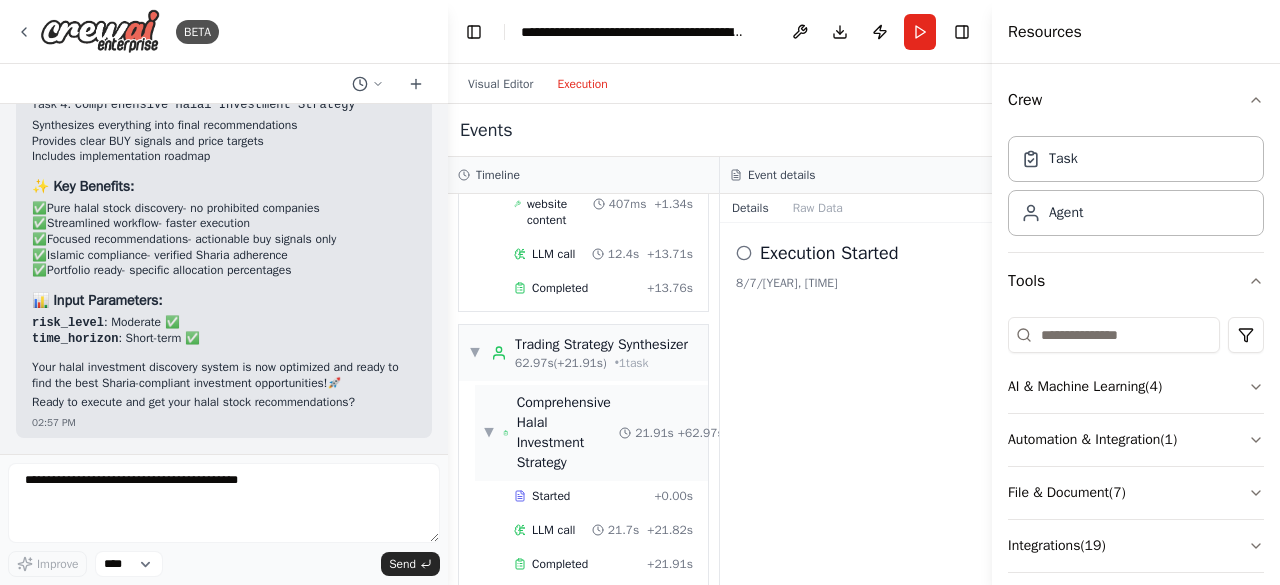 scroll, scrollTop: 1263, scrollLeft: 0, axis: vertical 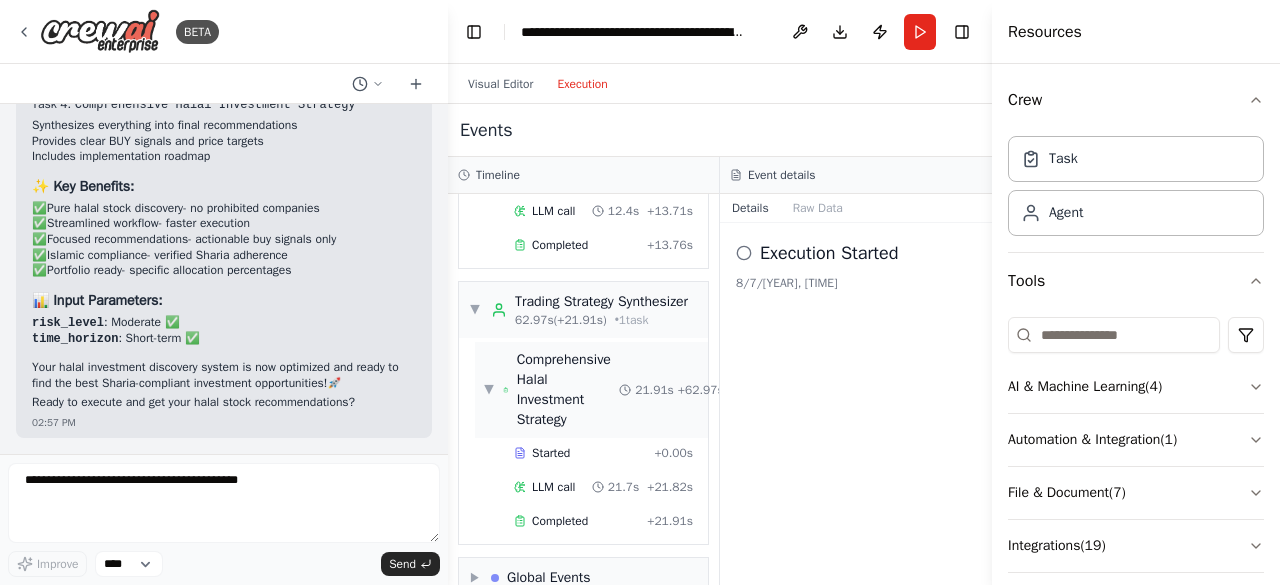 click on "▼ Comprehensive Halal Investment Strategy" at bounding box center (551, 390) 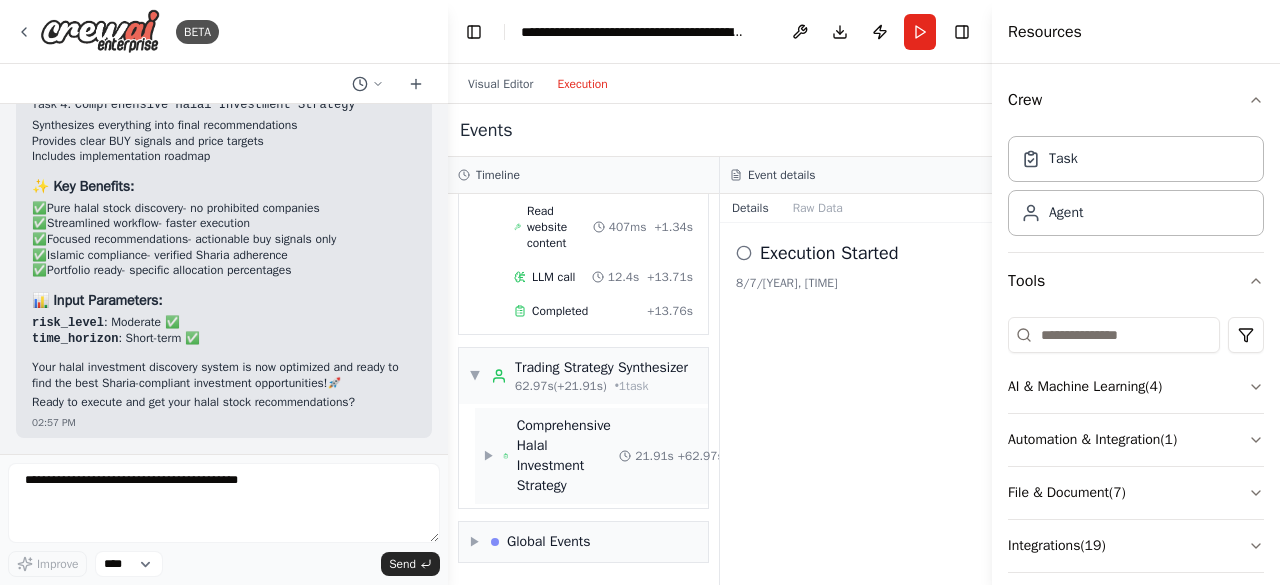 scroll, scrollTop: 1183, scrollLeft: 0, axis: vertical 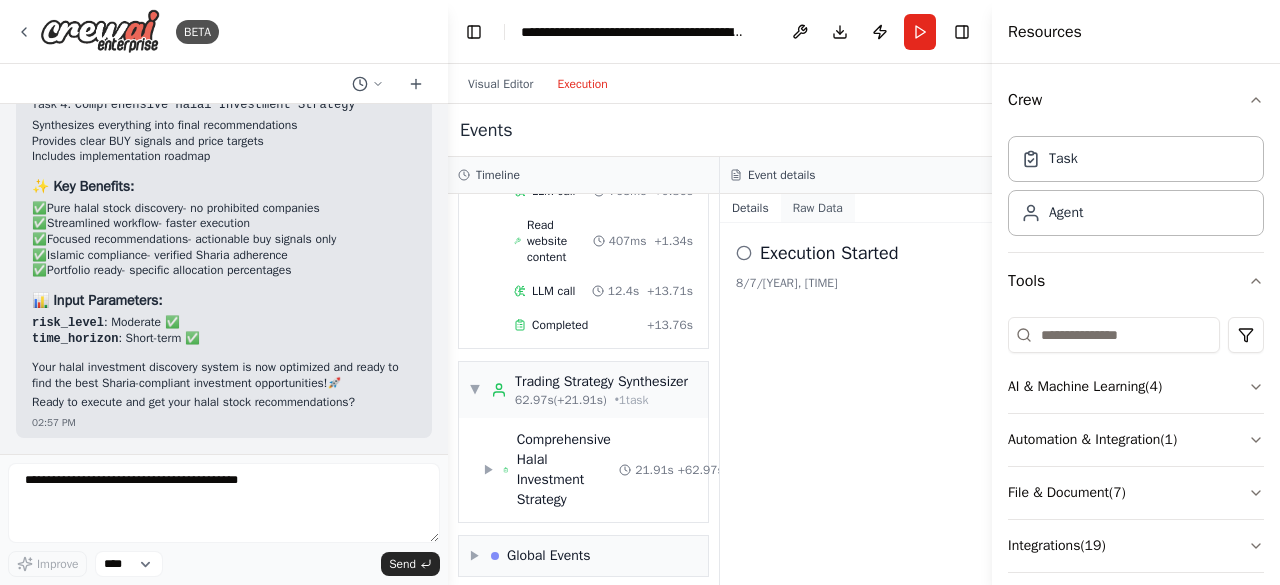 click on "Raw Data" at bounding box center (818, 208) 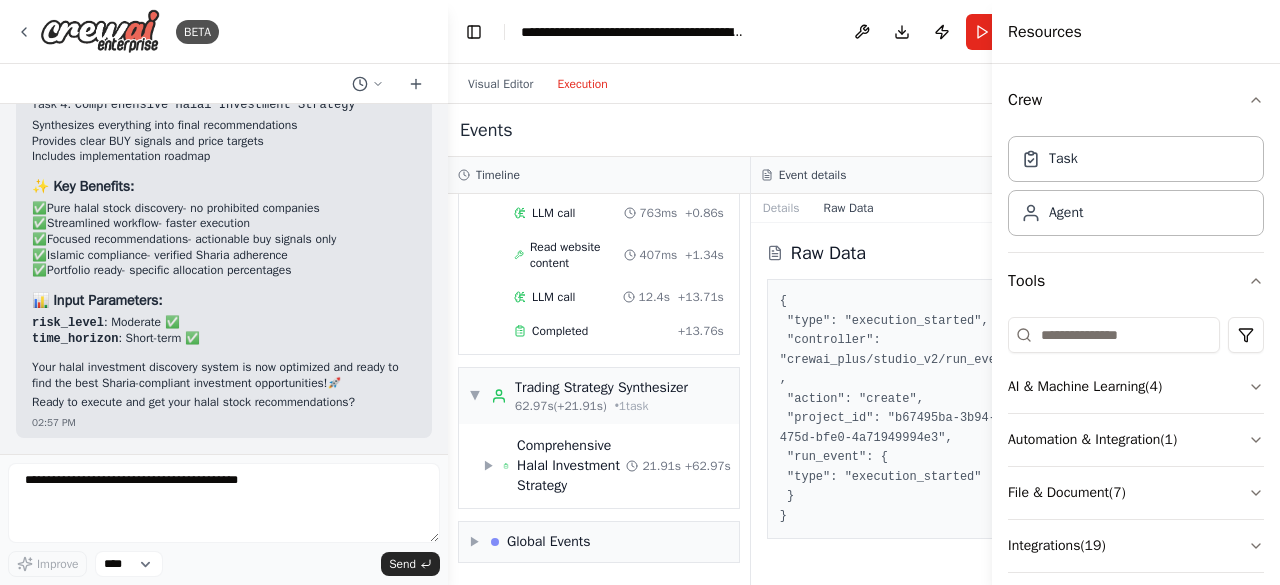scroll, scrollTop: 1076, scrollLeft: 0, axis: vertical 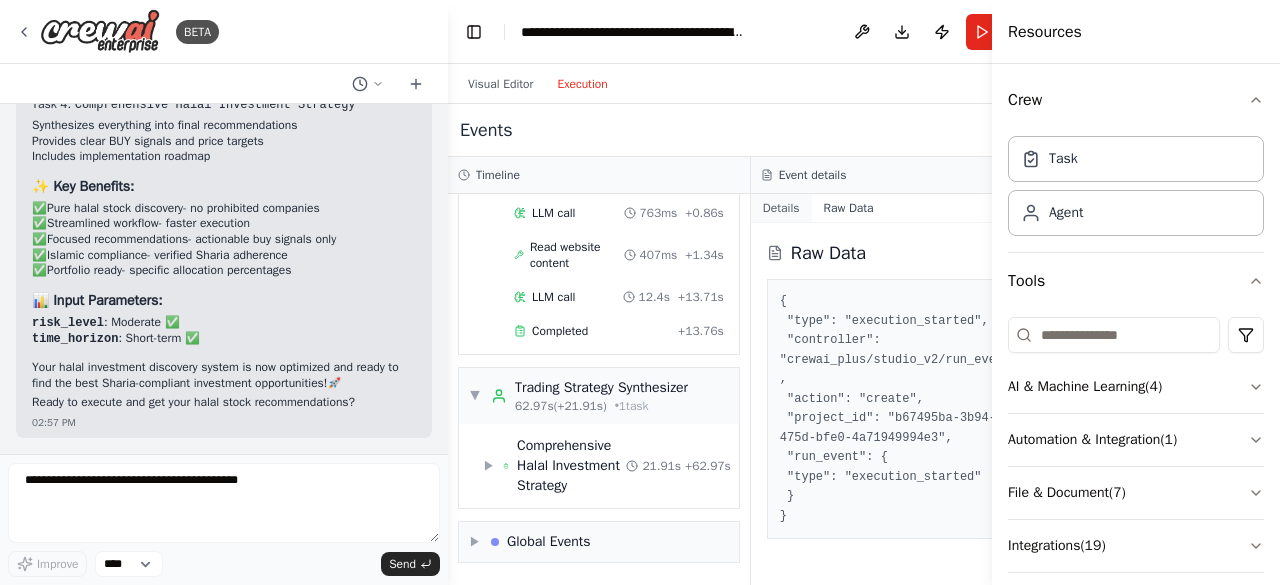 click on "Details" at bounding box center (781, 208) 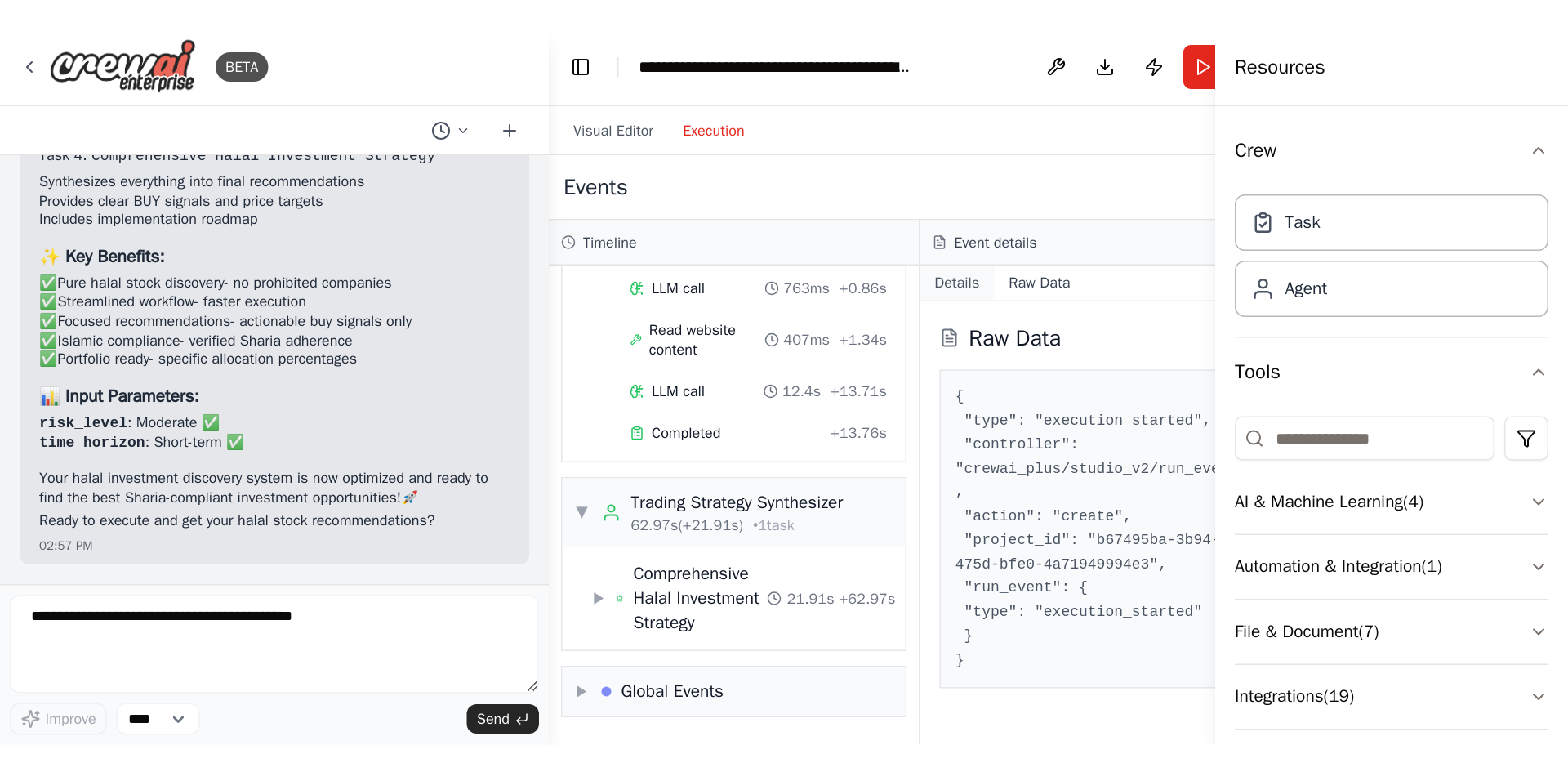 scroll, scrollTop: 966, scrollLeft: 0, axis: vertical 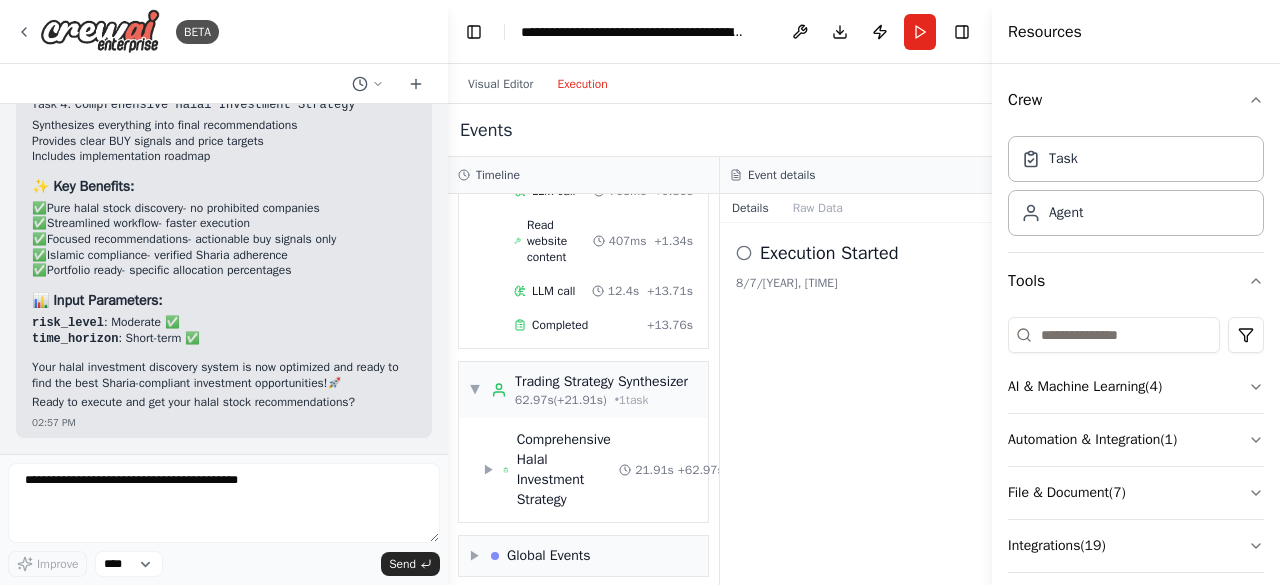 type 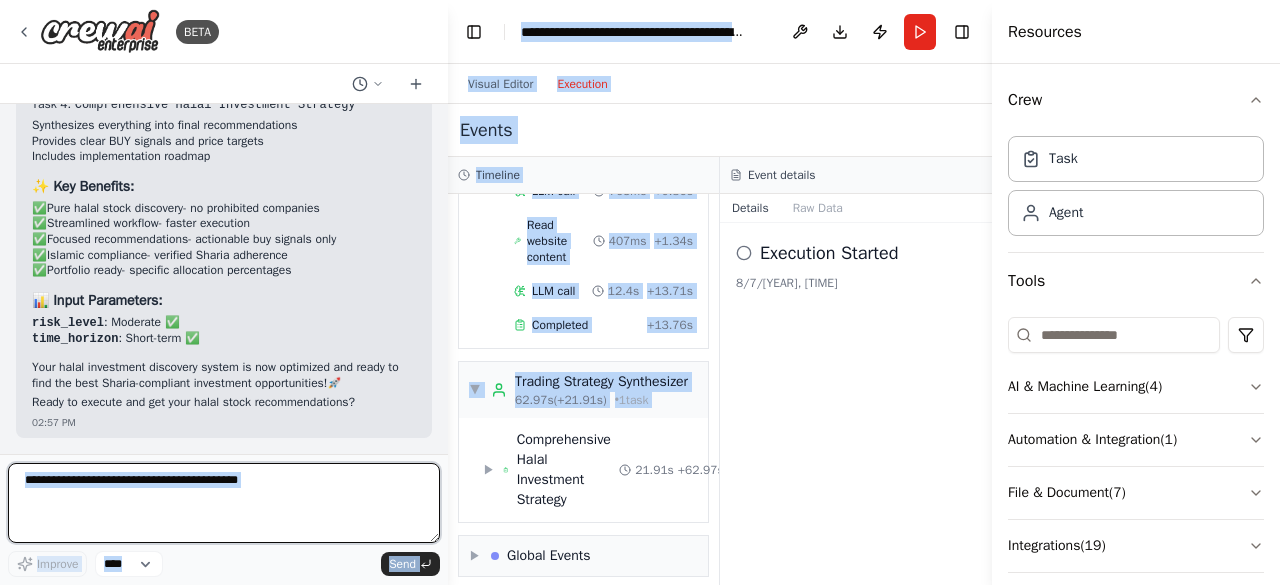 drag, startPoint x: 352, startPoint y: 521, endPoint x: -1391, endPoint y: 826, distance: 1769.4841 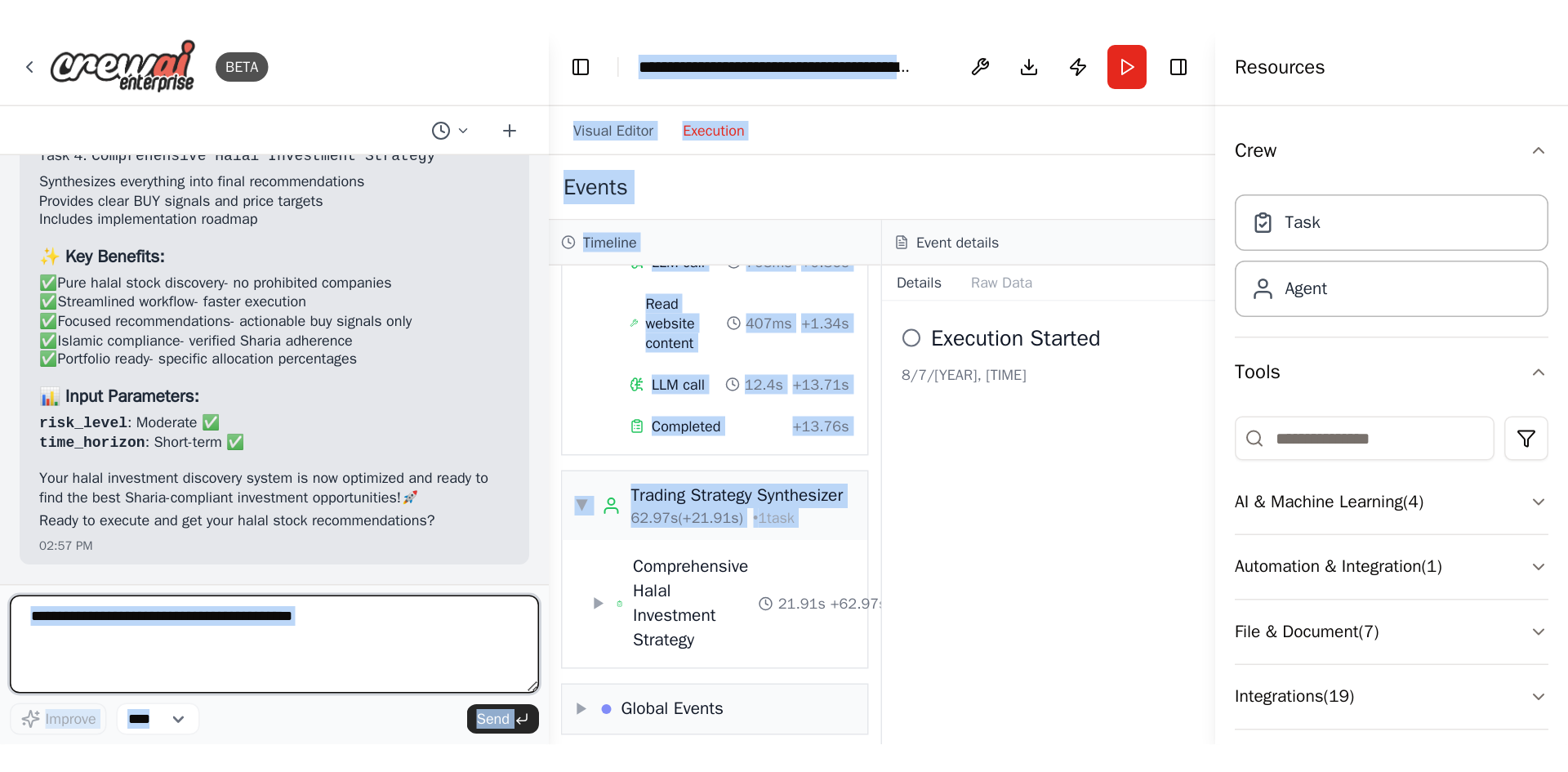 scroll, scrollTop: 7912, scrollLeft: 0, axis: vertical 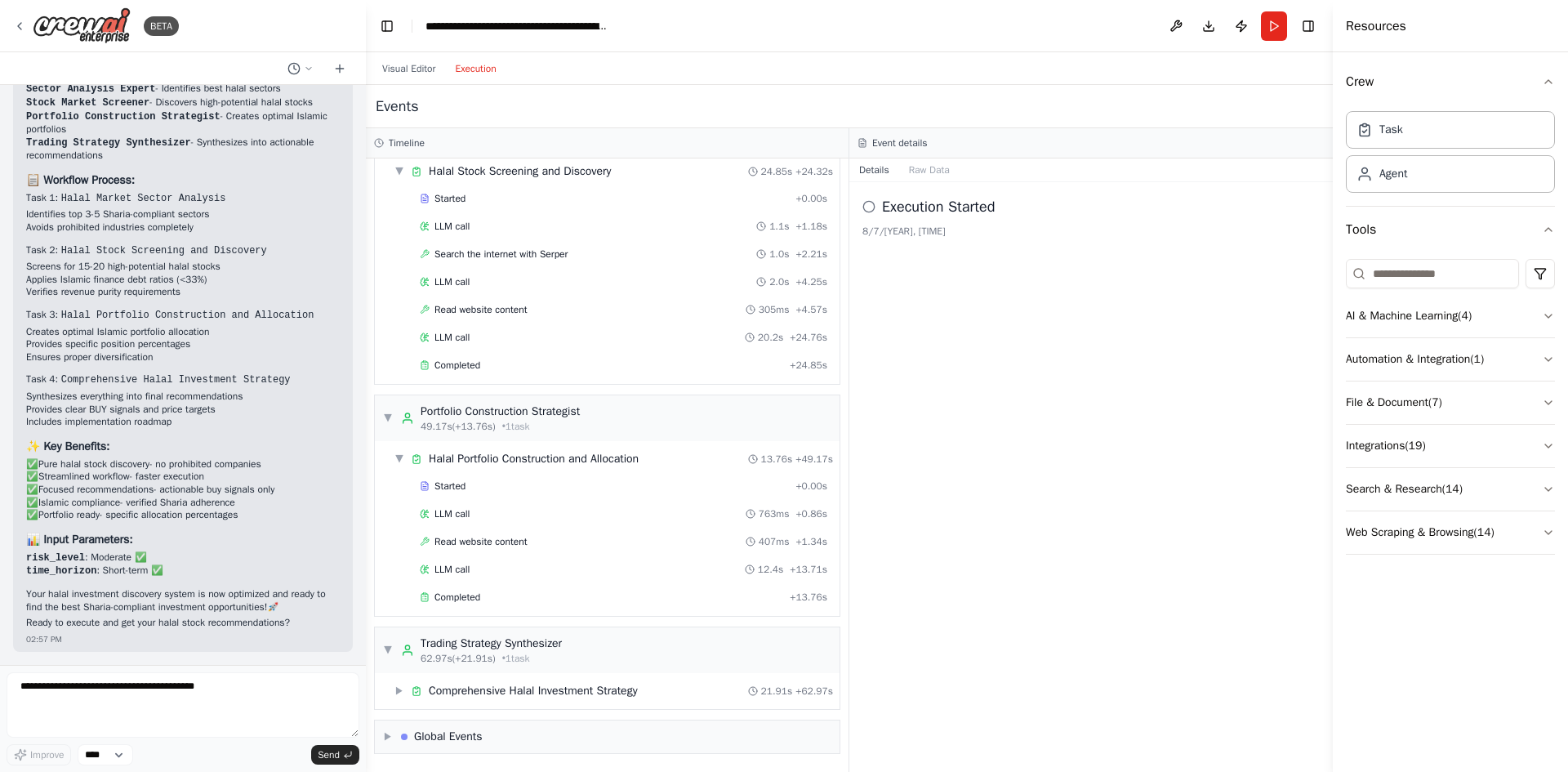 click 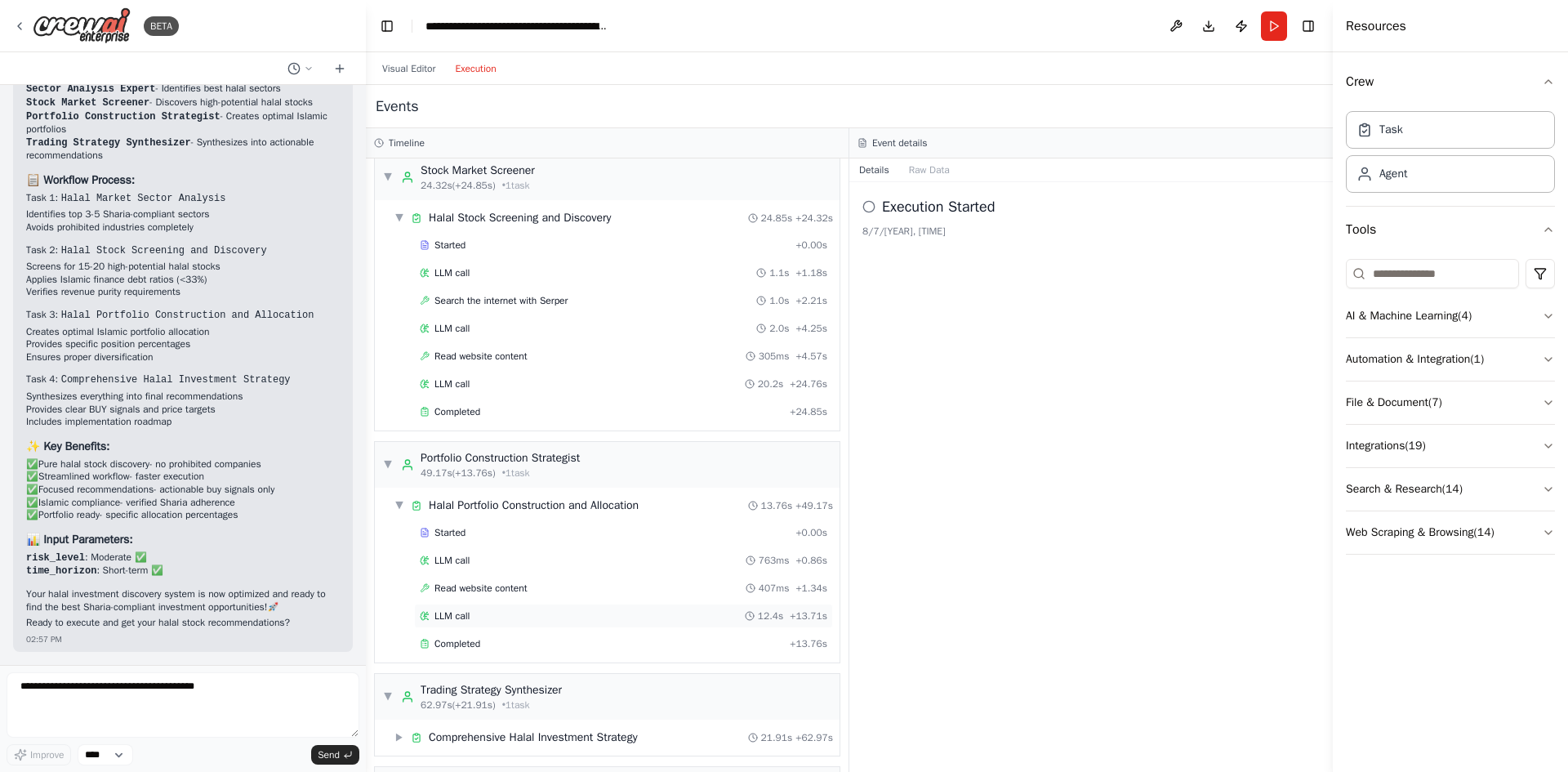 scroll, scrollTop: 347, scrollLeft: 0, axis: vertical 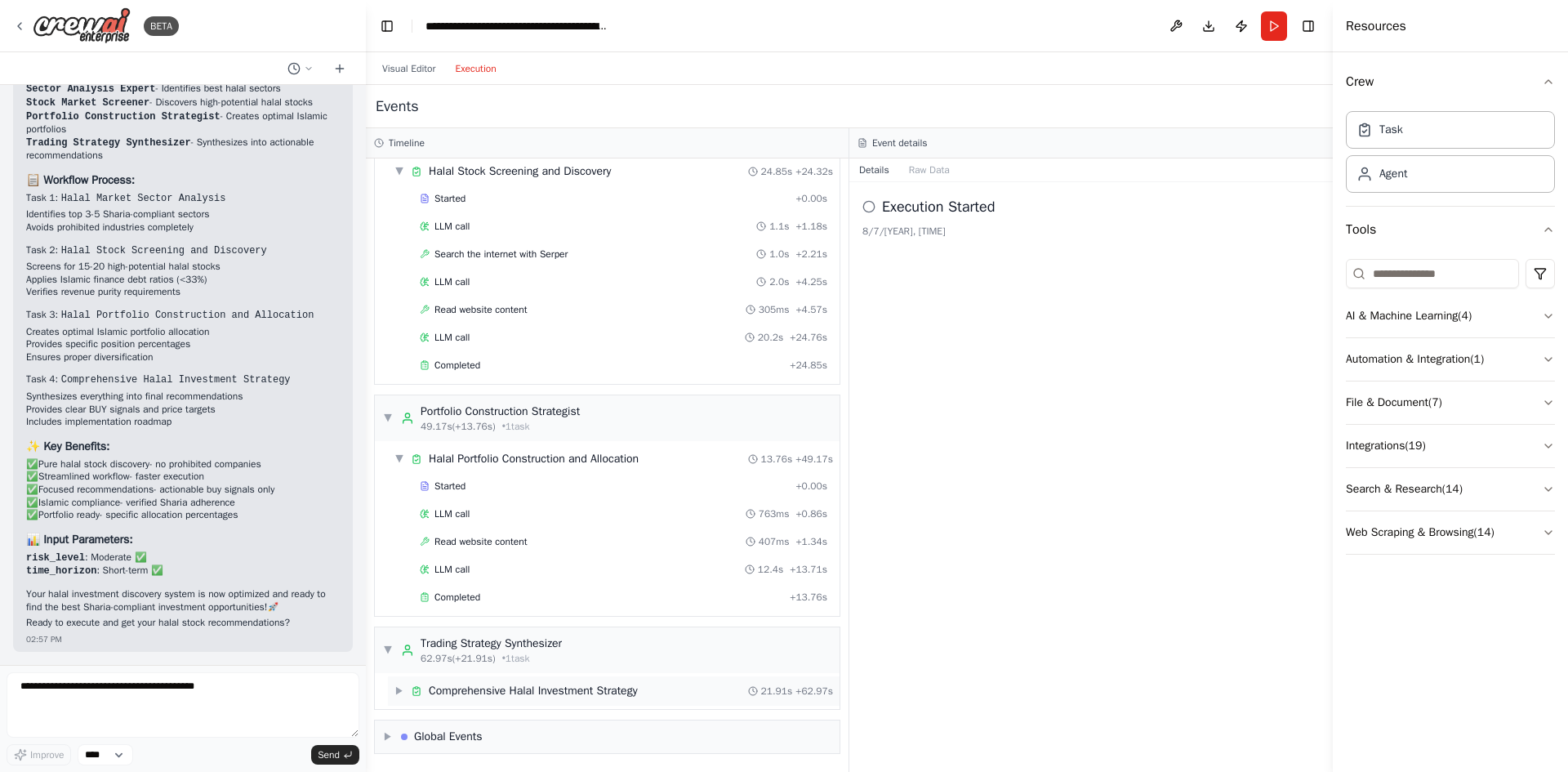 click on "Comprehensive Halal Investment Strategy" at bounding box center (533, 691) 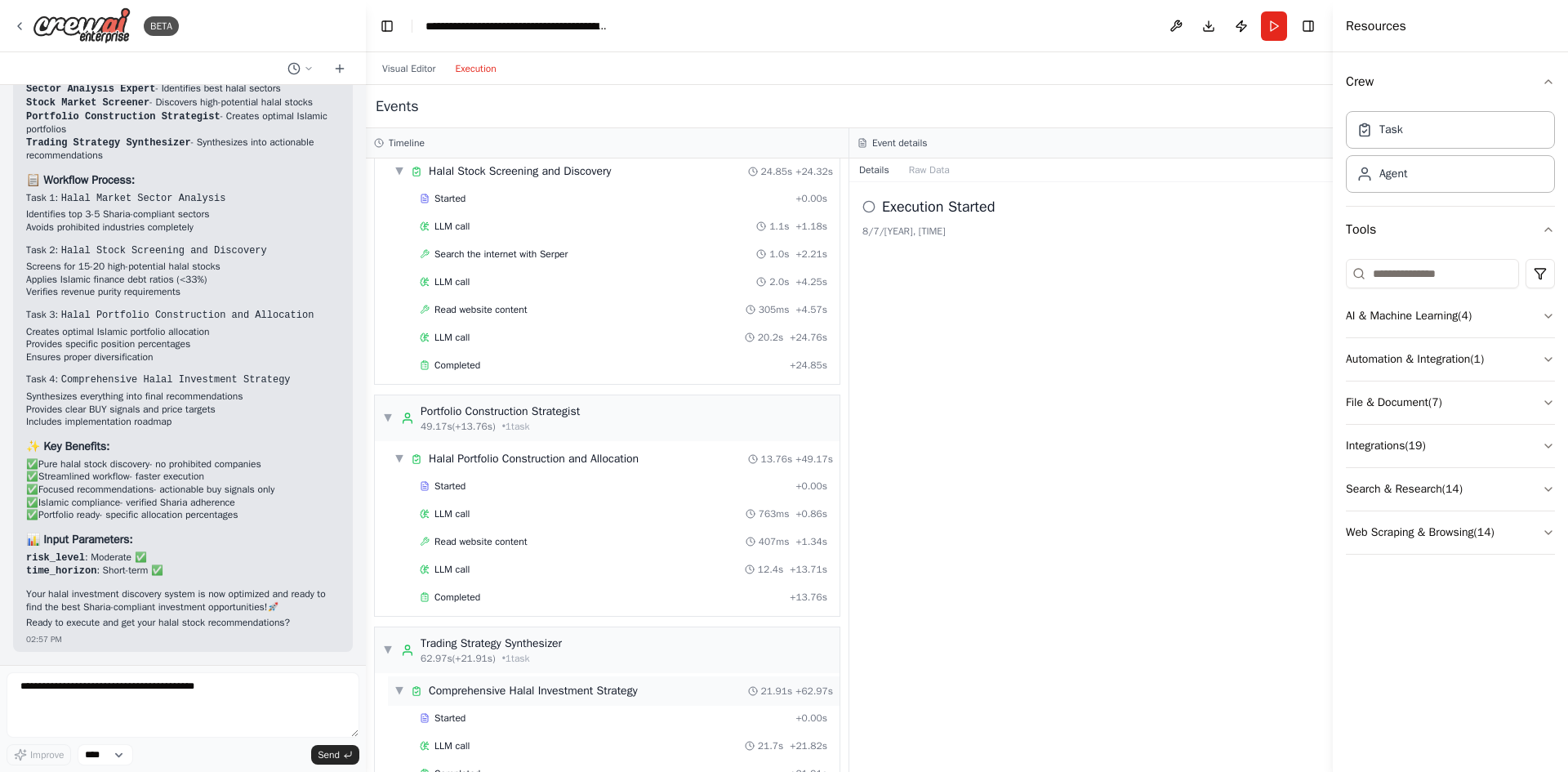 scroll, scrollTop: 431, scrollLeft: 0, axis: vertical 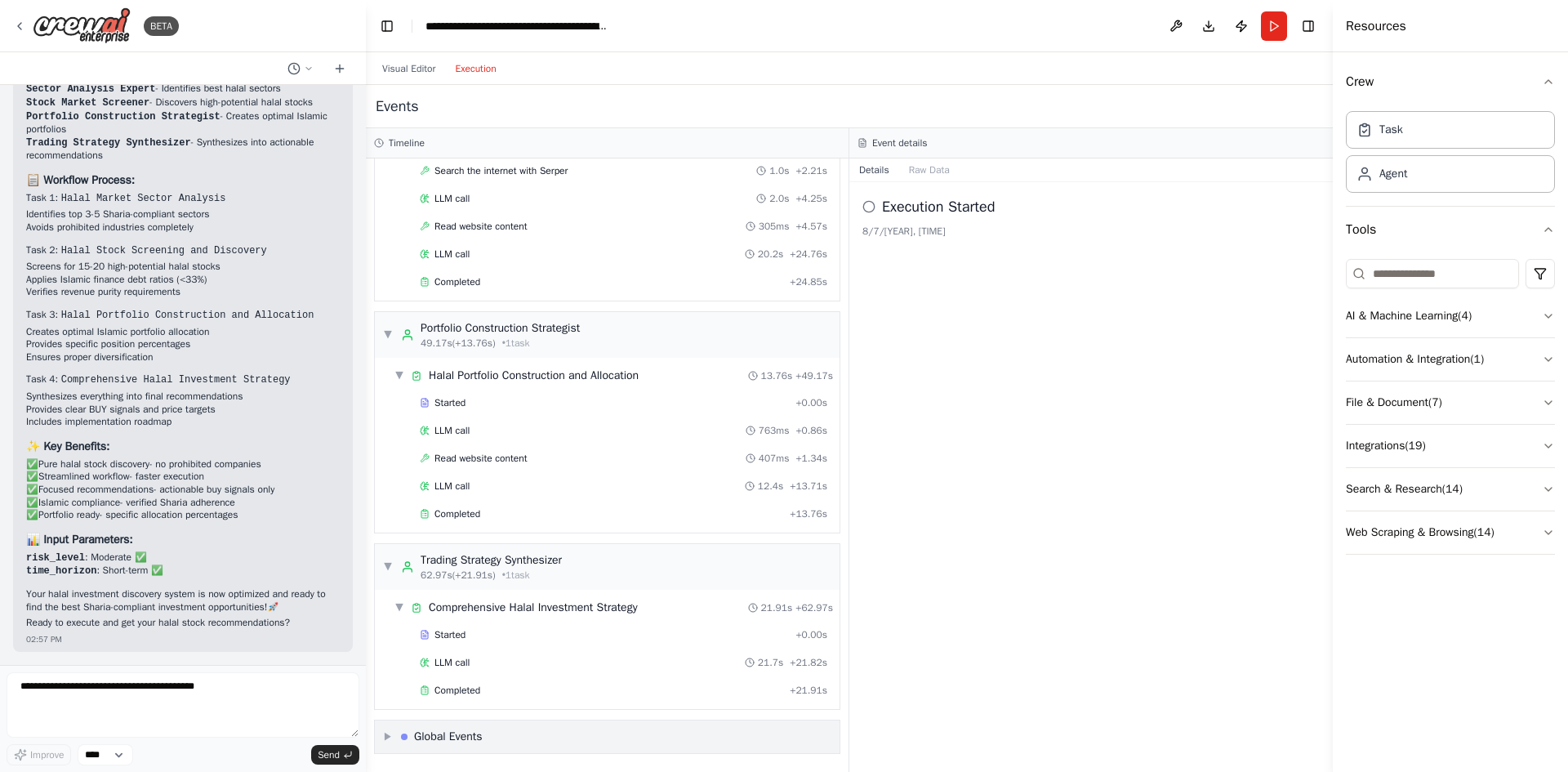 click on "▶ Global Events" at bounding box center (607, 737) 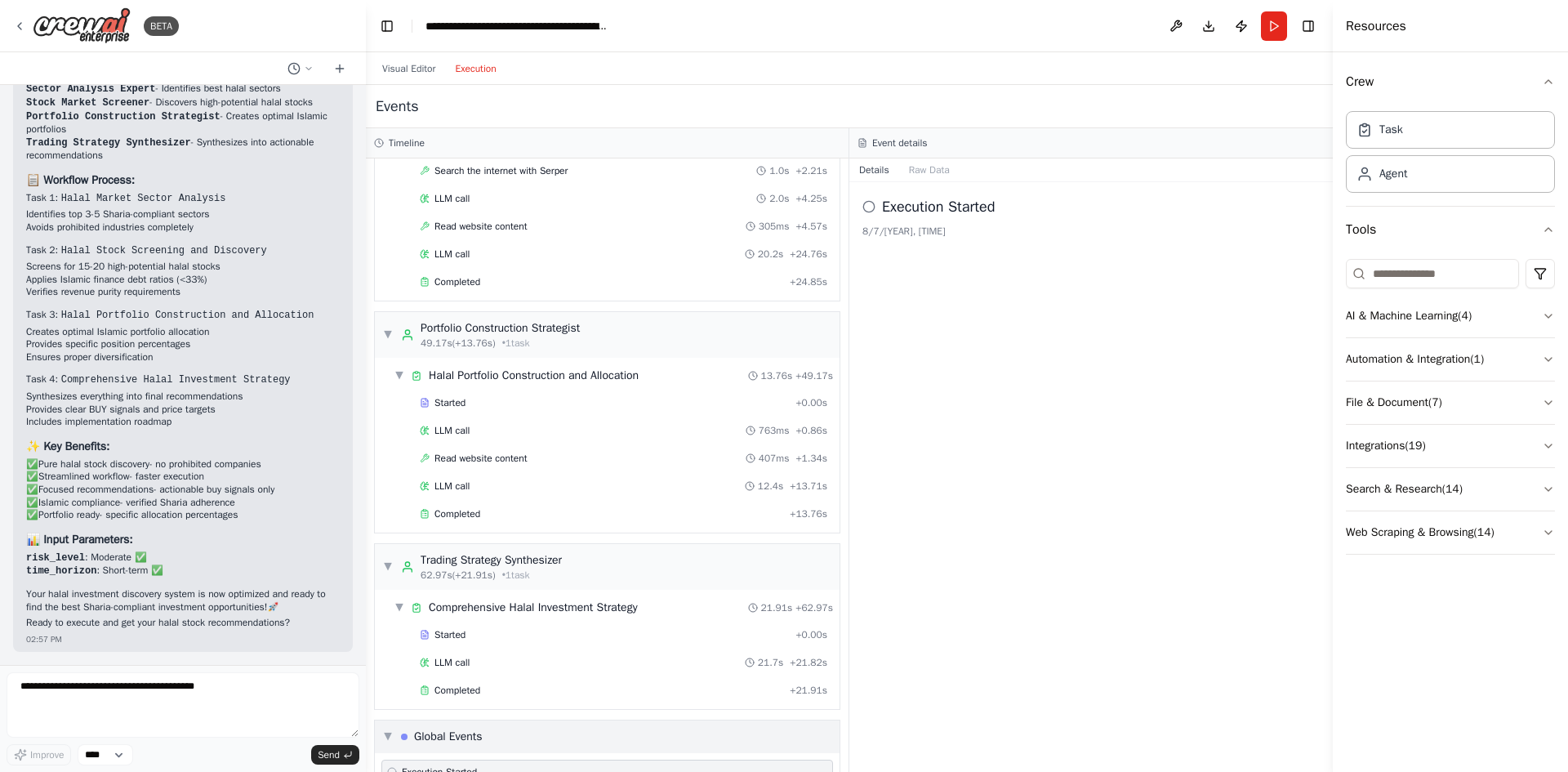 scroll, scrollTop: 551, scrollLeft: 0, axis: vertical 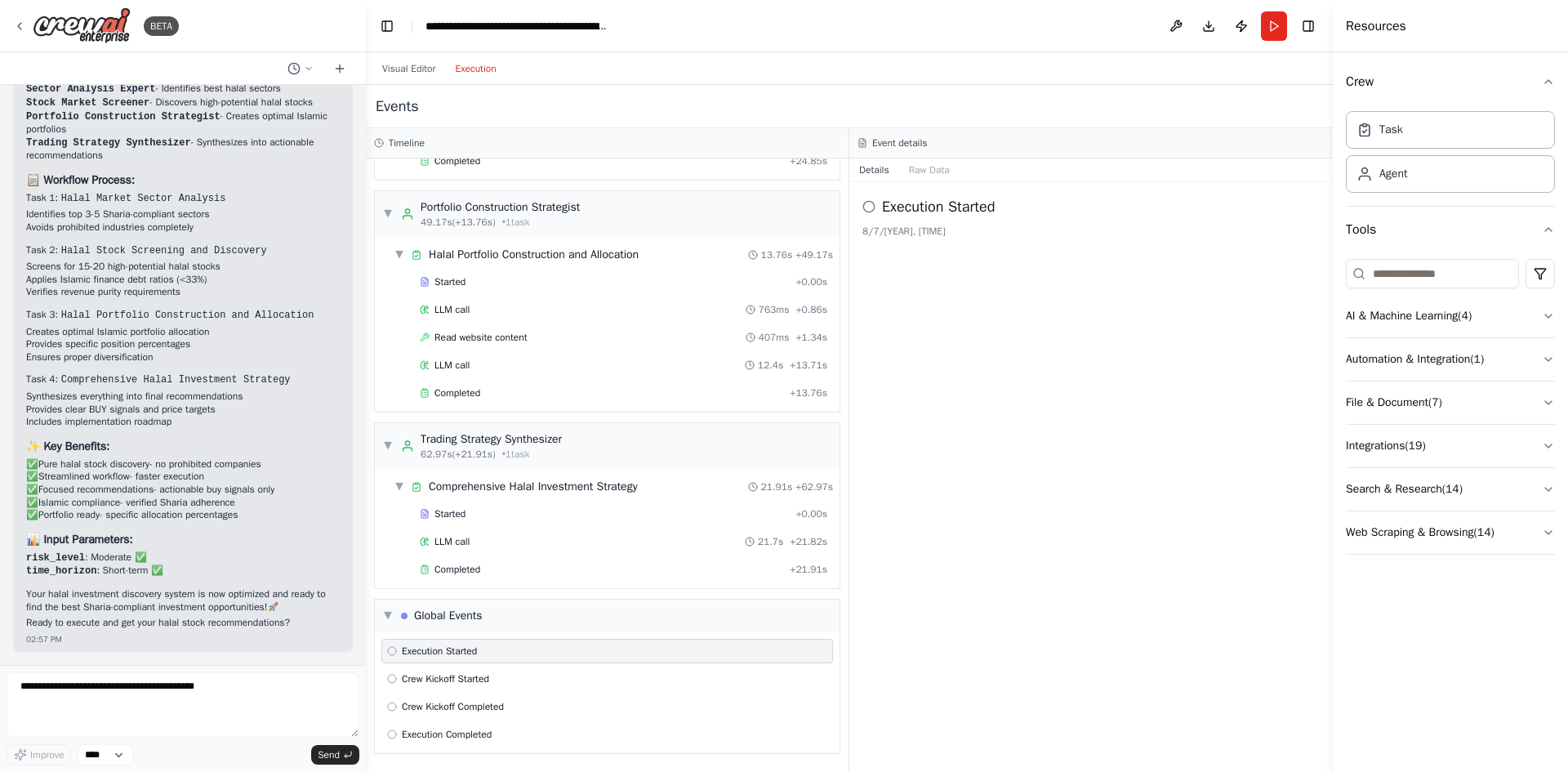 click on "▼ Sector Analysis Expert 5.03s  (+19.27s) •  1  task ▼ Halal Market Sector Analysis 19.27s + 5.03s Started + 0.00s LLM call 2.4s + 2.45s Search the internet with Serper 1.2s + 3.70s LLM call 1.9s + 5.71s Search the internet with Serper 884ms + 6.61s LLM call 12.6s + 19.27s Completed + 19.27s ▼ Stock Market Screener 24.32s  (+24.85s) •  1  task ▼ Halal Stock Screening and Discovery 24.85s + 24.32s Started + 0.00s LLM call 1.1s + 1.18s Search the internet with Serper 1.0s + 2.21s LLM call 2.0s + 4.25s Read website content 305ms + 4.57s LLM call 20.2s + 24.76s Completed + 24.85s ▼ Portfolio Construction Strategist 49.17s  (+13.76s) •  1  task ▼ Halal Portfolio Construction and Allocation 13.76s + 49.17s Started + 0.00s LLM call 763ms + 0.86s Read website content 407ms + 1.34s LLM call 12.4s + 13.71s Completed + 13.76s ▼ Trading Strategy Synthesizer 62.97s  (+21.91s) •  1  task ▼ Comprehensive Halal Investment Strategy 21.91s + 62.97s Started + 0.00s LLM call 21.7s + 21.82s Completed +" at bounding box center [607, 465] 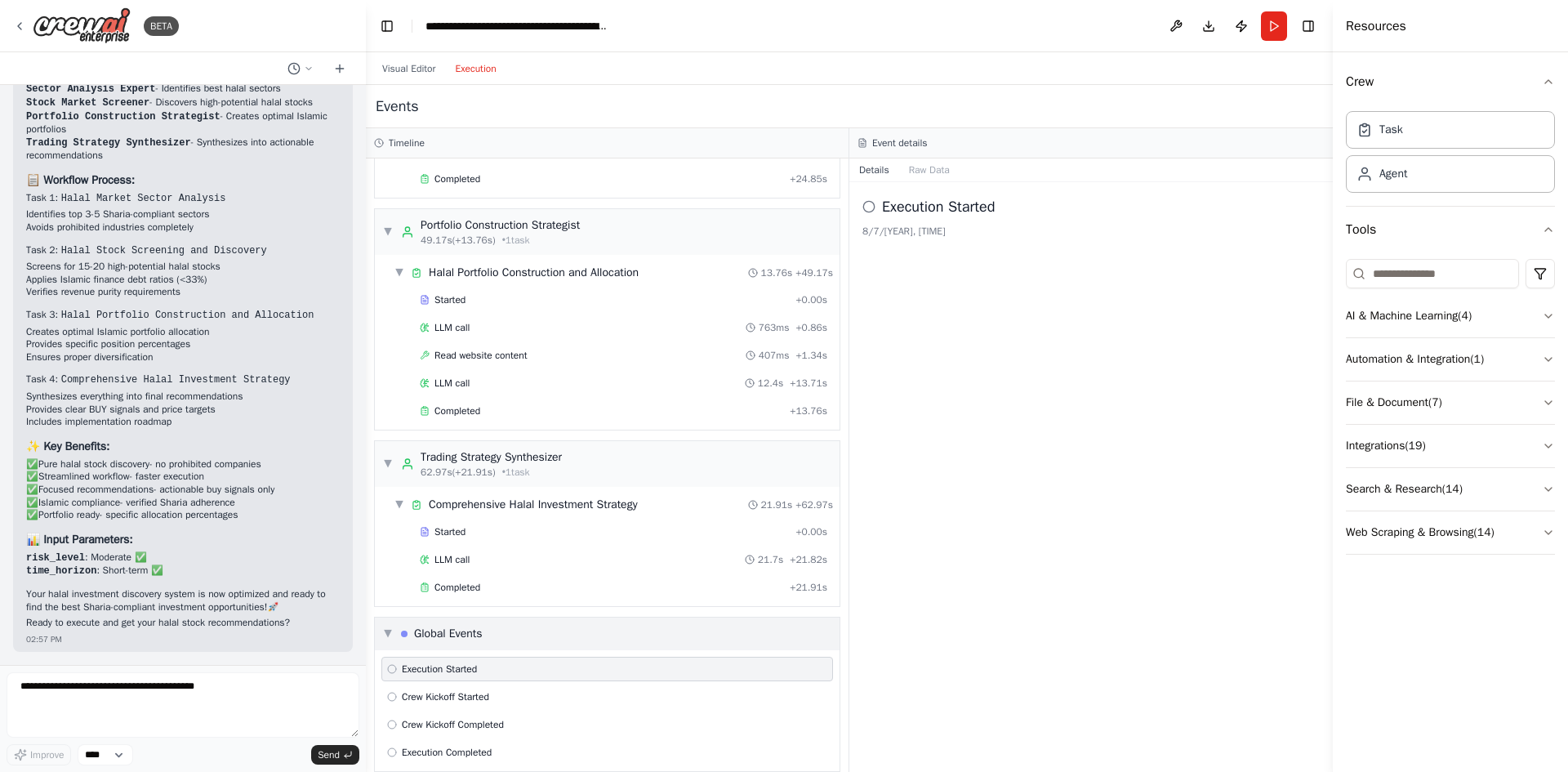 scroll, scrollTop: 551, scrollLeft: 0, axis: vertical 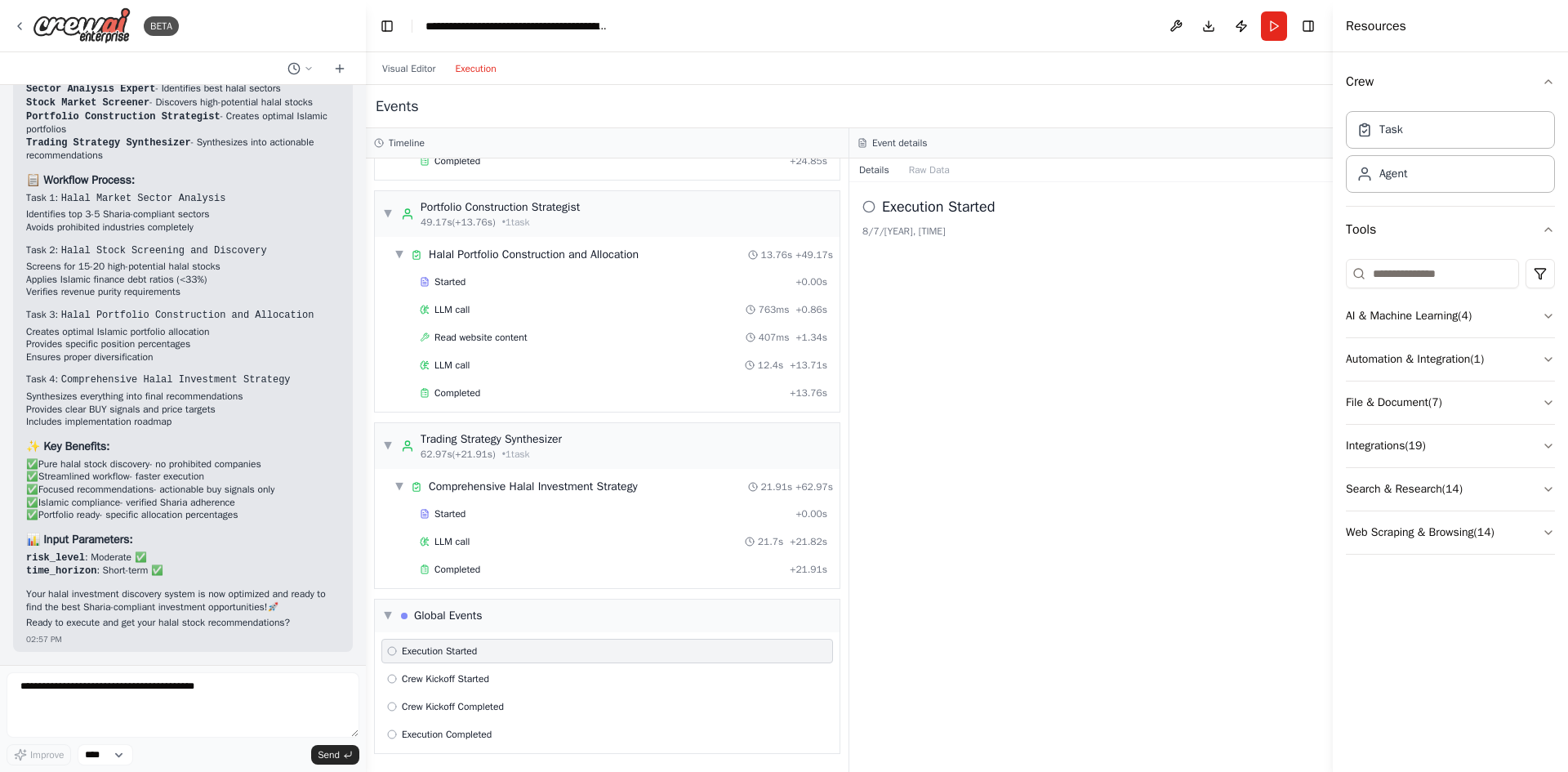 click on "Execution Started 8/7/2025, 2:58:11 PM" at bounding box center (1091, 477) 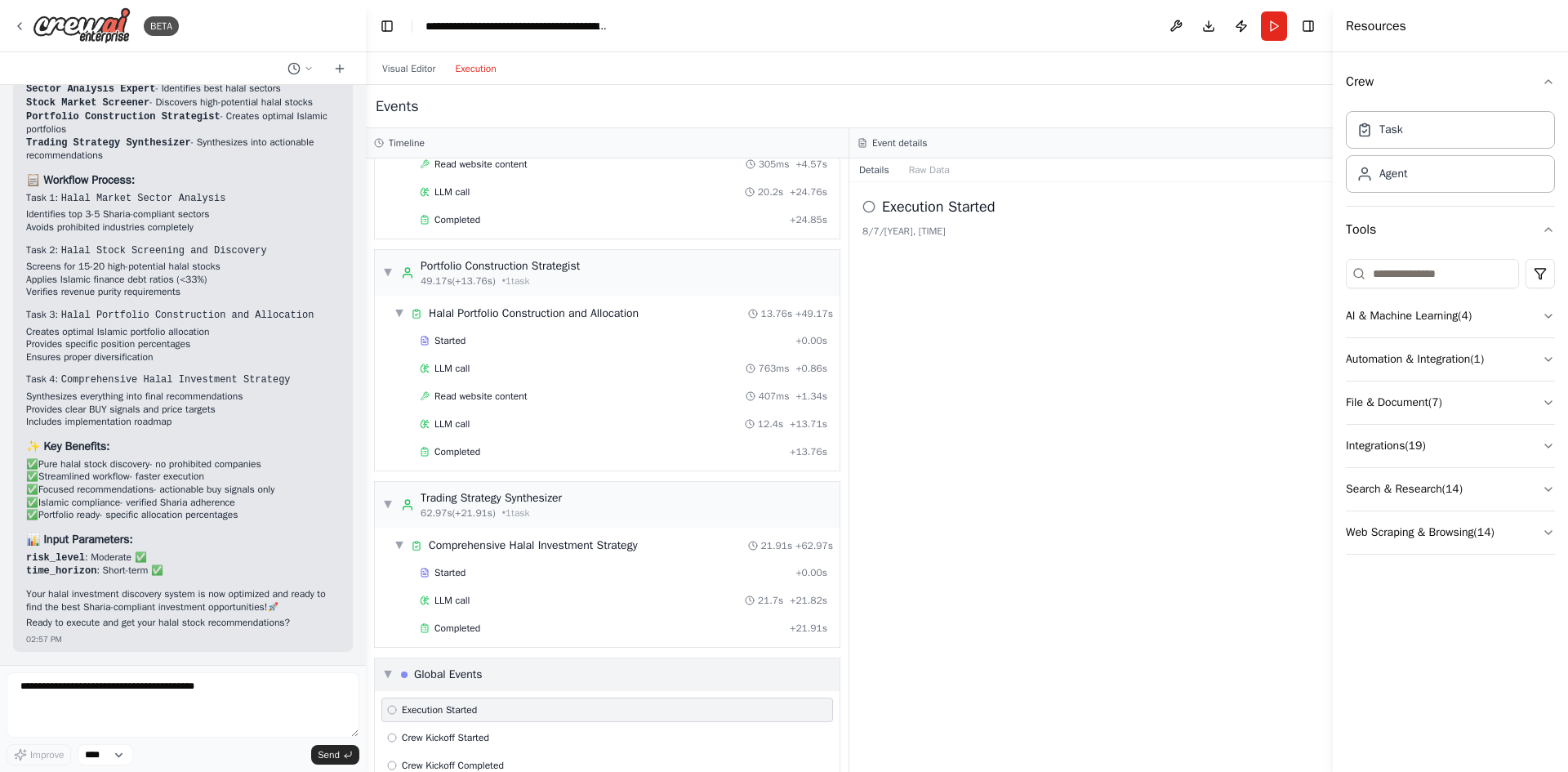 scroll, scrollTop: 490, scrollLeft: 0, axis: vertical 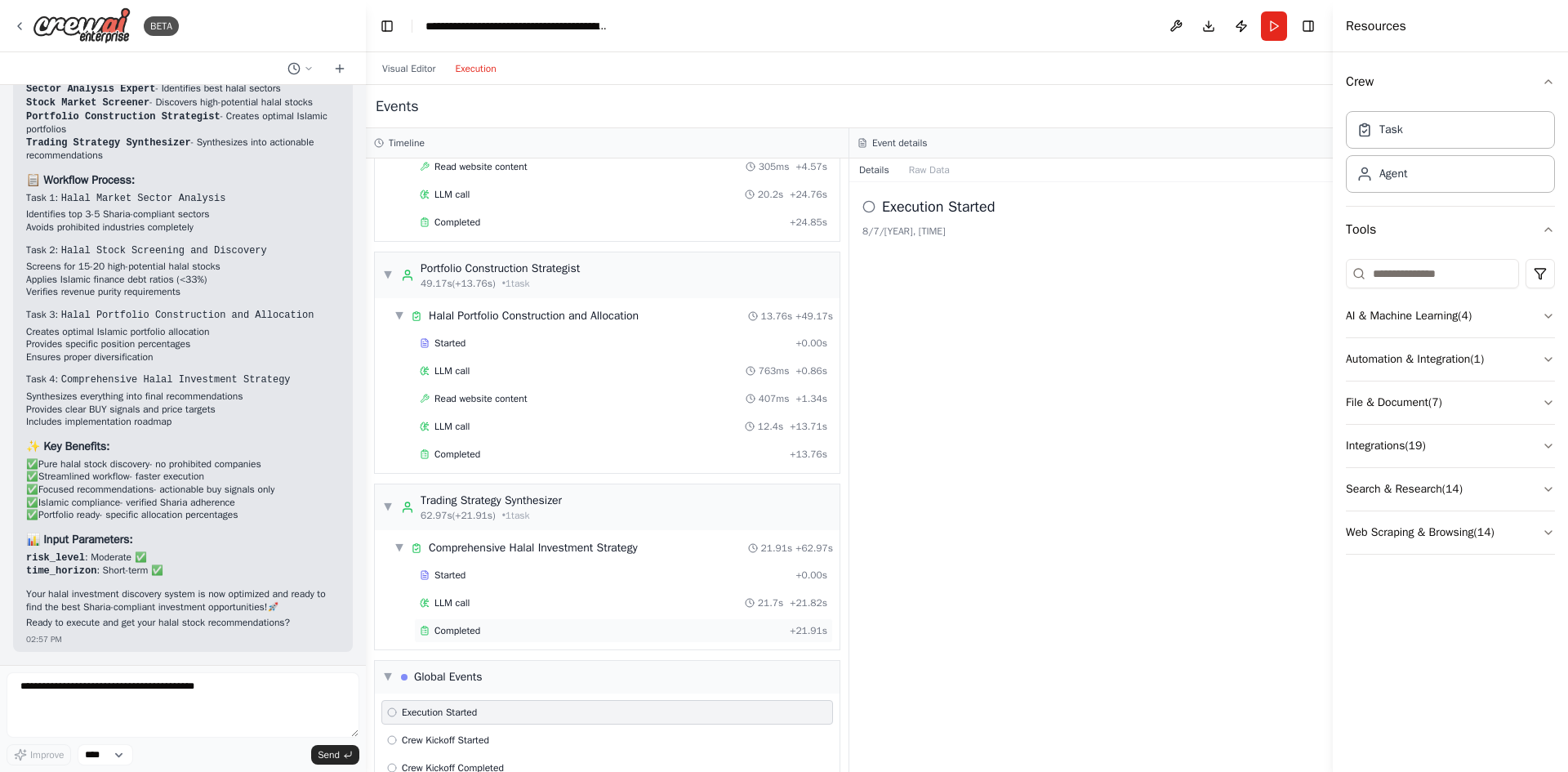 click on "Completed + 21.91s" at bounding box center [623, 631] 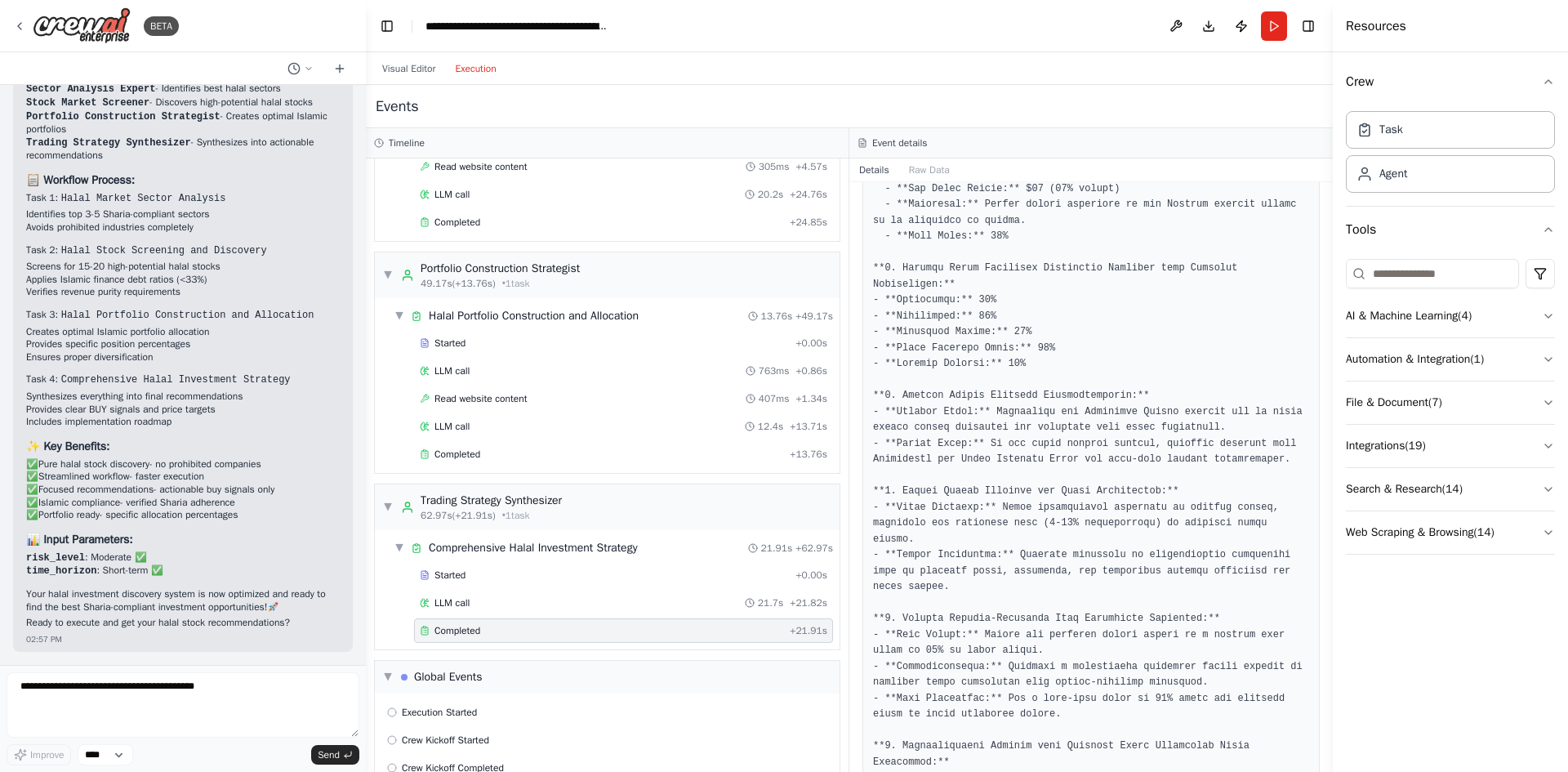 scroll, scrollTop: 1289, scrollLeft: 0, axis: vertical 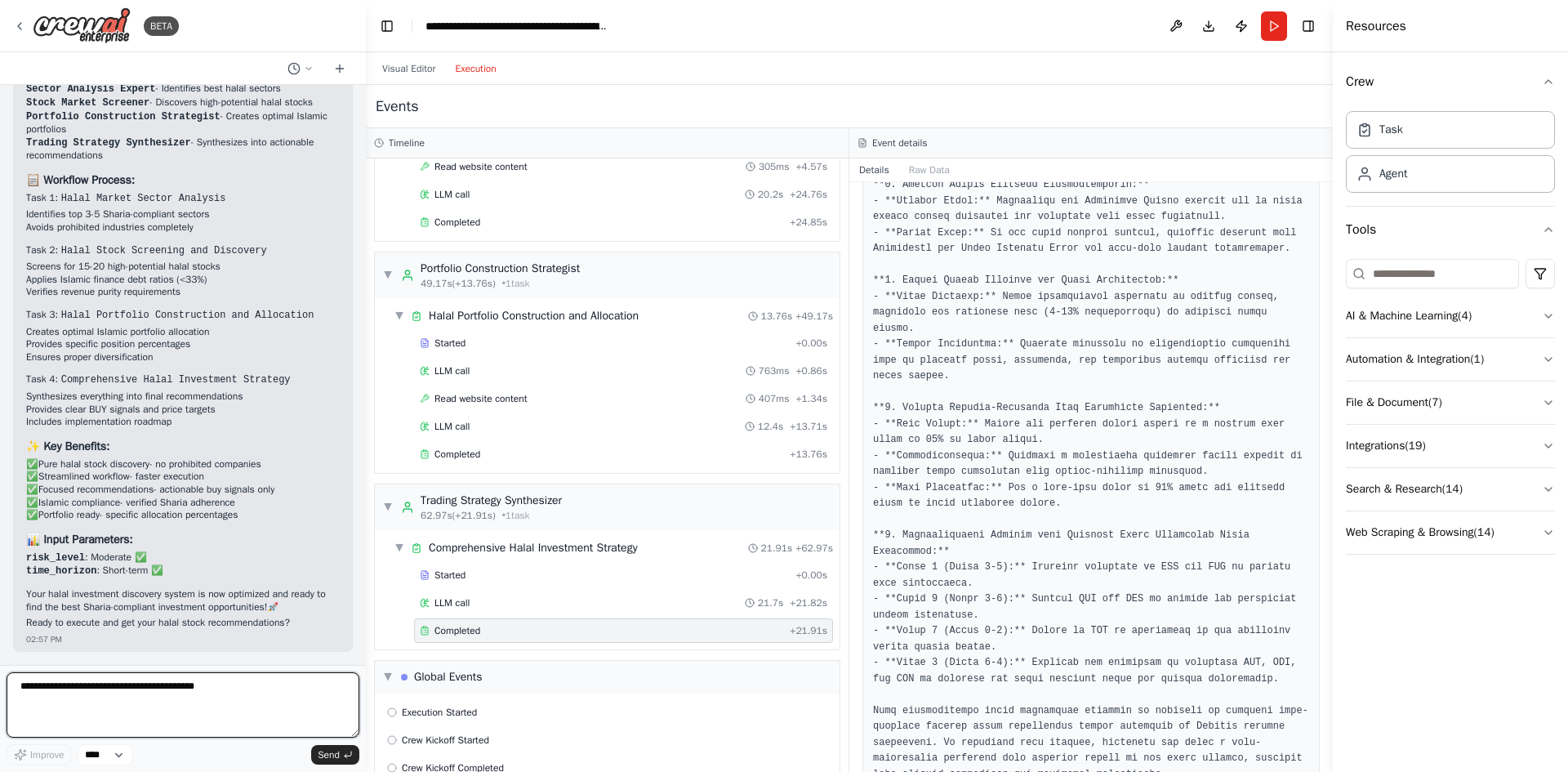 click at bounding box center [183, 705] 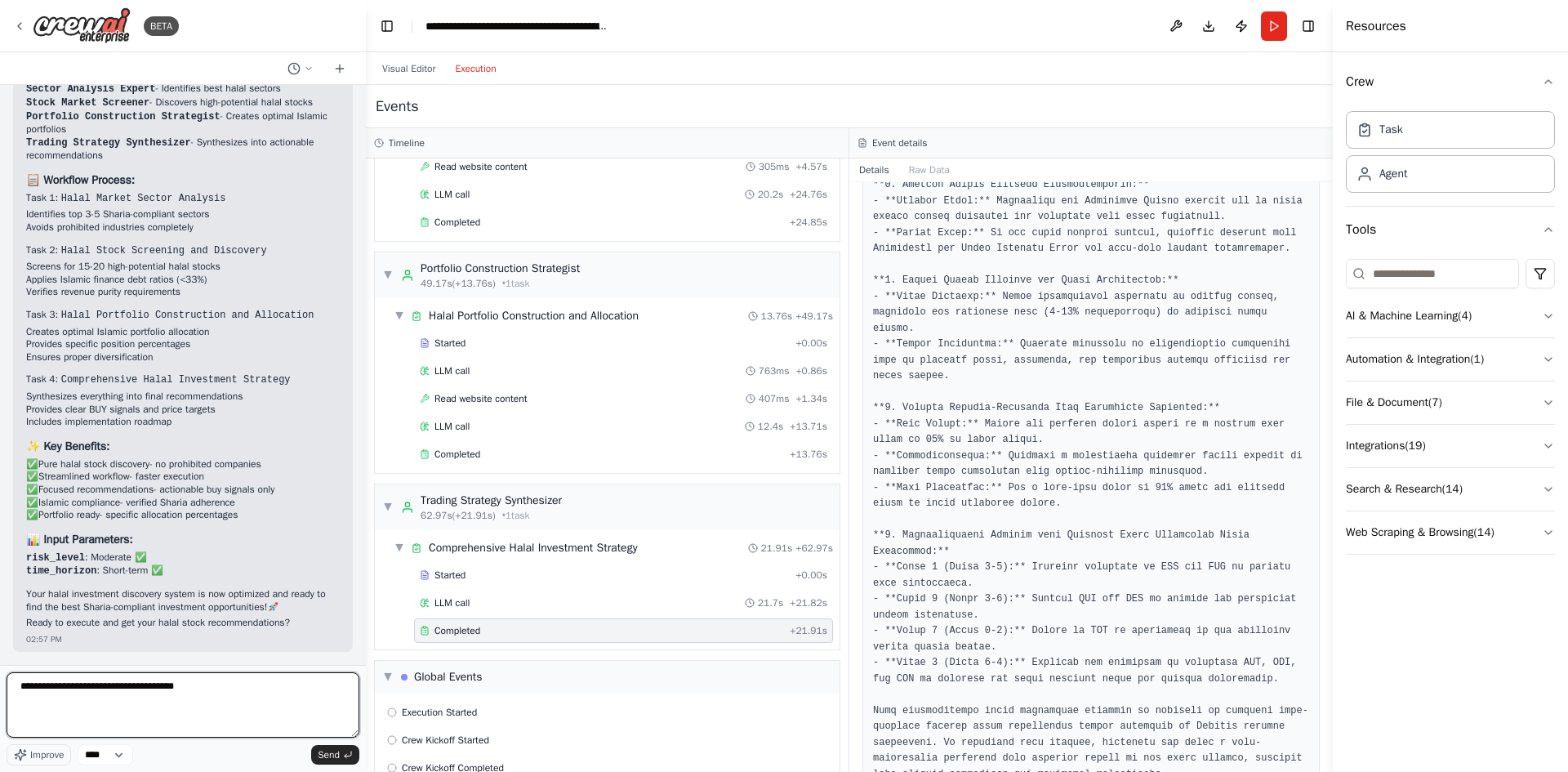 type on "**********" 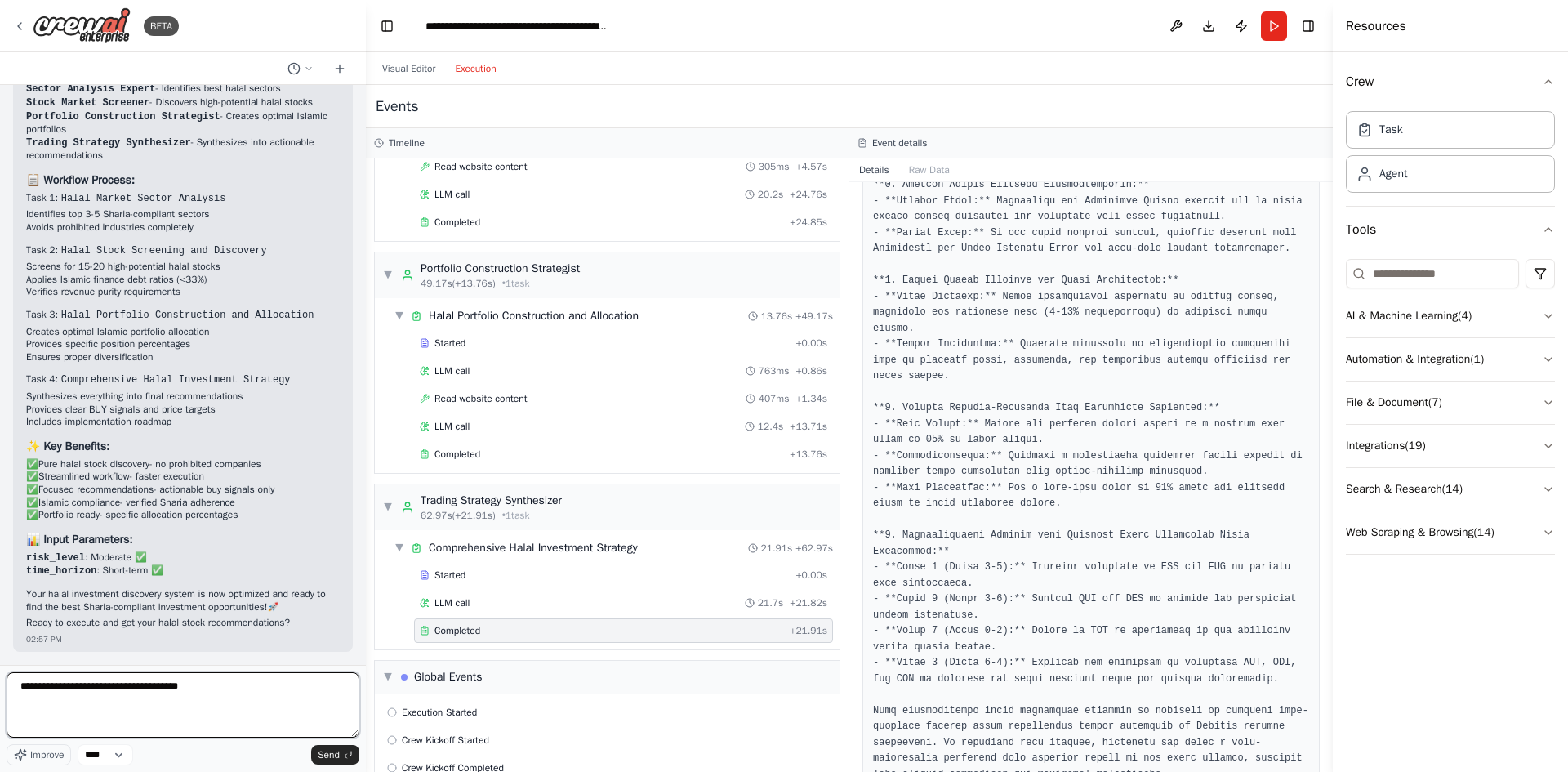 type 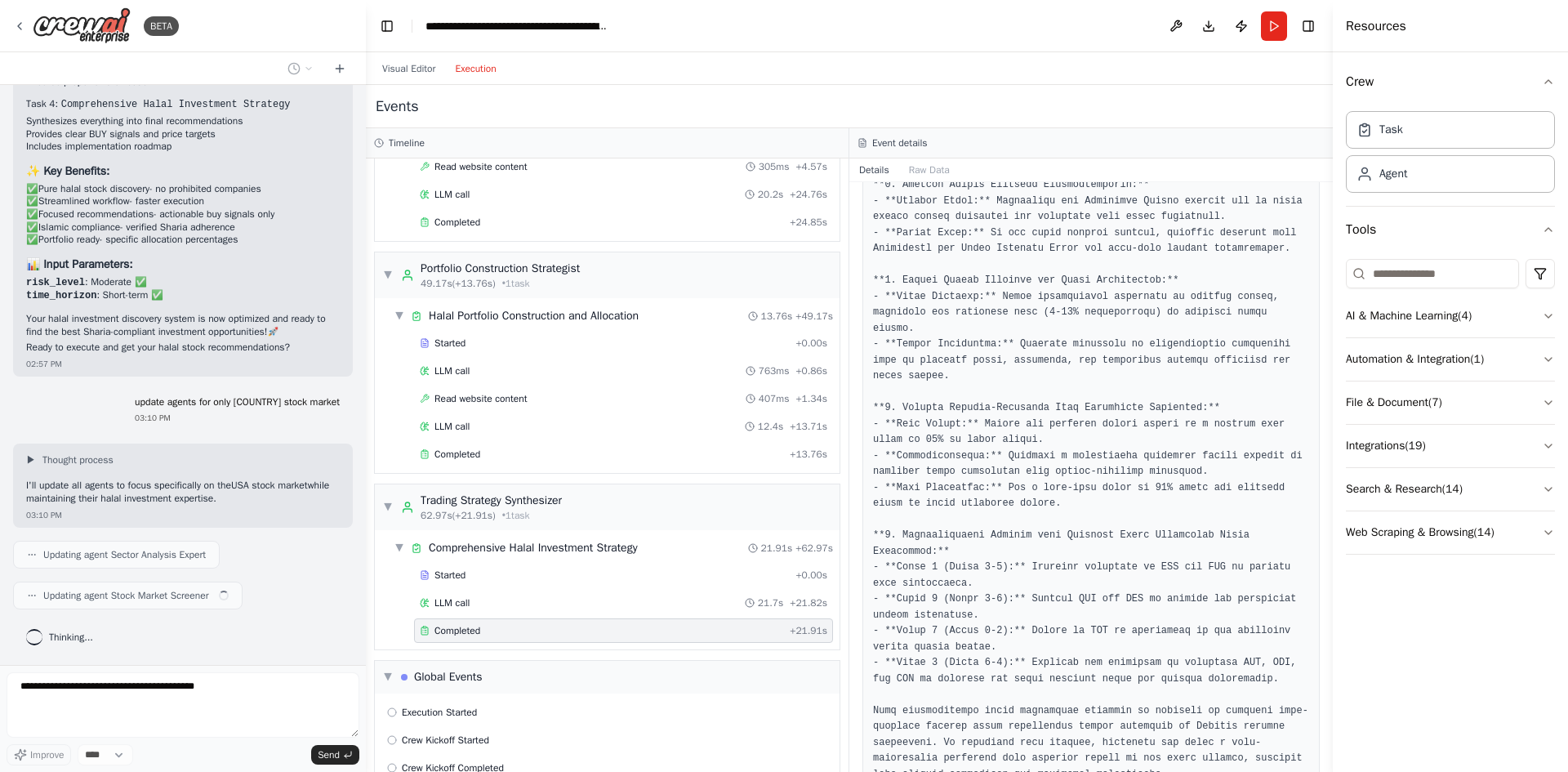 scroll, scrollTop: 8187, scrollLeft: 0, axis: vertical 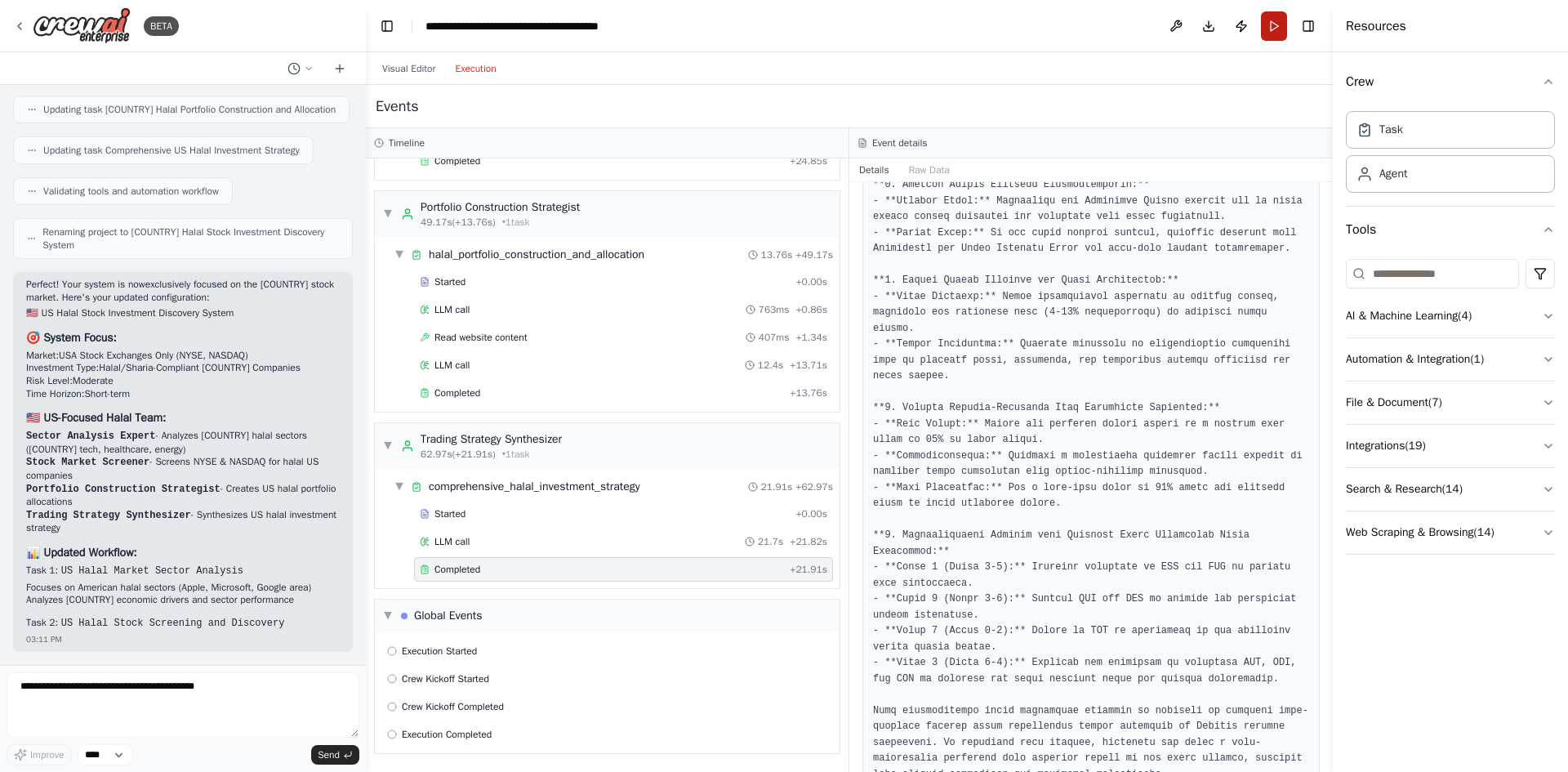click on "Run" at bounding box center (1274, 26) 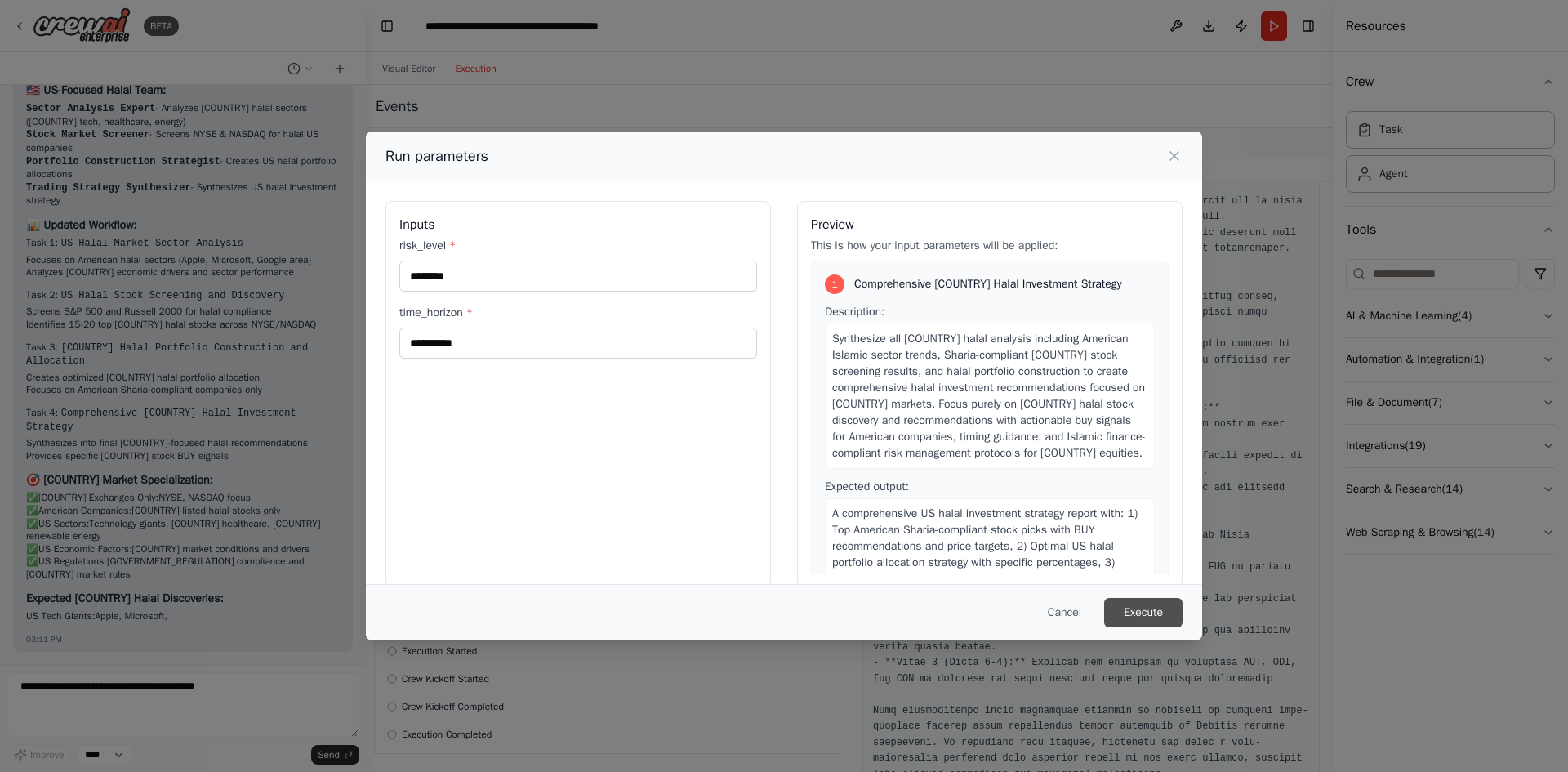 click on "Execute" at bounding box center [1143, 613] 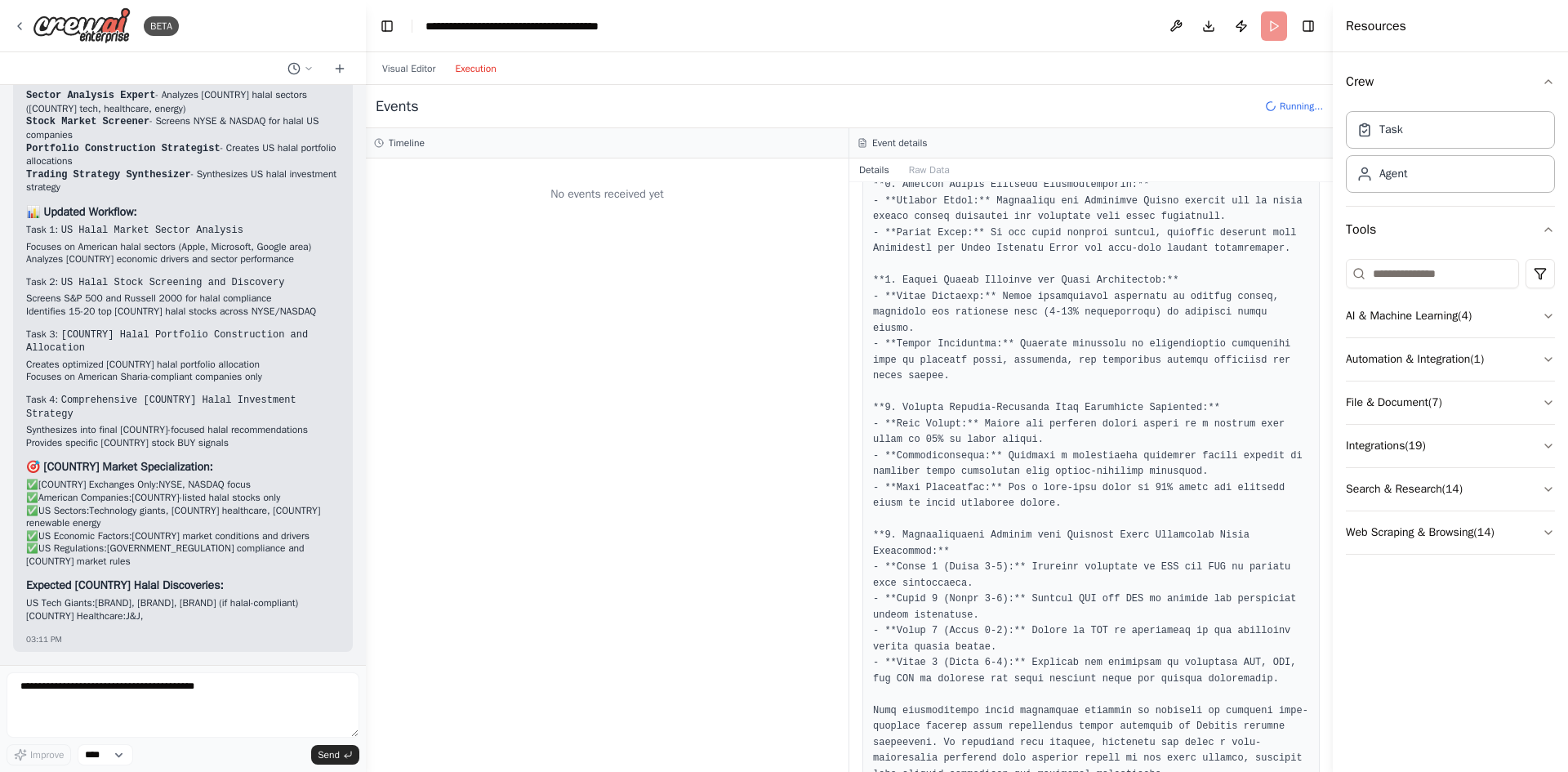 scroll, scrollTop: 9219, scrollLeft: 0, axis: vertical 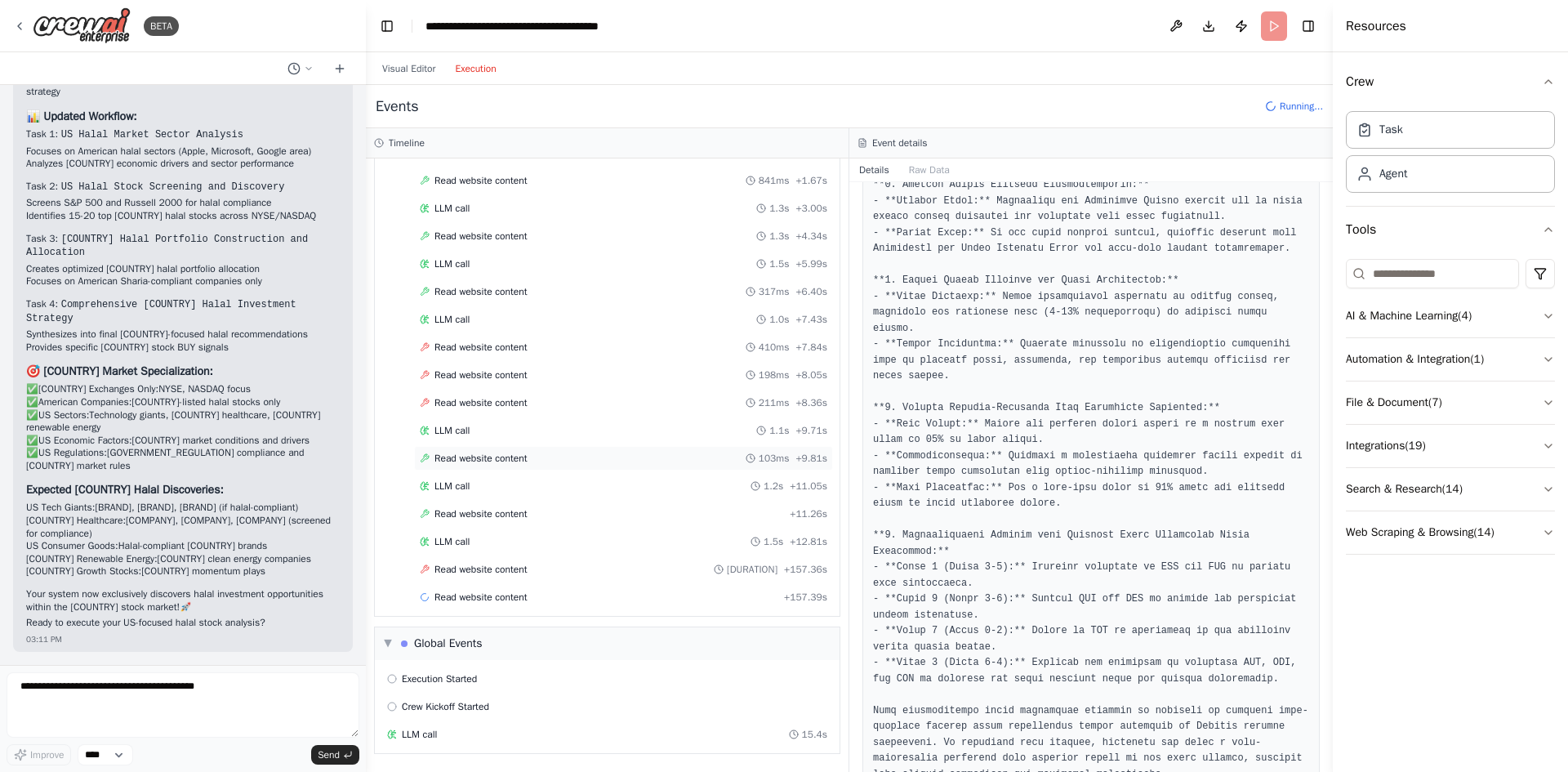 click on "Read website content 103ms + 9.81s" at bounding box center [623, 458] 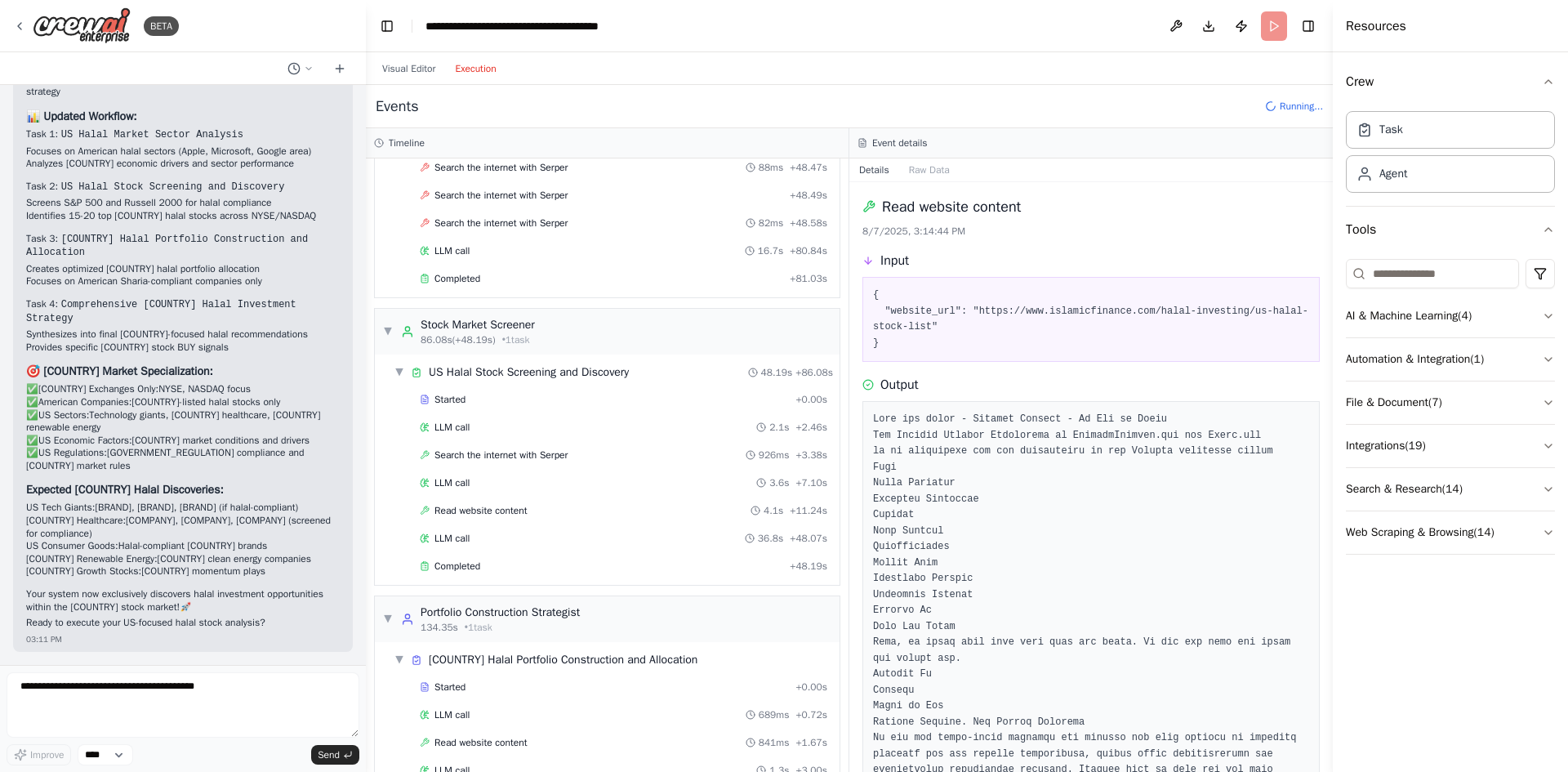 scroll, scrollTop: 2793, scrollLeft: 0, axis: vertical 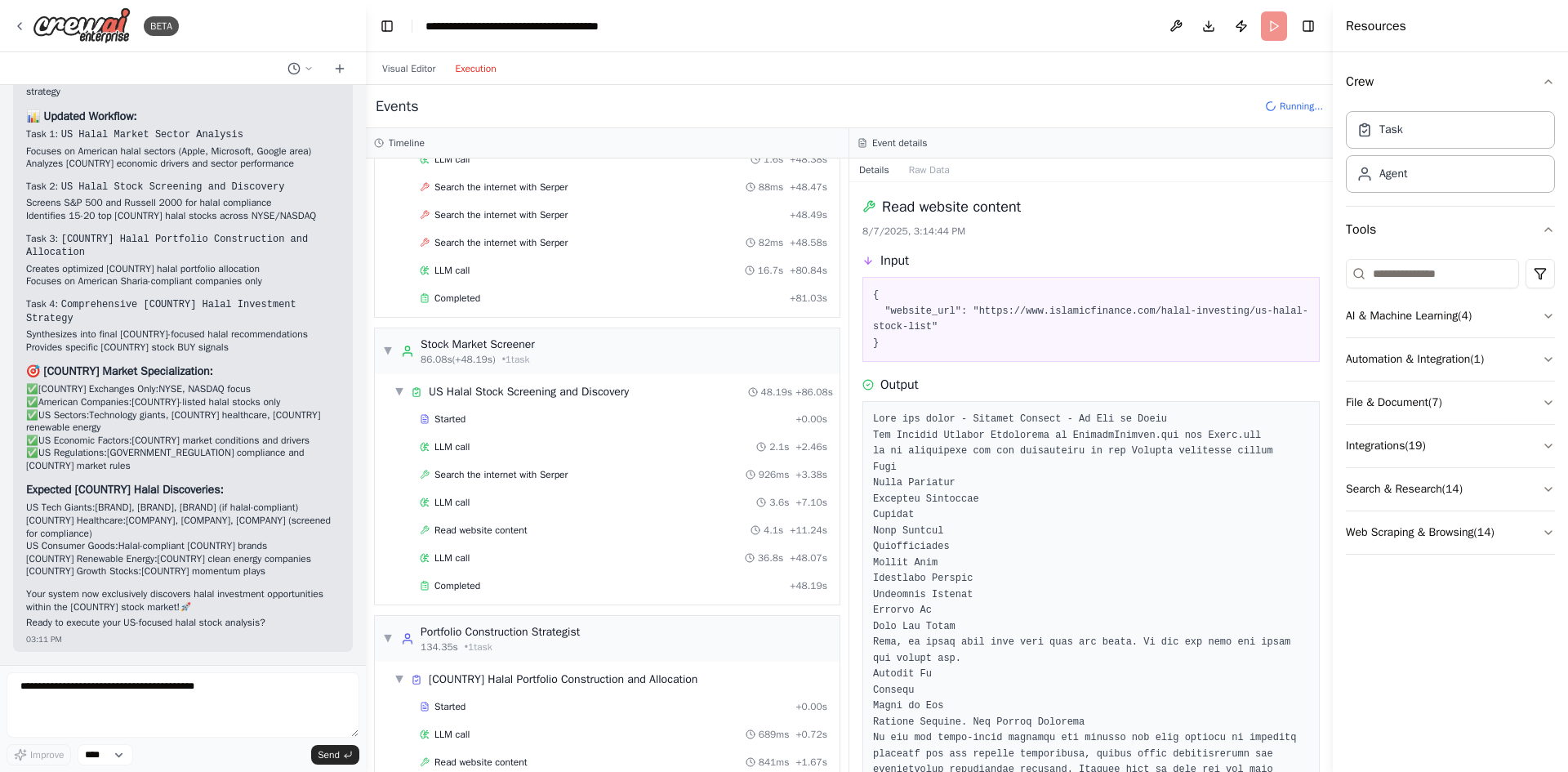 click on "Visual Editor Execution" at bounding box center (439, 69) 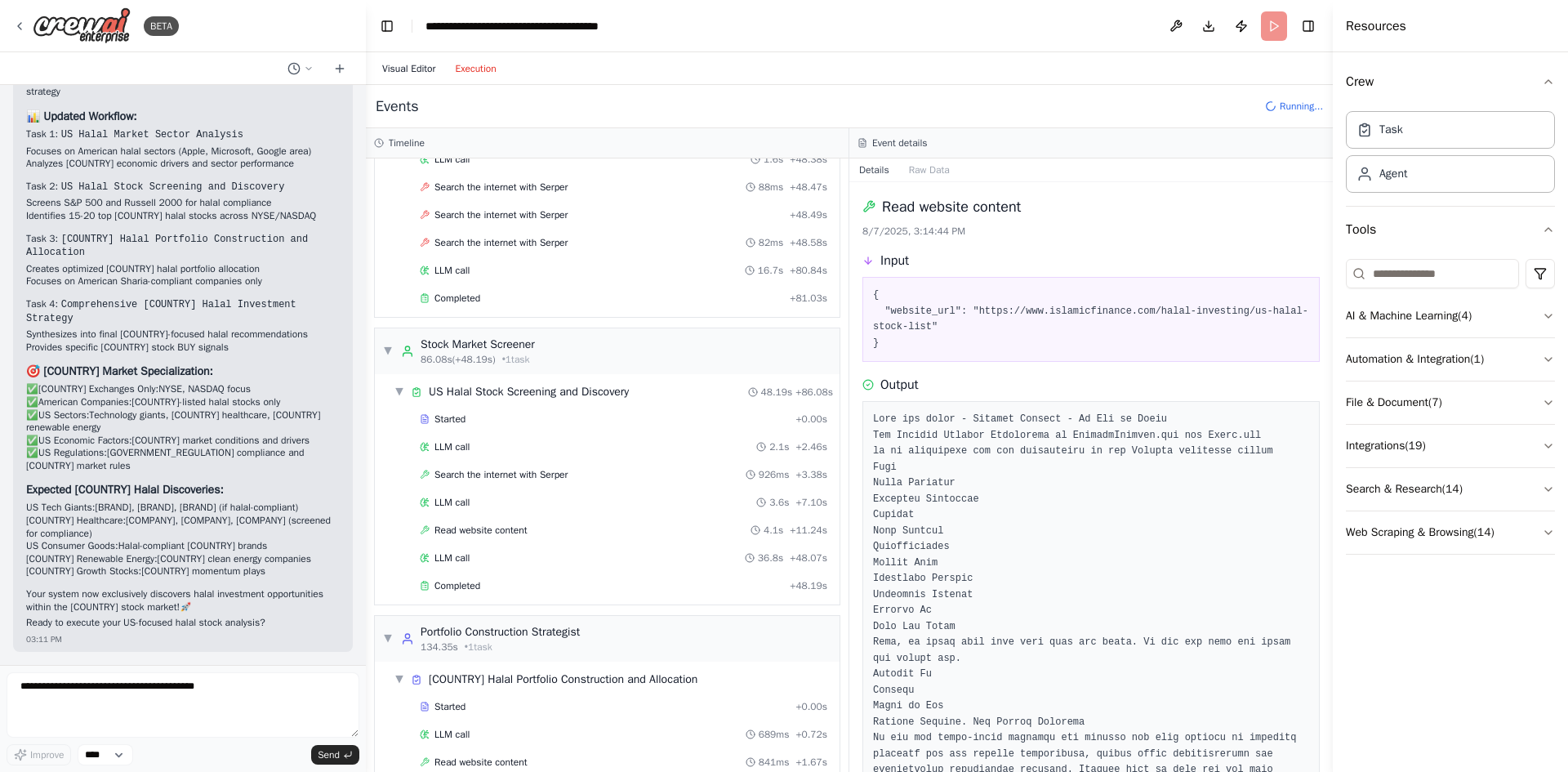 click on "Visual Editor" at bounding box center (408, 69) 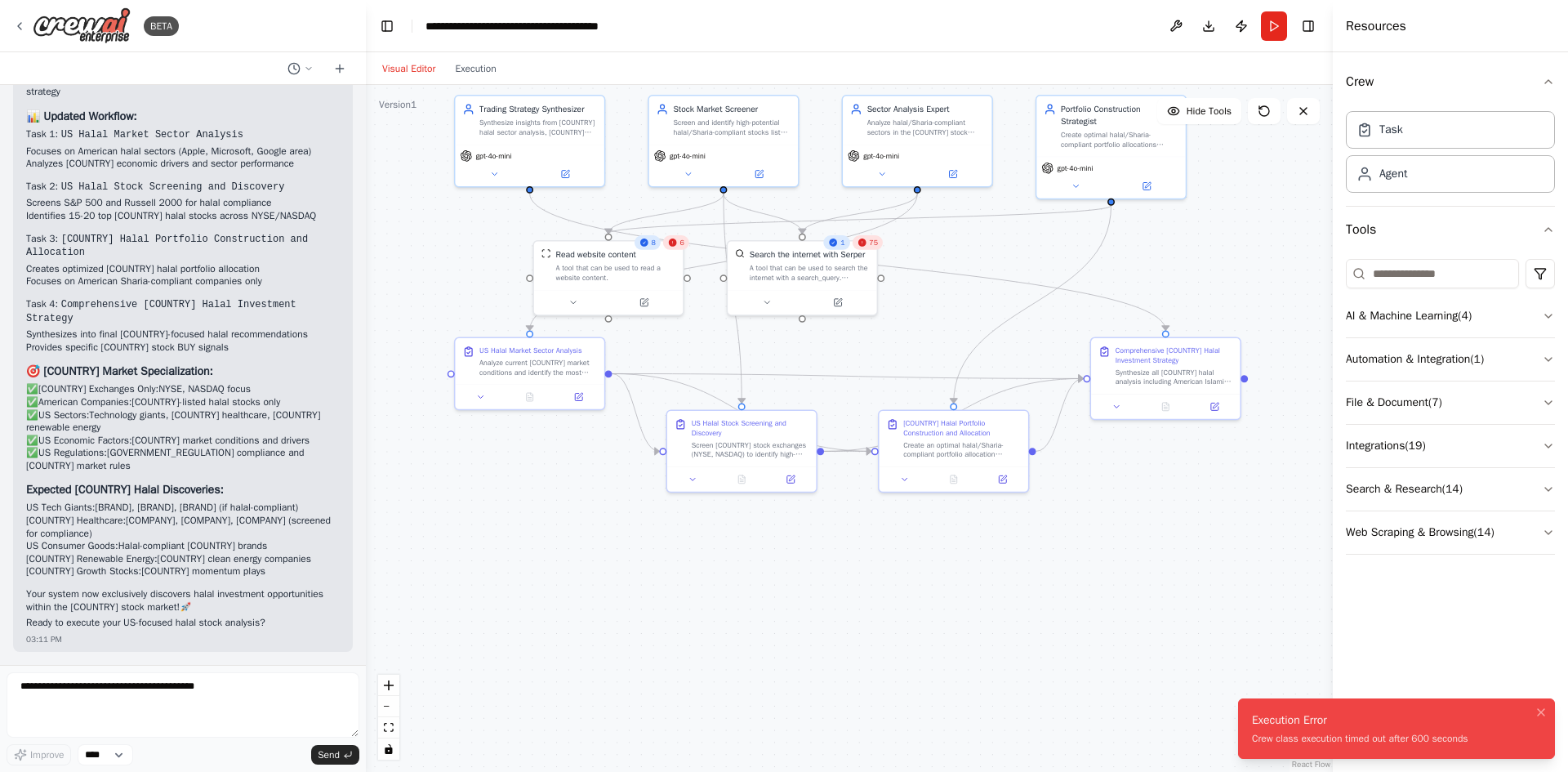 click on "Execution Error Crew class execution timed out after 600 seconds" at bounding box center [1360, 729] 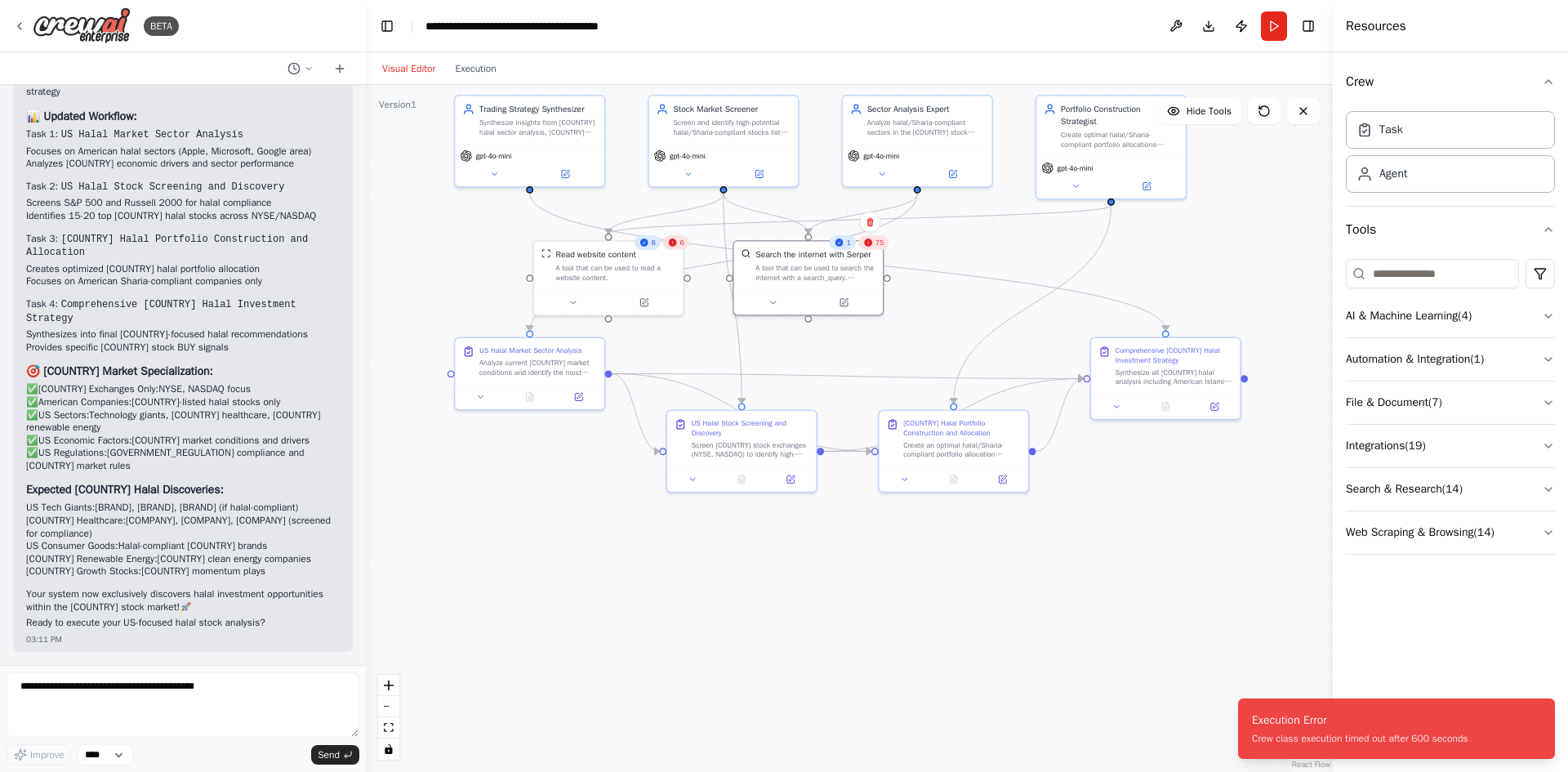 click on "75" at bounding box center (873, 243) 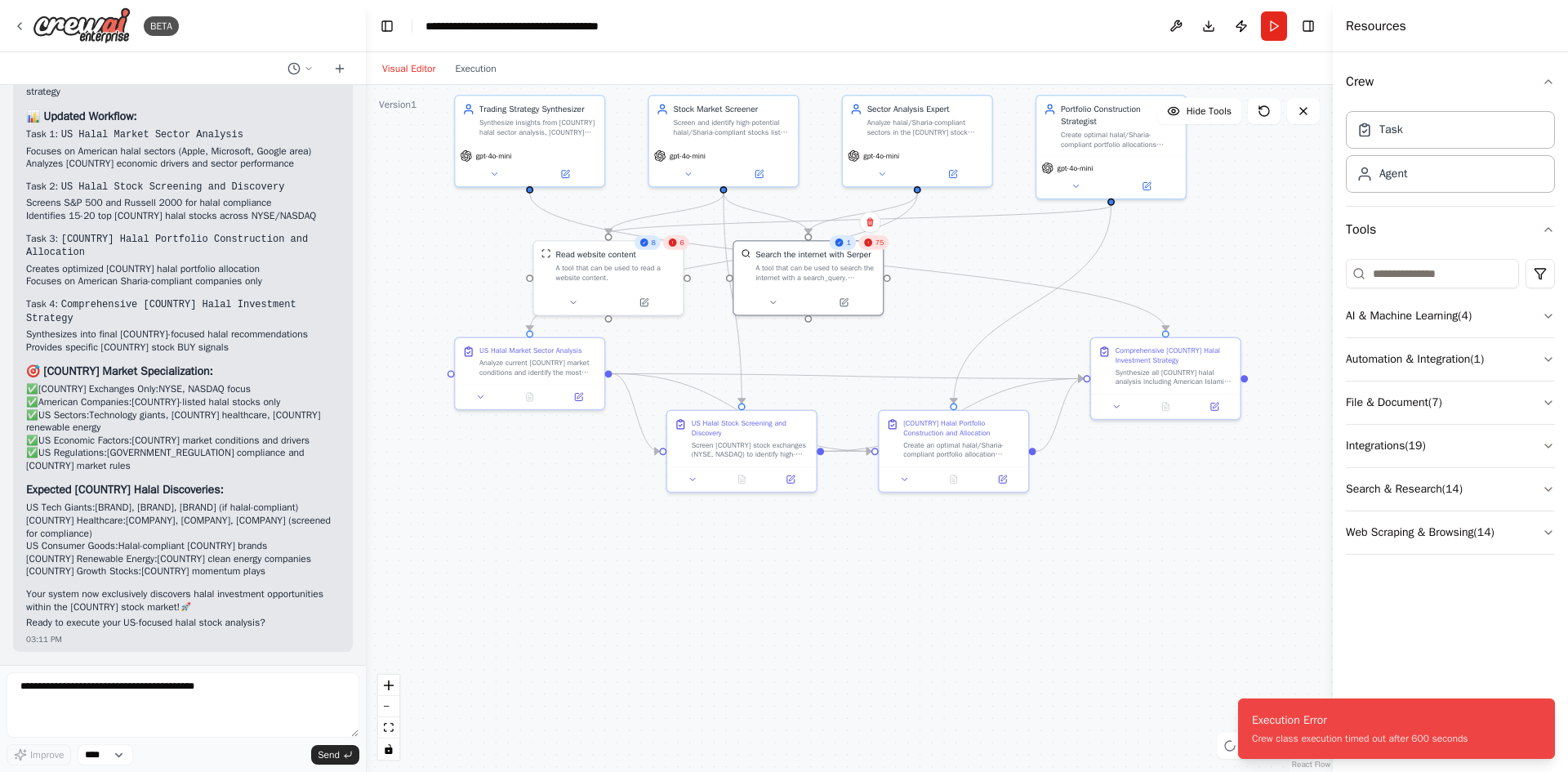 click on "75" at bounding box center [873, 243] 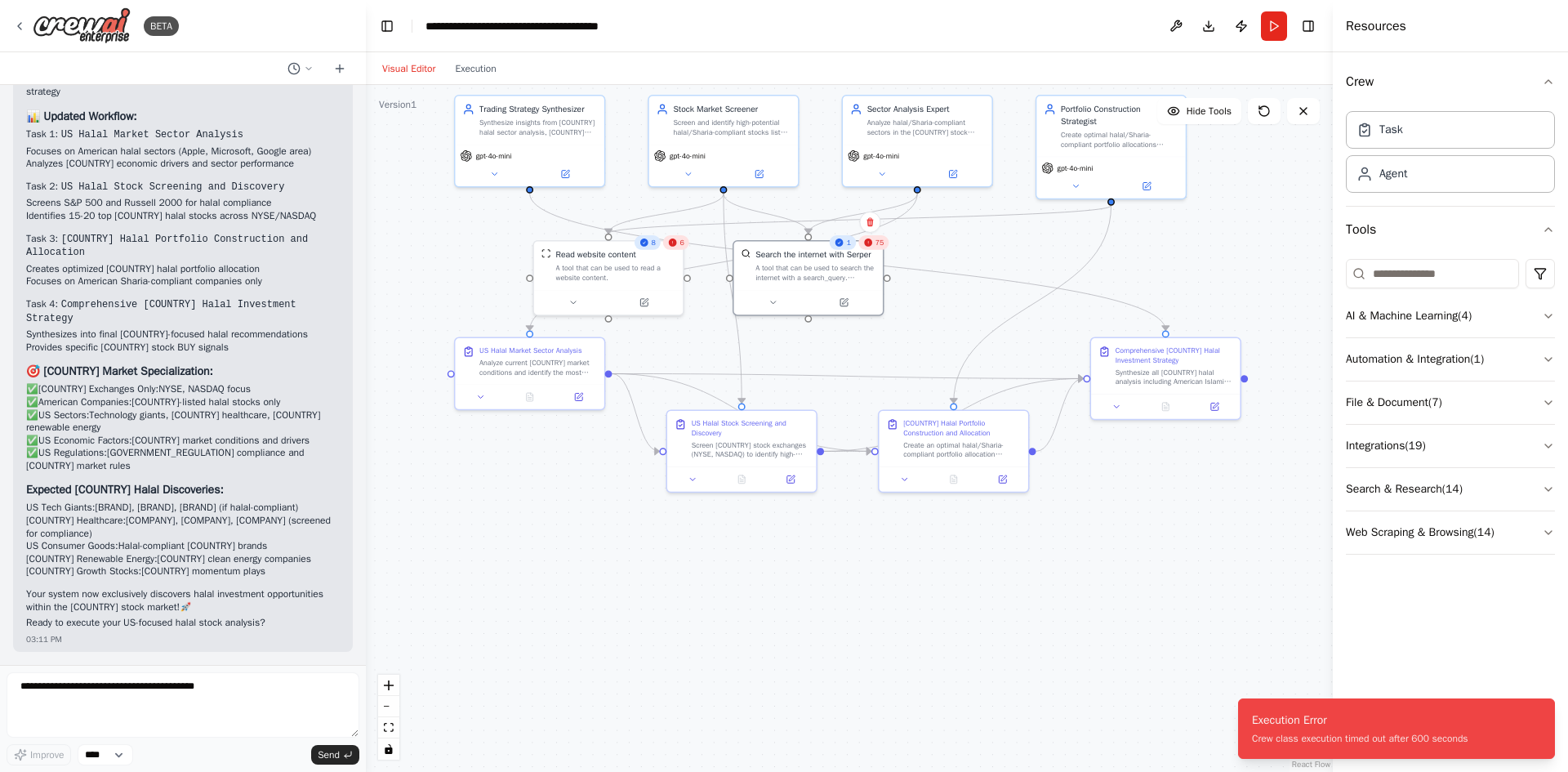 click on "8 Read website content 1 75 Search the internet with Serper" at bounding box center (849, 428) 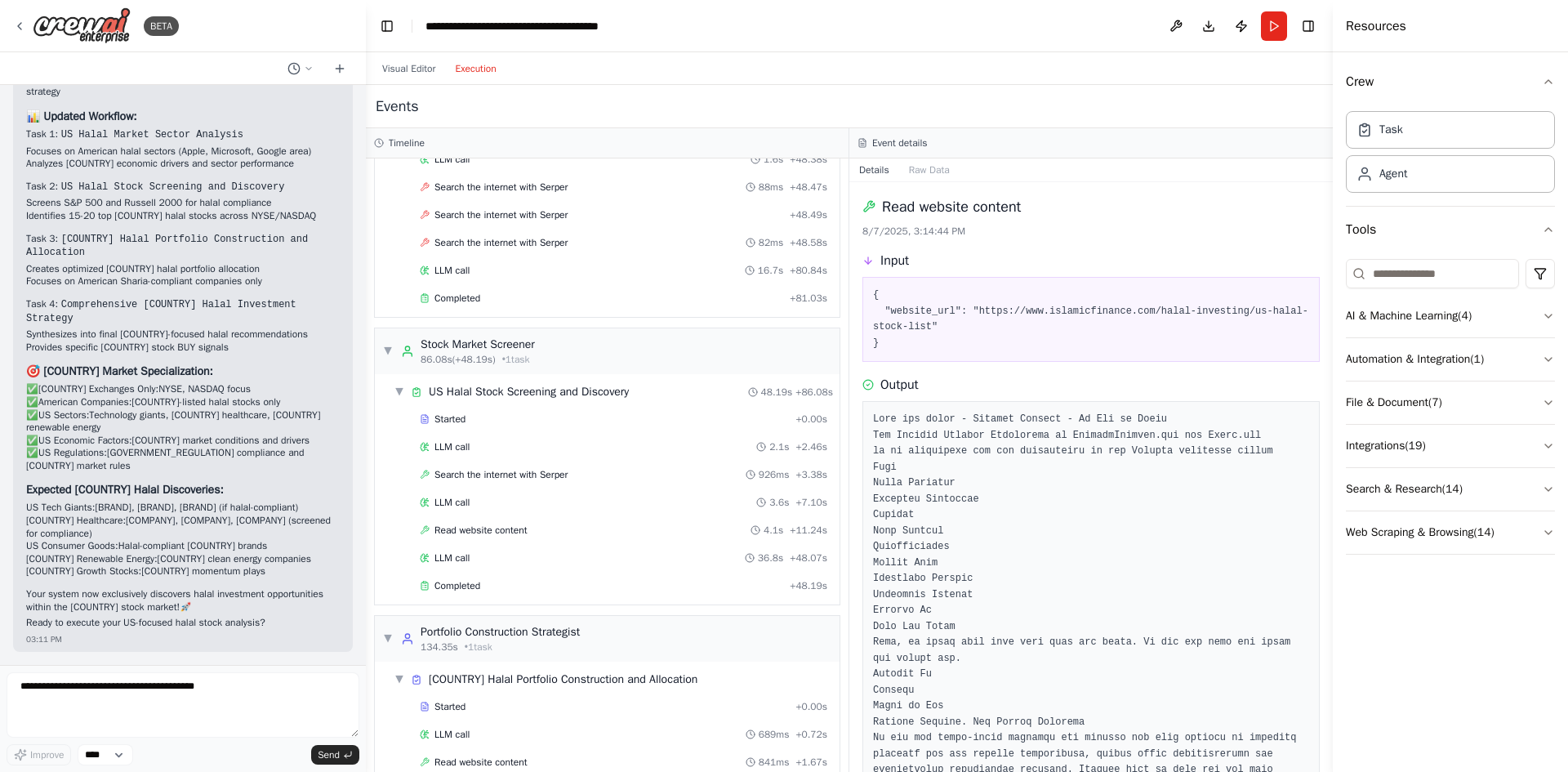 click on "Execution" at bounding box center (475, 69) 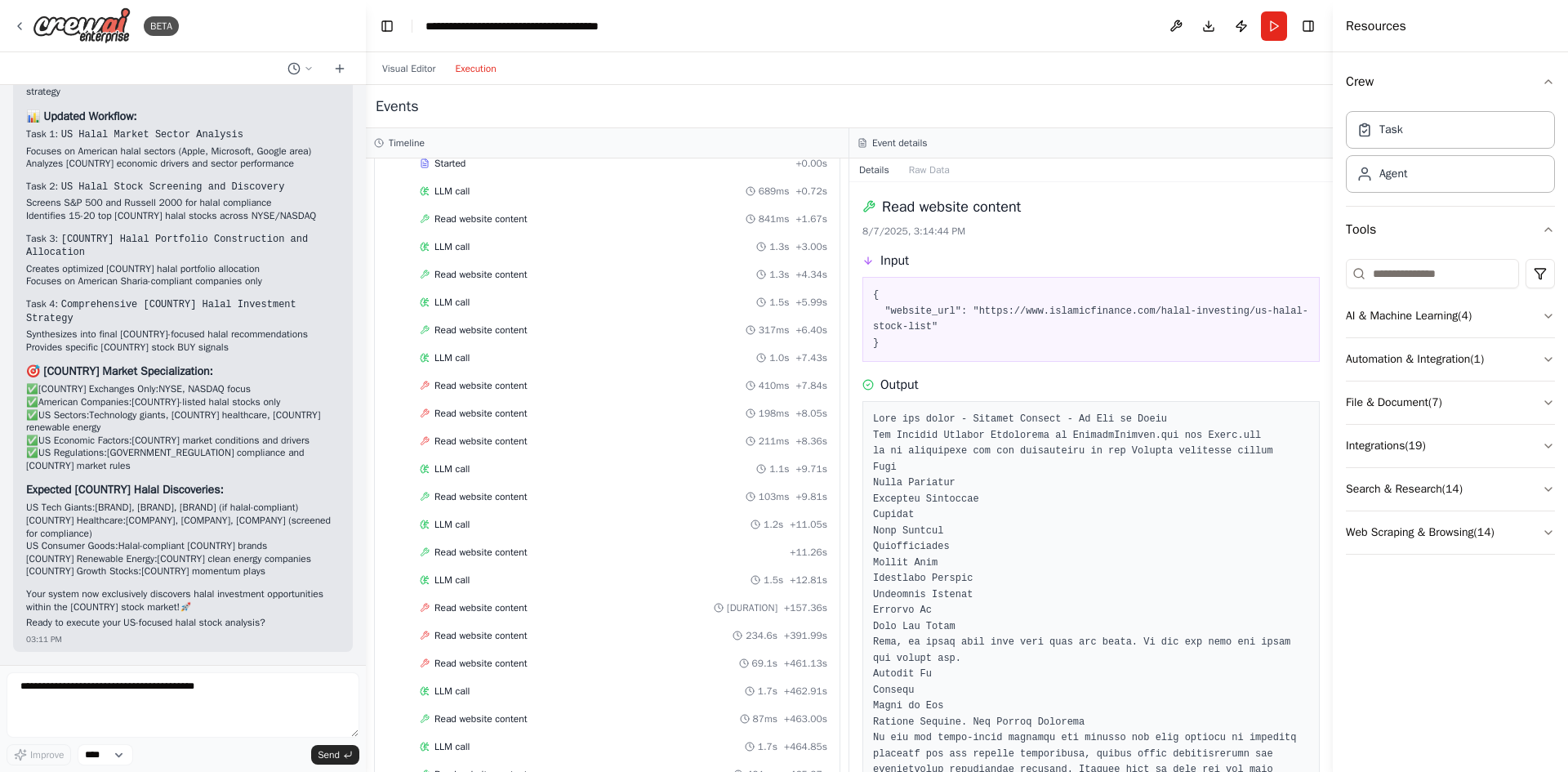 scroll, scrollTop: 3569, scrollLeft: 0, axis: vertical 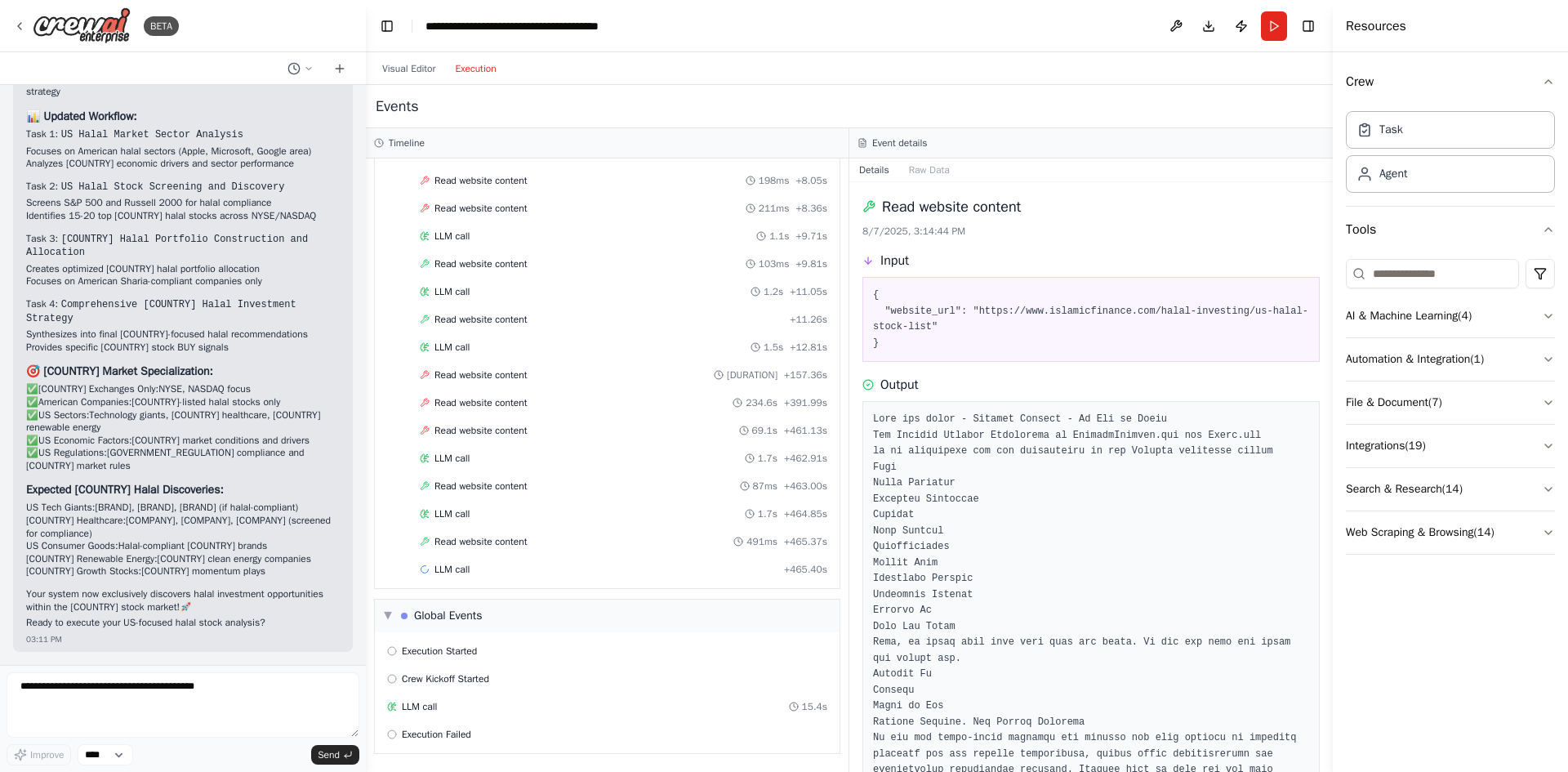 type 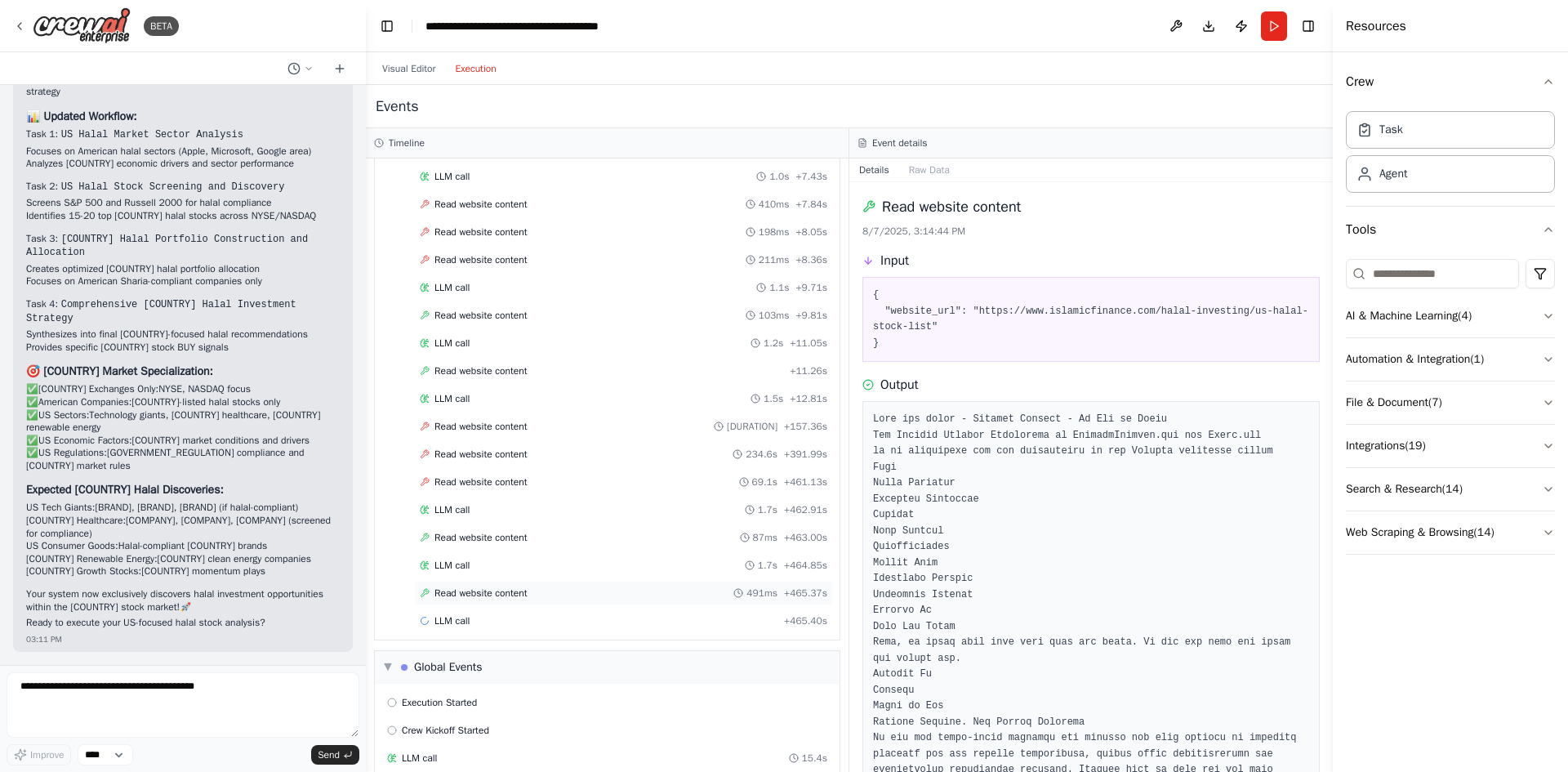 scroll, scrollTop: 3569, scrollLeft: 0, axis: vertical 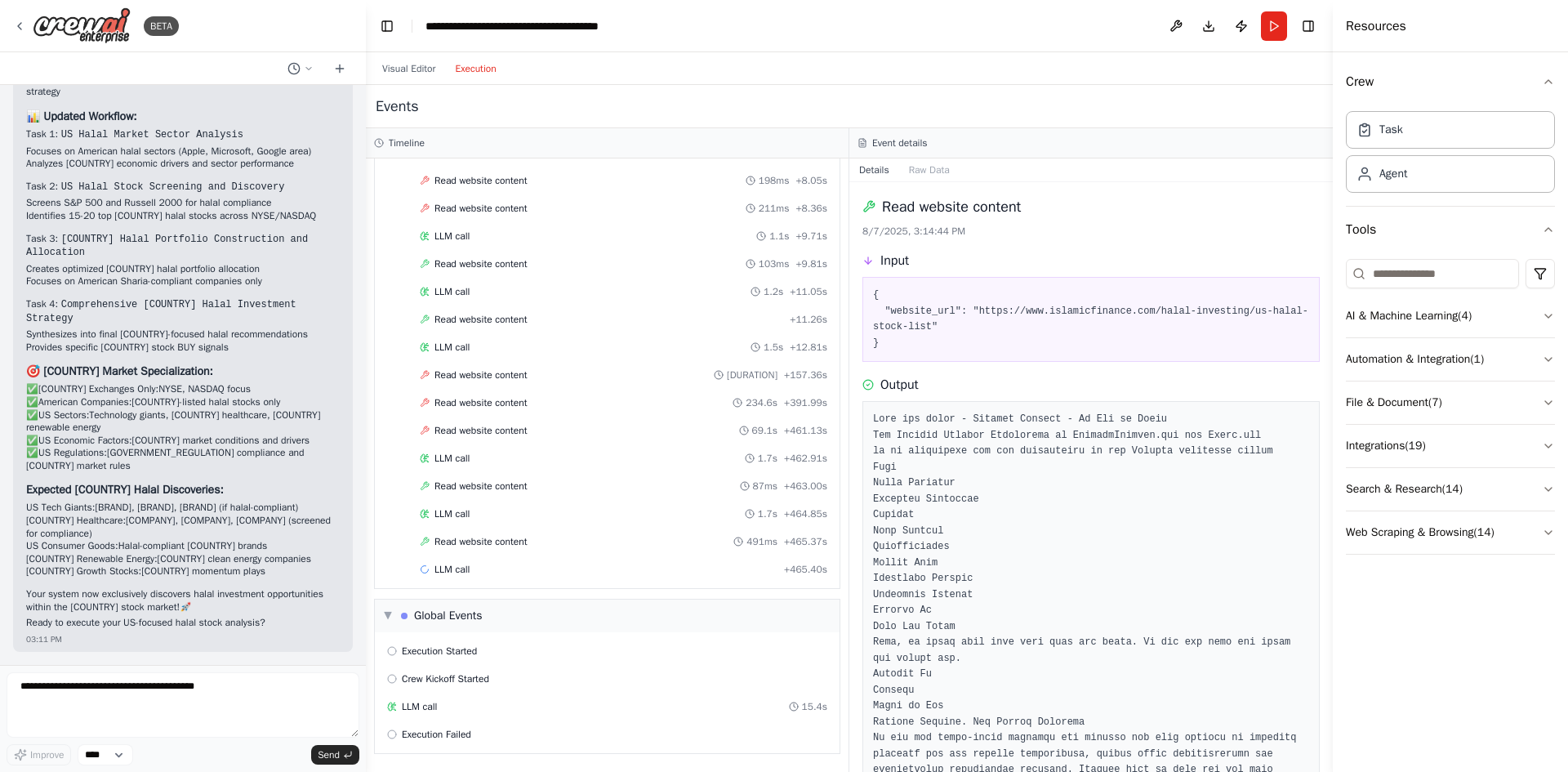 click on "Execution" at bounding box center [475, 69] 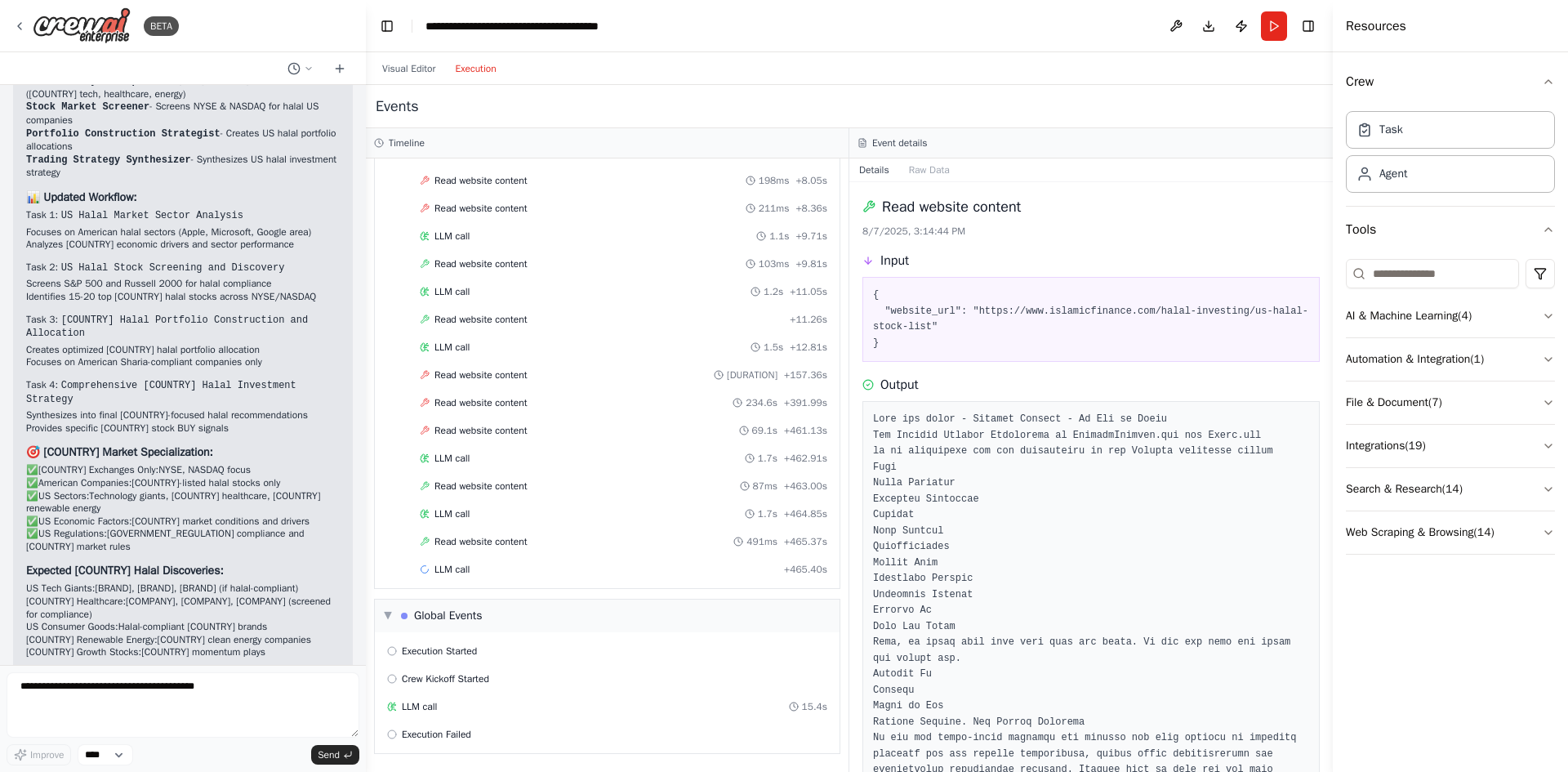 scroll, scrollTop: 9073, scrollLeft: 0, axis: vertical 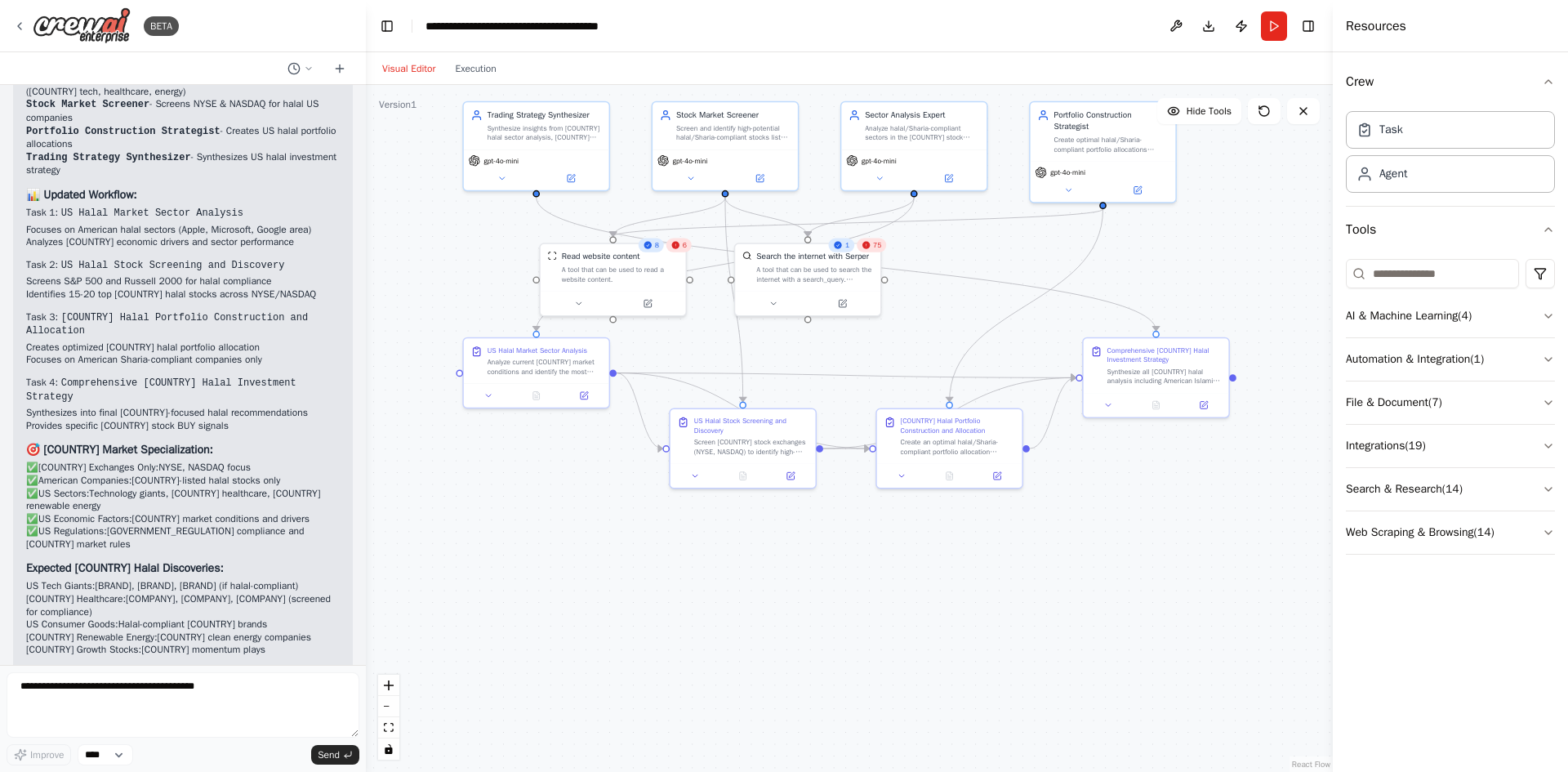 click on "Visual Editor" at bounding box center (408, 69) 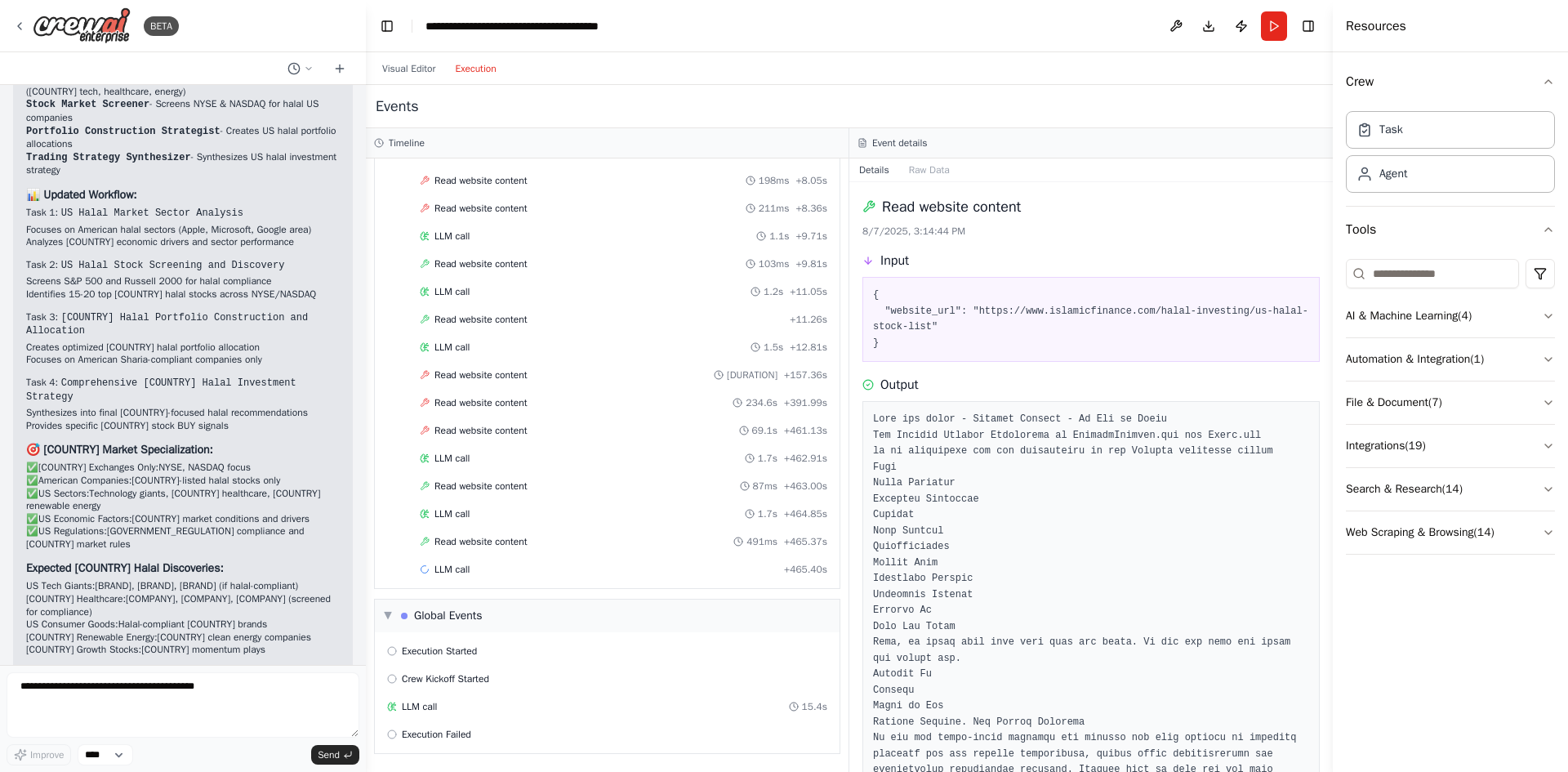 click on "Execution" at bounding box center [475, 69] 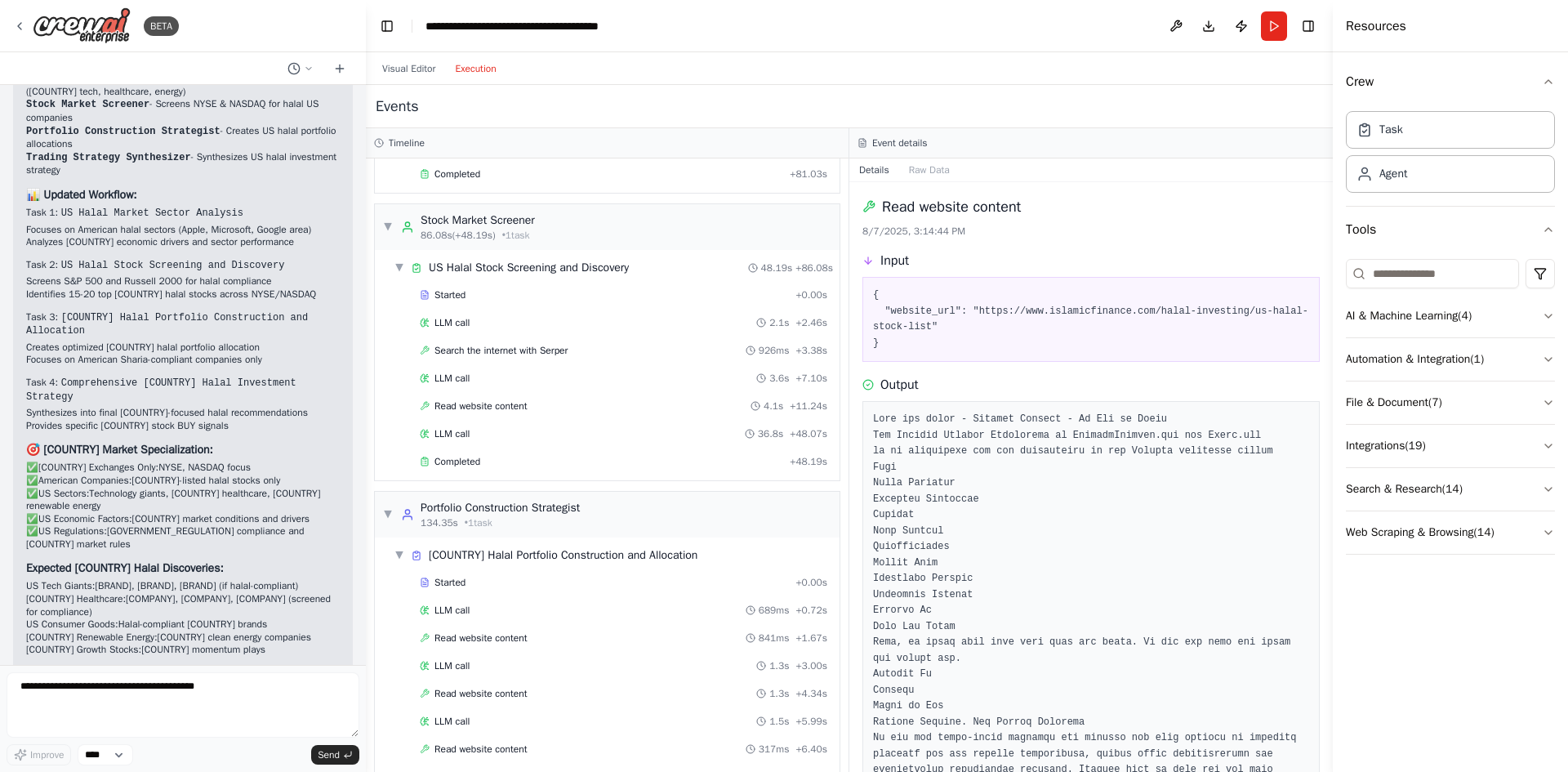 scroll, scrollTop: 2894, scrollLeft: 0, axis: vertical 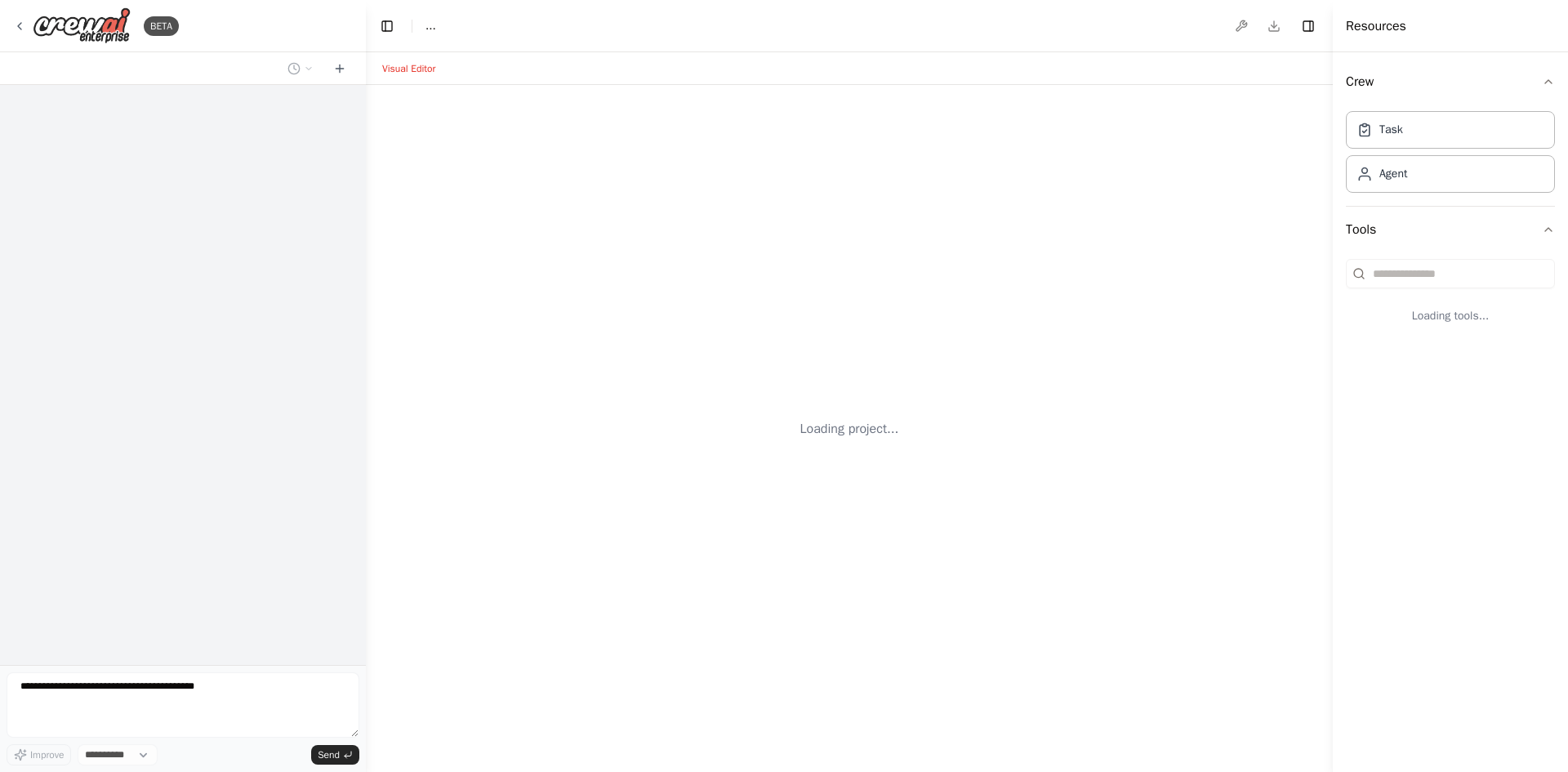 select on "****" 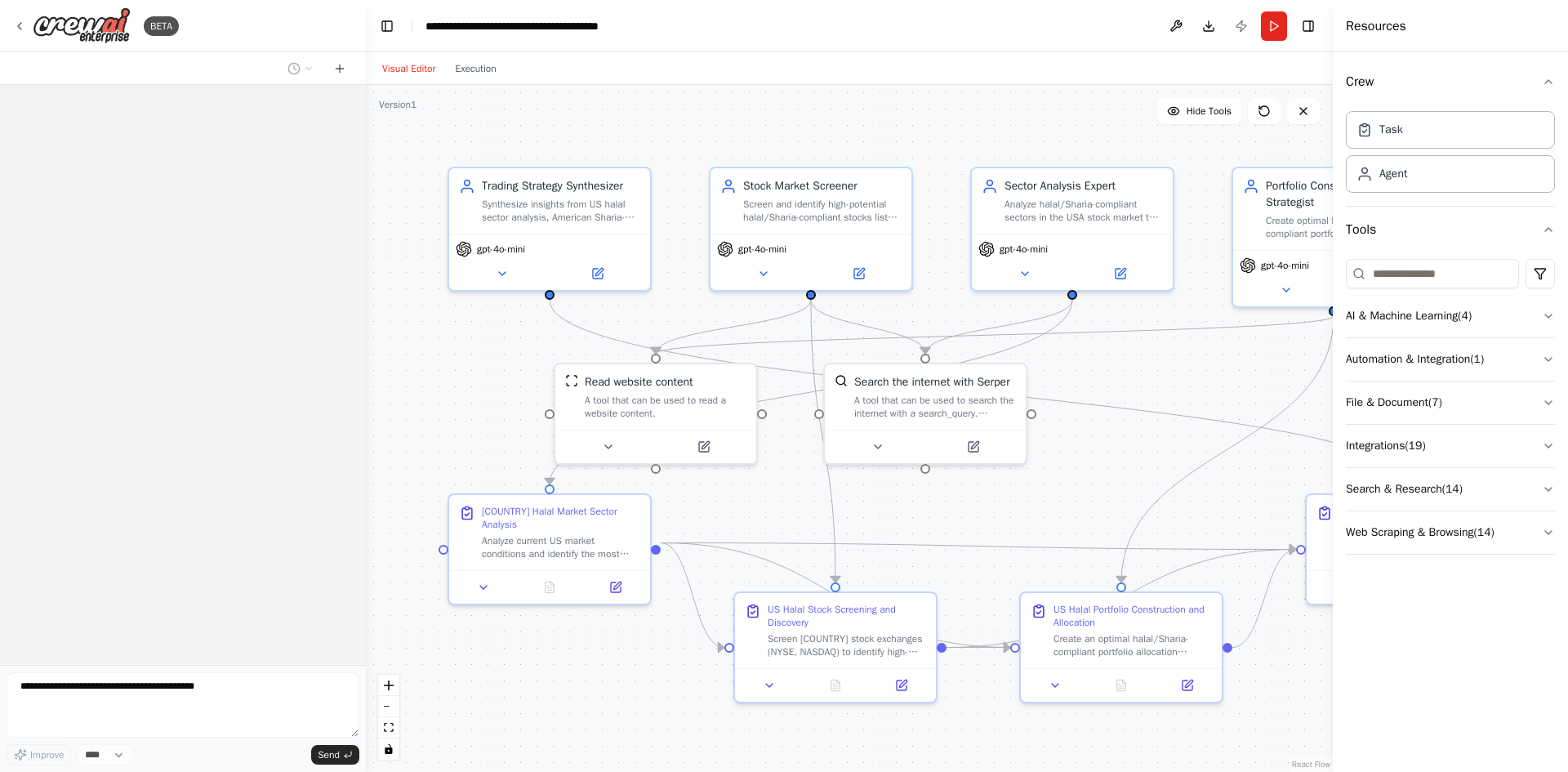 scroll, scrollTop: 0, scrollLeft: 0, axis: both 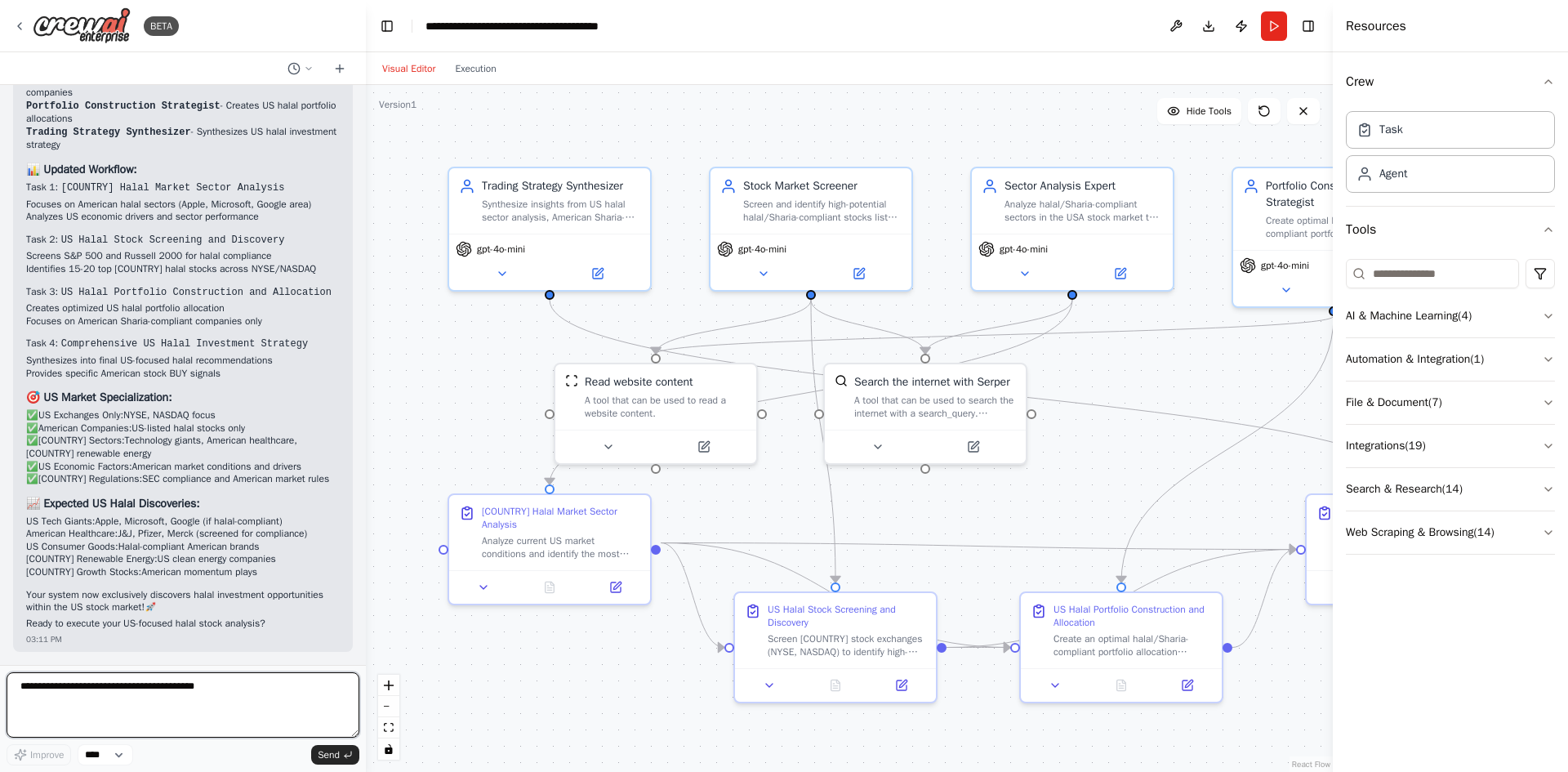 click at bounding box center (183, 705) 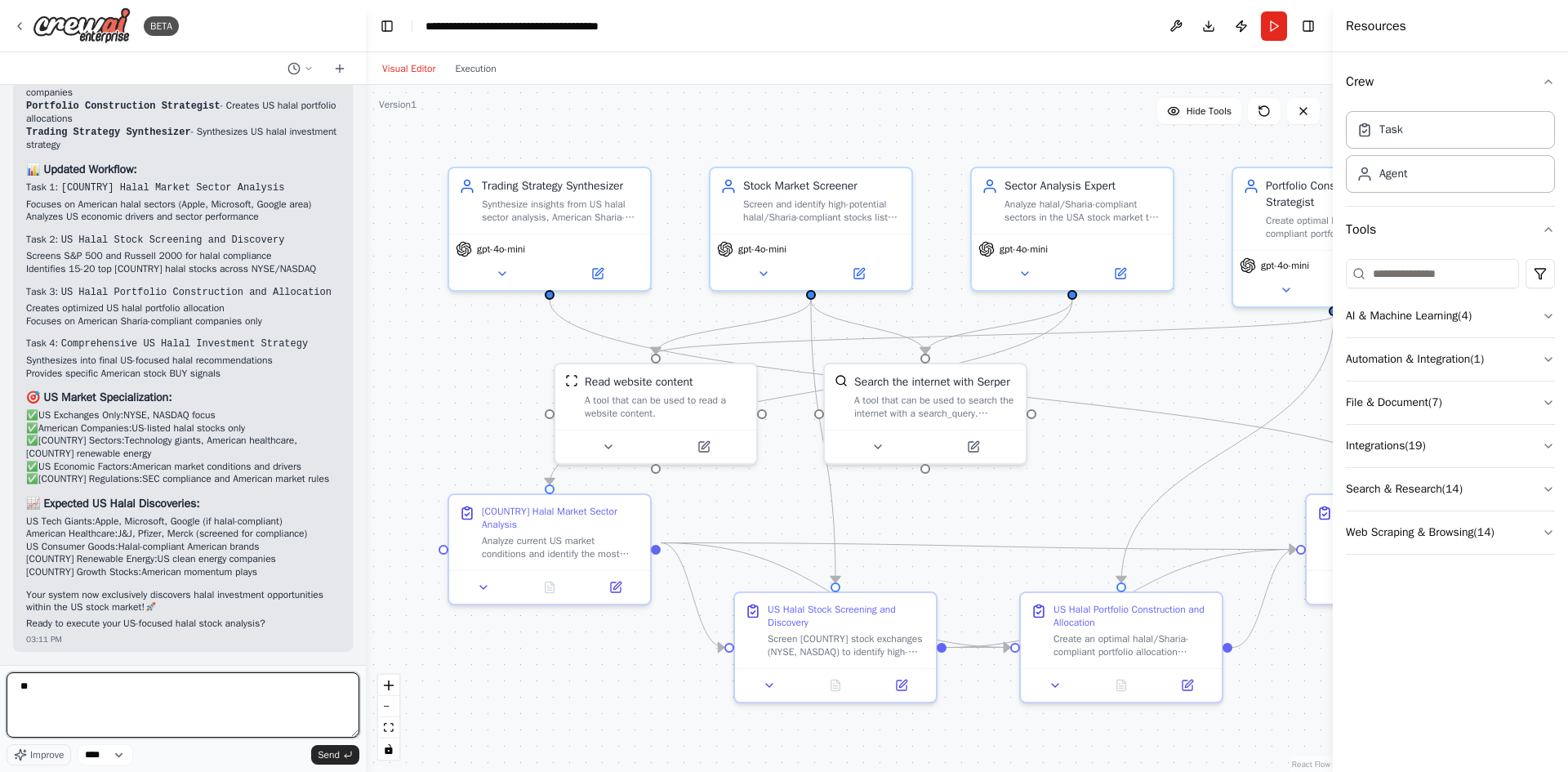 type on "*" 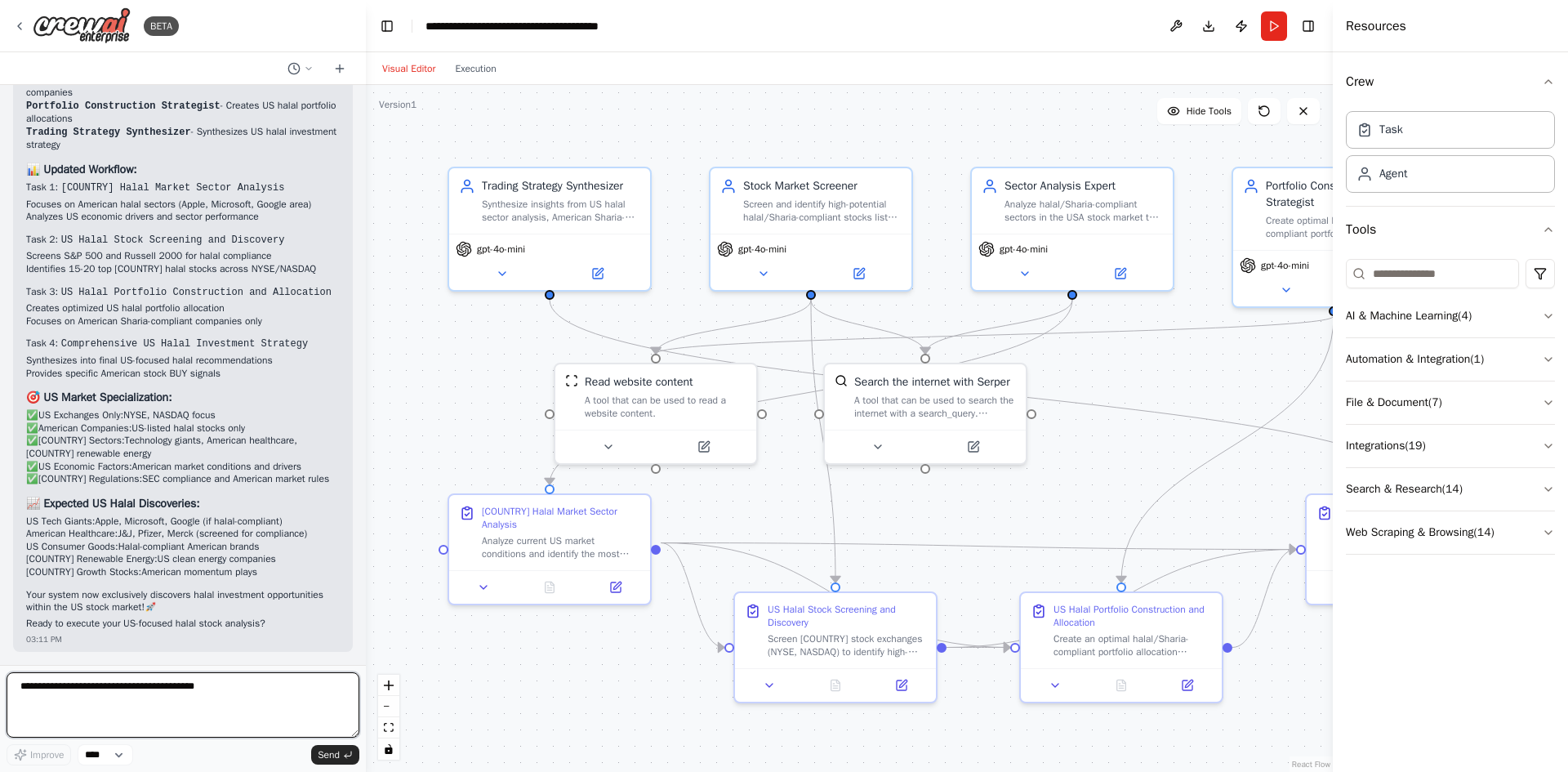 type on "*" 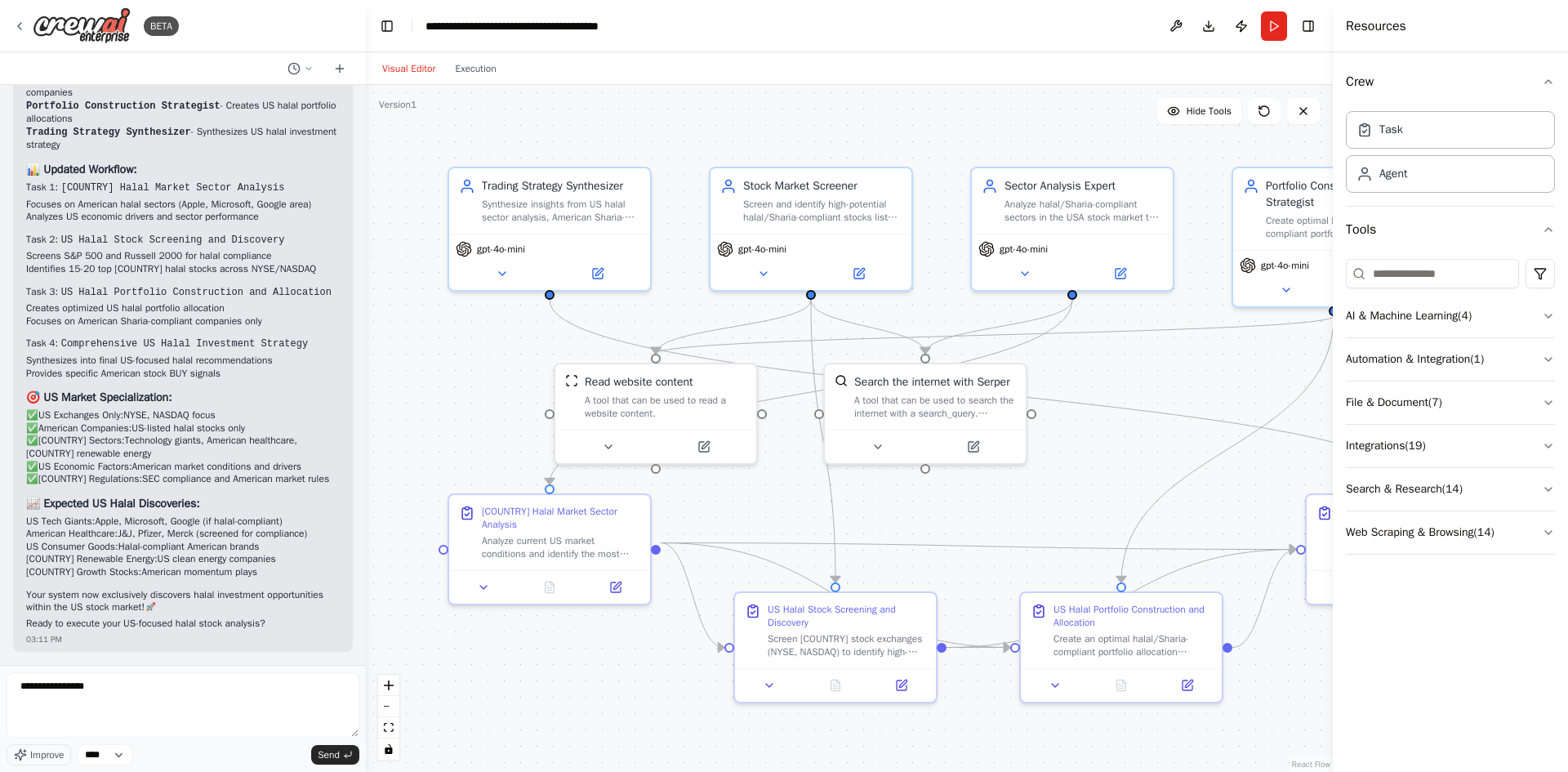 click on ".deletable-edge-delete-btn {
width: 20px;
height: 20px;
border: 0px solid #ffffff;
color: #6b7280;
background-color: #f8fafc;
cursor: pointer;
border-radius: 50%;
font-size: 12px;
padding: 3px;
display: flex;
align-items: center;
justify-content: center;
transition: all 0.2s cubic-bezier(0.4, 0, 0.2, 1);
box-shadow: 0 2px 4px rgba(0, 0, 0, 0.1);
}
.deletable-edge-delete-btn:hover {
background-color: #ef4444;
color: #ffffff;
border-color: #dc2626;
transform: scale(1.1);
box-shadow: 0 4px 12px rgba(239, 68, 68, 0.4);
}
.deletable-edge-delete-btn:active {
transform: scale(0.95);
box-shadow: 0 2px 4px rgba(239, 68, 68, 0.3);
}
Read website content Search the internet with Serper gpt-4o-mini" at bounding box center [849, 428] 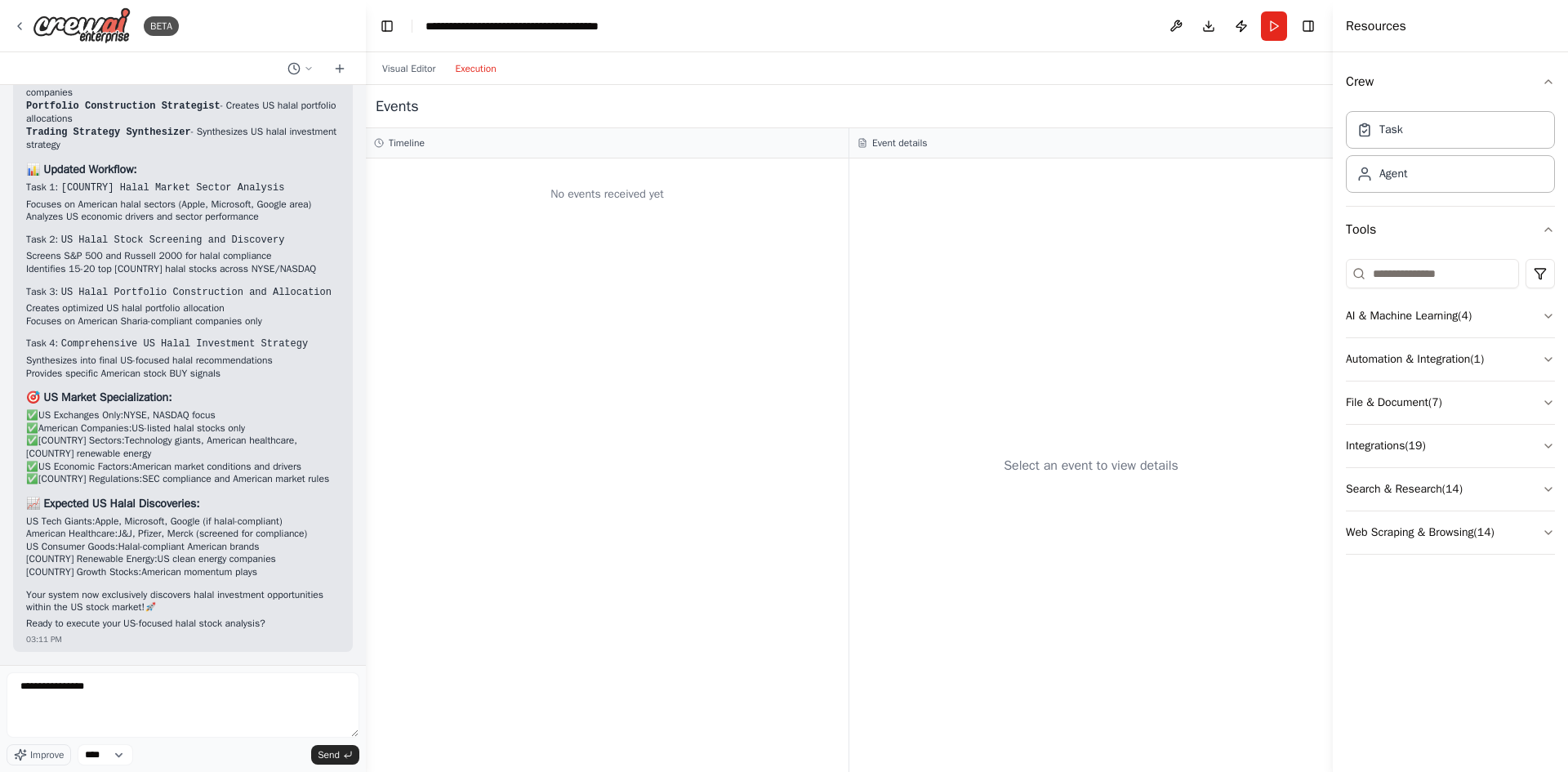click on "Execution" at bounding box center (475, 69) 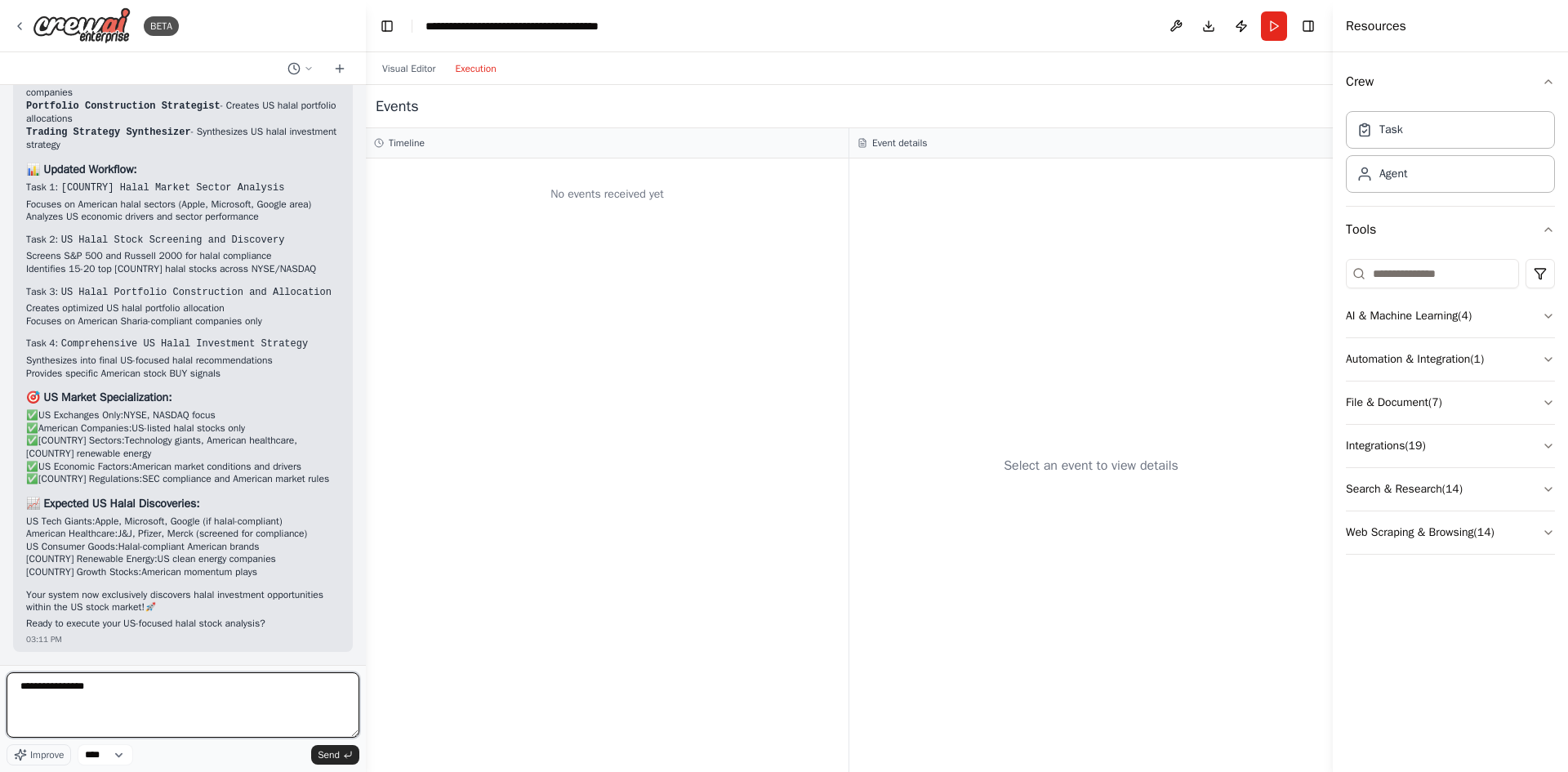 click on "**********" at bounding box center [183, 705] 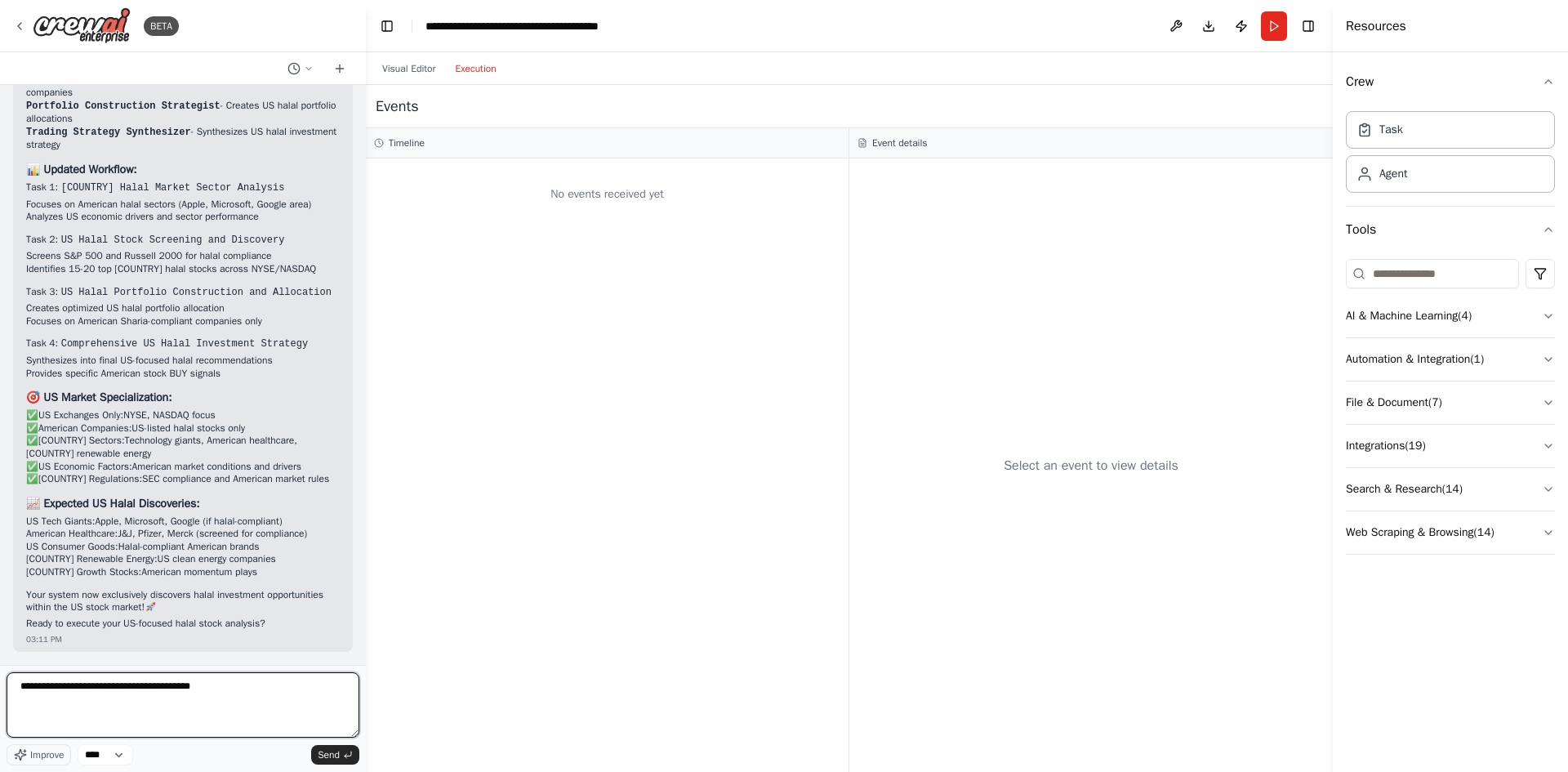 type on "**********" 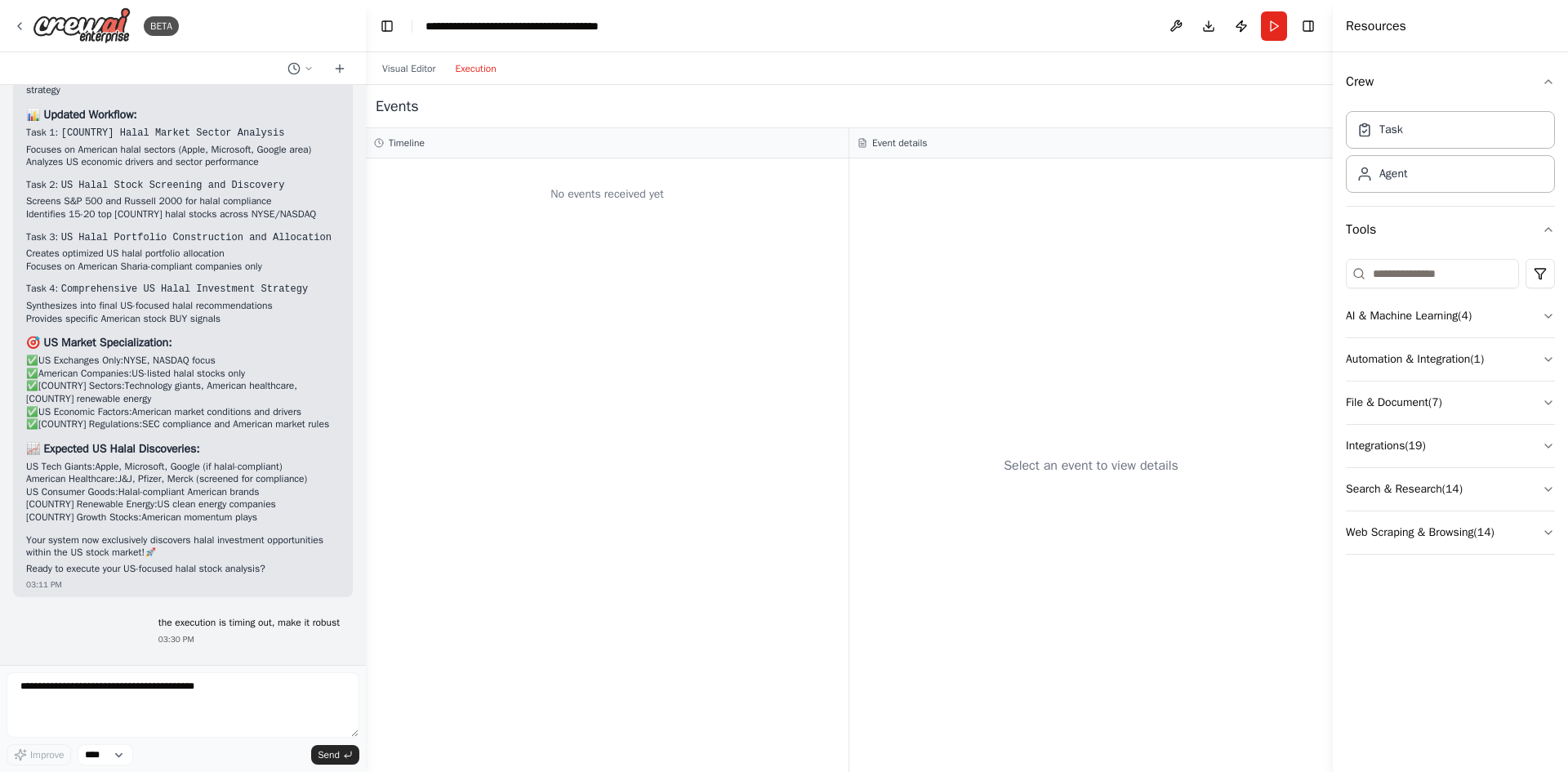 scroll, scrollTop: 9400, scrollLeft: 0, axis: vertical 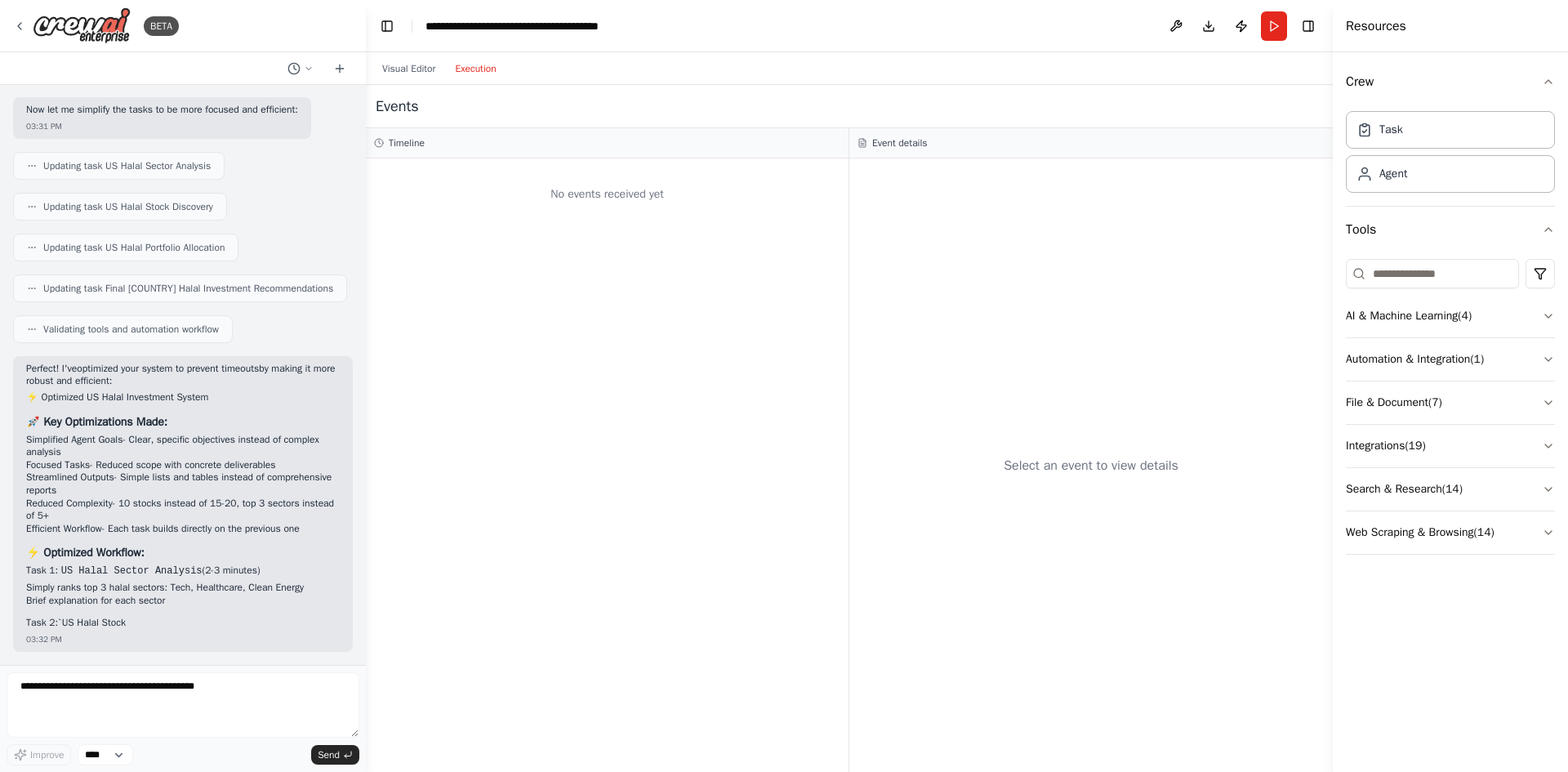 click on "Multi Agents to act as trading experts, do deep analysis of provded stock, provide when to sell/buy. sentiment analysis based on earnings, news 02:47 PM ▶ Thought process I'll help you create a multi-agent crew for comprehensive stock trading analysis. Let me first check what financial and analysis tools are available, then build the specialized agents. 02:47 PM Getting the list of ready-to-use tools Searching tool financial stock market analysis trading Searching tool SerperDevTool news search Searching tool YahooFinanceNewsTool financial data Now I'll create a comprehensive multi-agent crew for stock trading analysis. I'll build specialized agents for different aspects of stock analysis: 02:47 PM Creating Technical Analysis Specialist agent with the following tools: Read website content Creating Fundamental Analysis Expert agent with the following tools: Read website content Creating Market Sentiment Analyst agent with the following tools: Search the internet with Serper 02:48 PM" at bounding box center [183, 375] 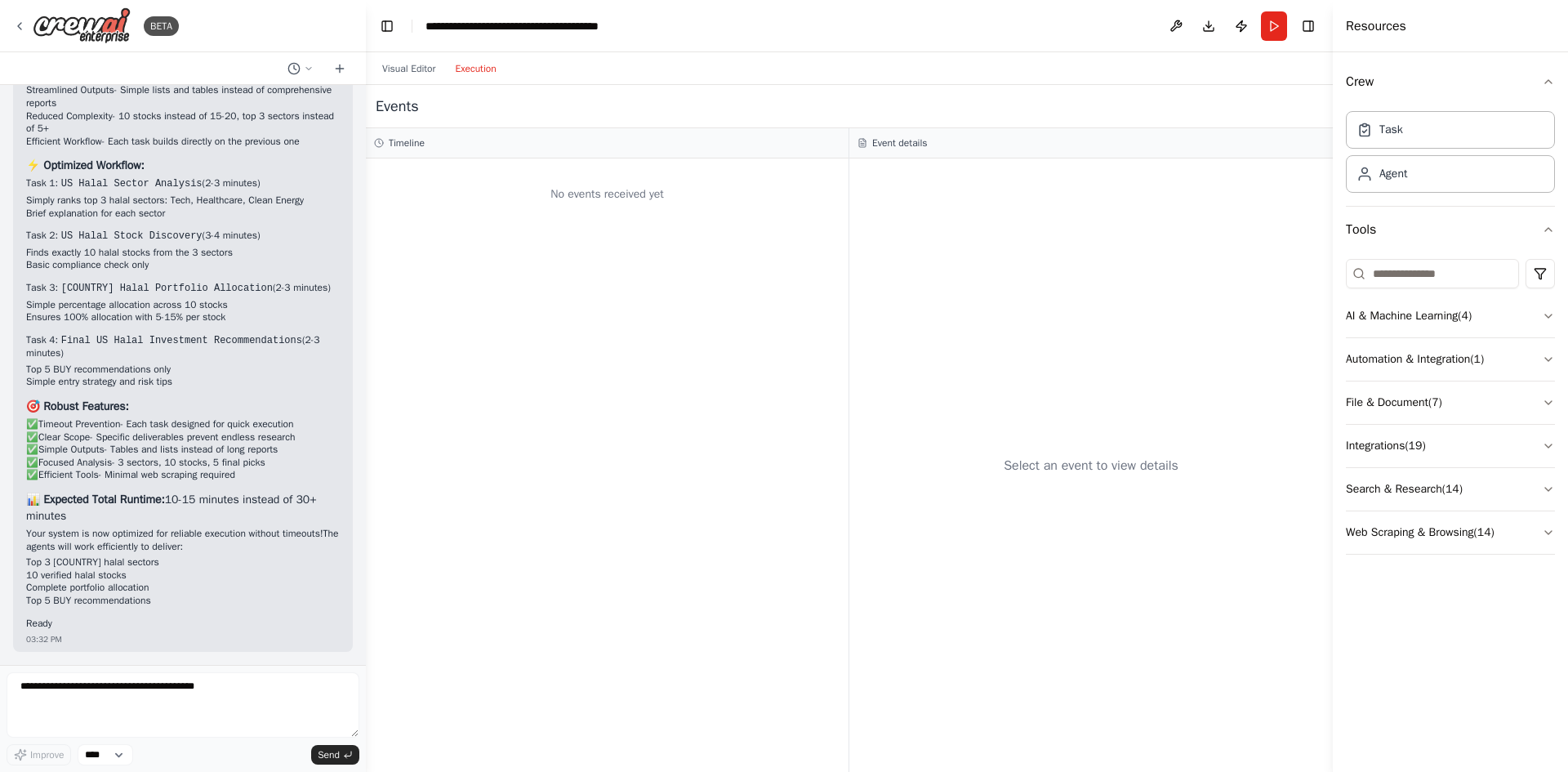 scroll, scrollTop: 10572, scrollLeft: 0, axis: vertical 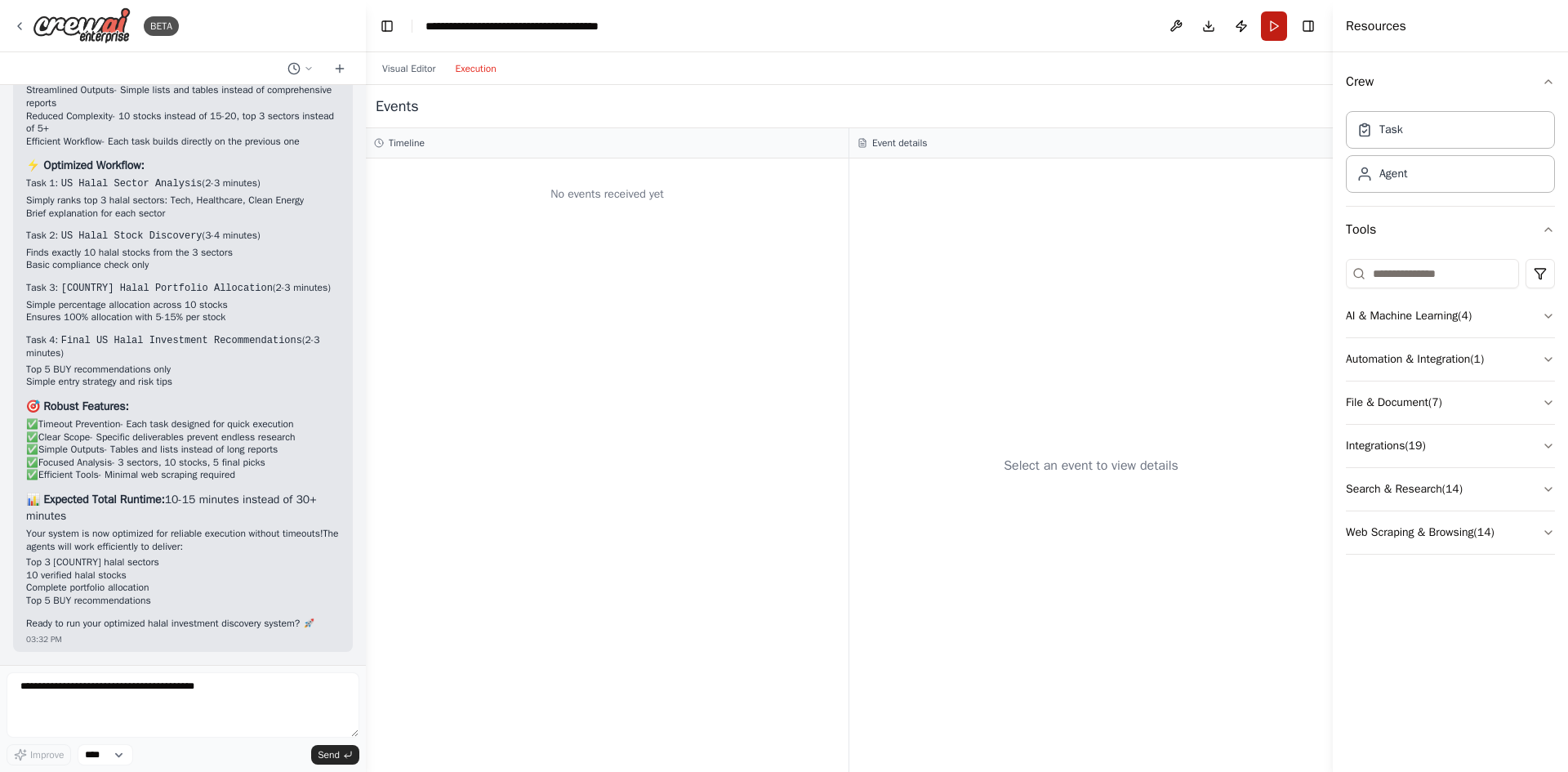 click on "Run" at bounding box center [1274, 26] 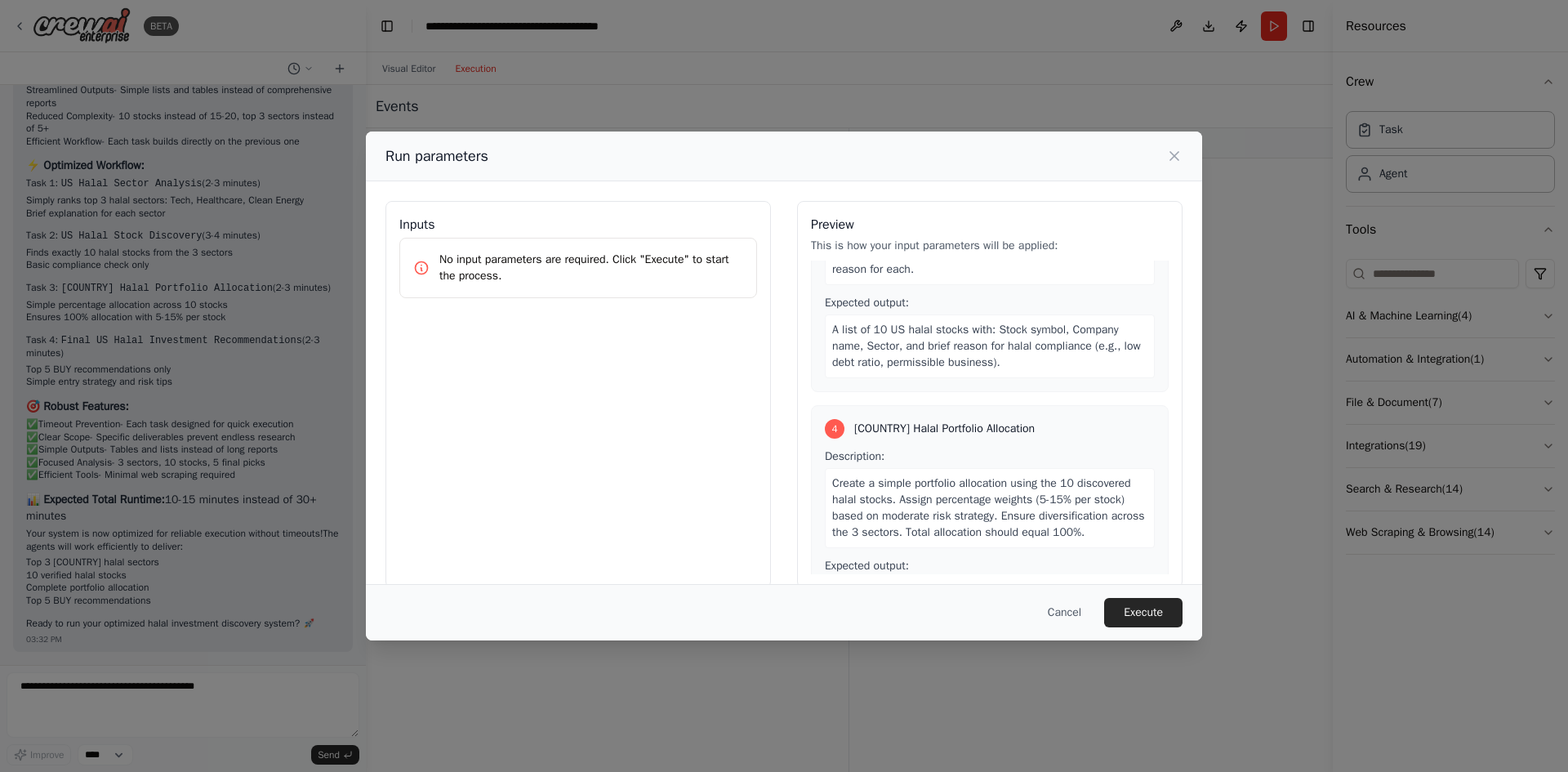 scroll, scrollTop: 823, scrollLeft: 0, axis: vertical 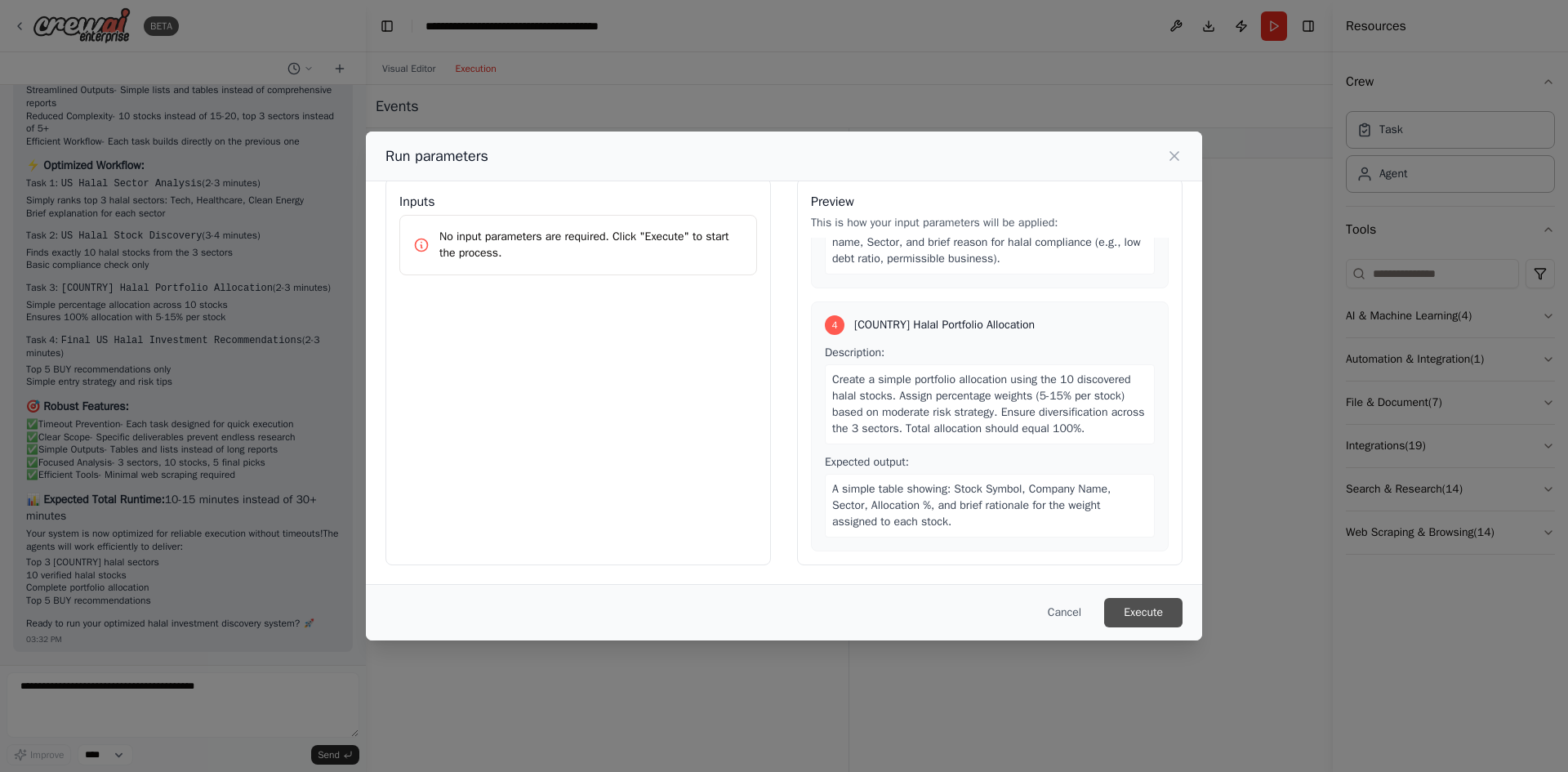click on "Execute" at bounding box center (1143, 613) 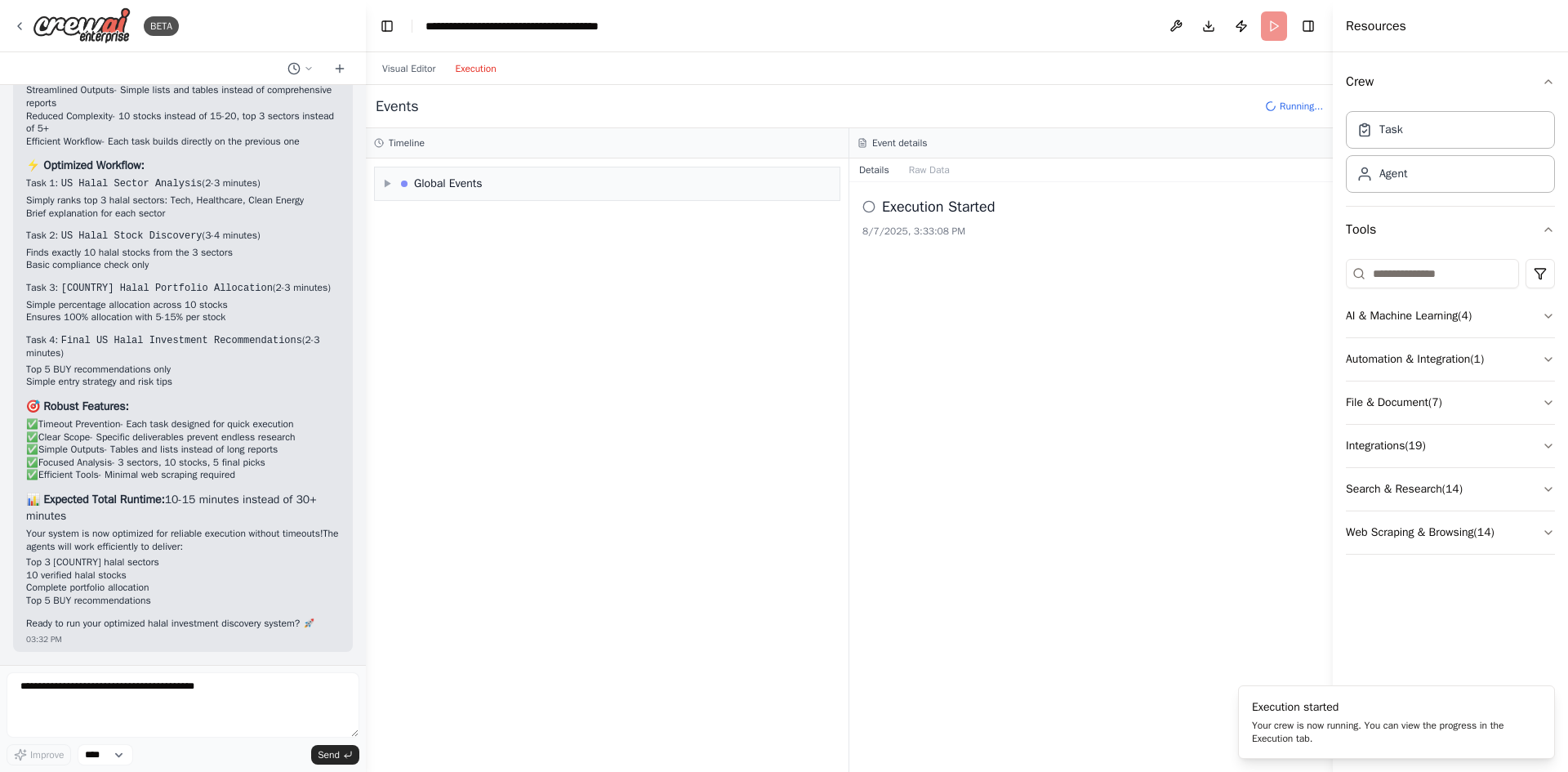 click on "Execution" at bounding box center (475, 69) 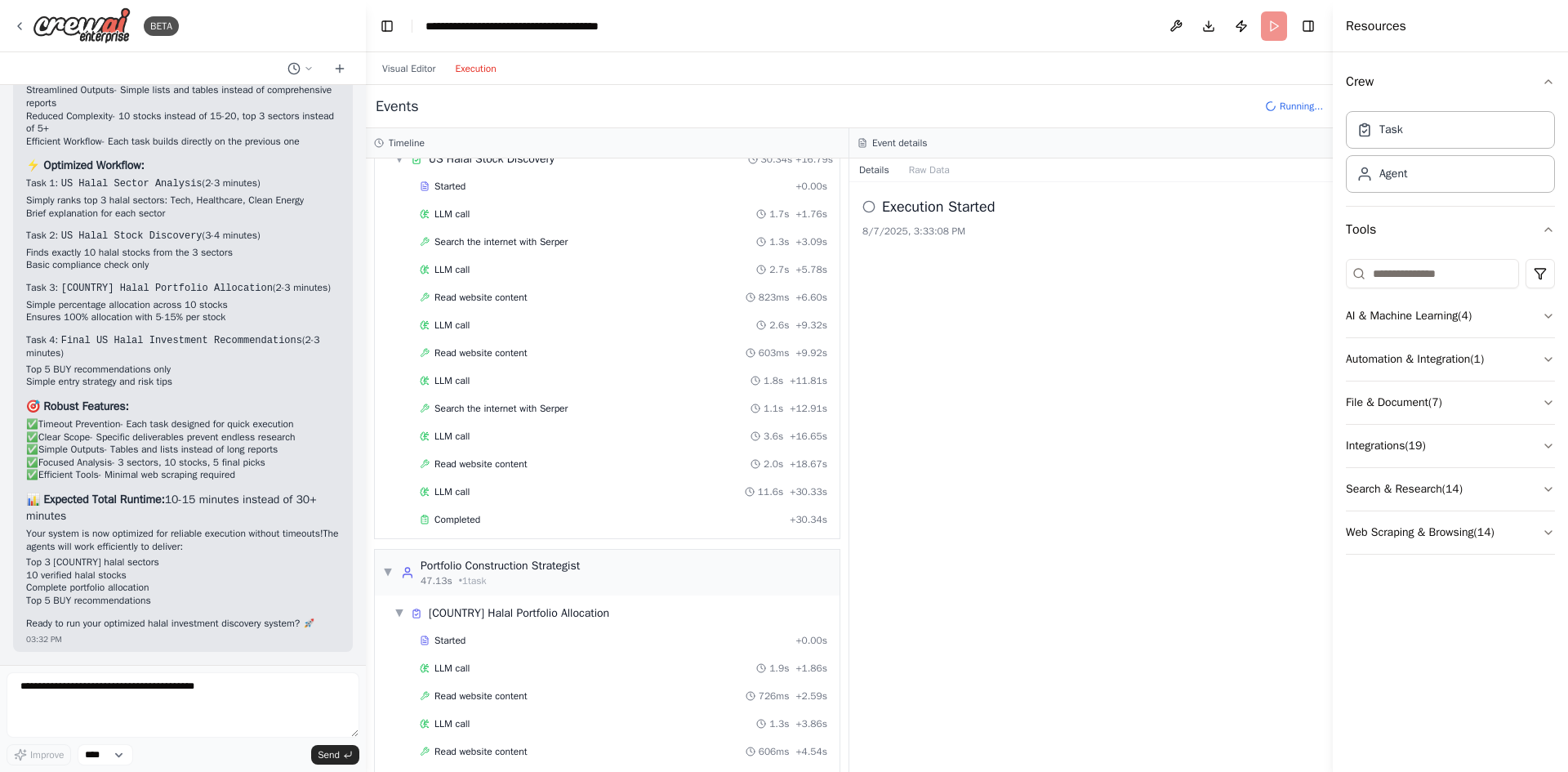 scroll, scrollTop: 532, scrollLeft: 0, axis: vertical 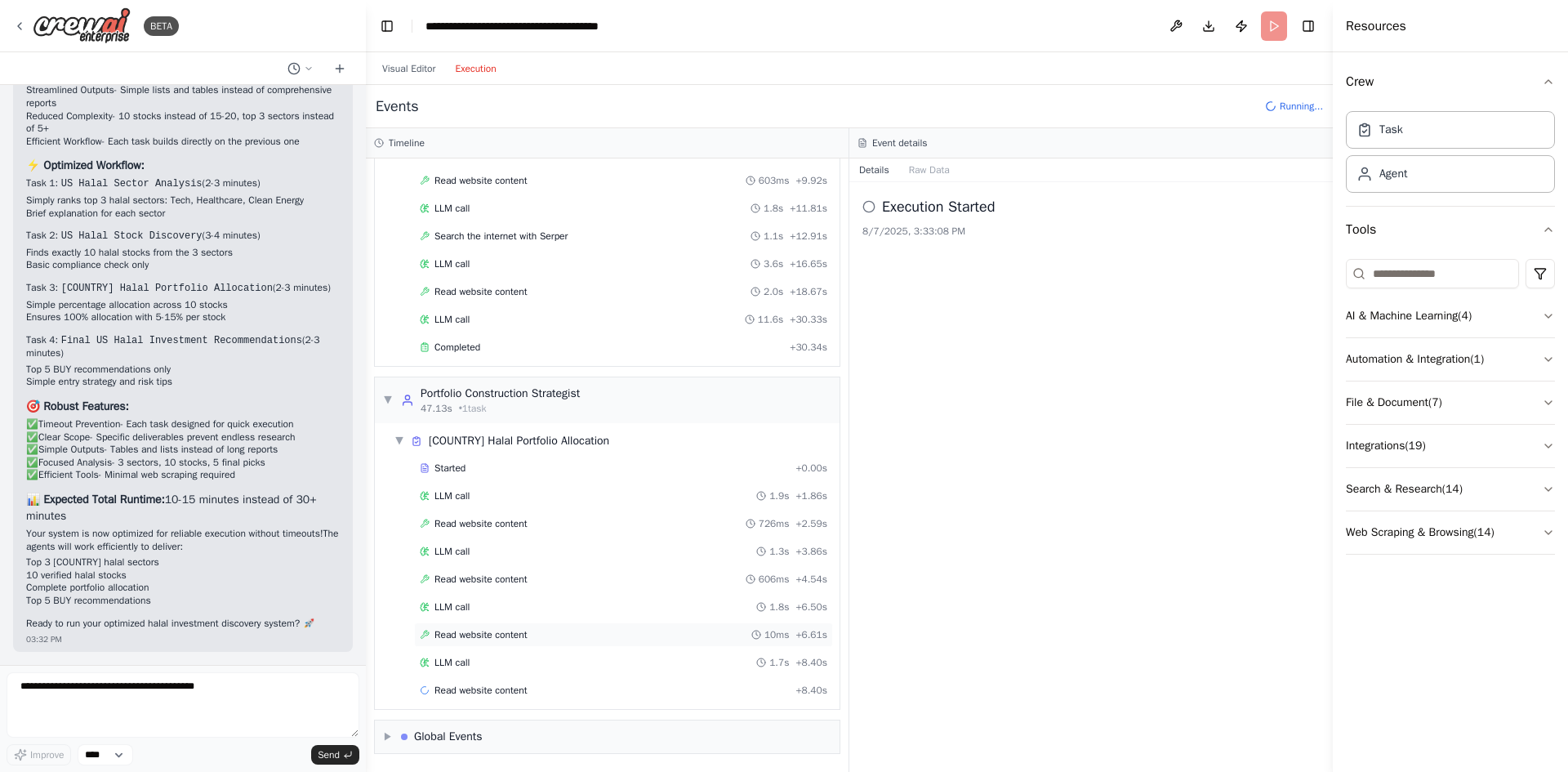click on "Read website content" at bounding box center [481, 635] 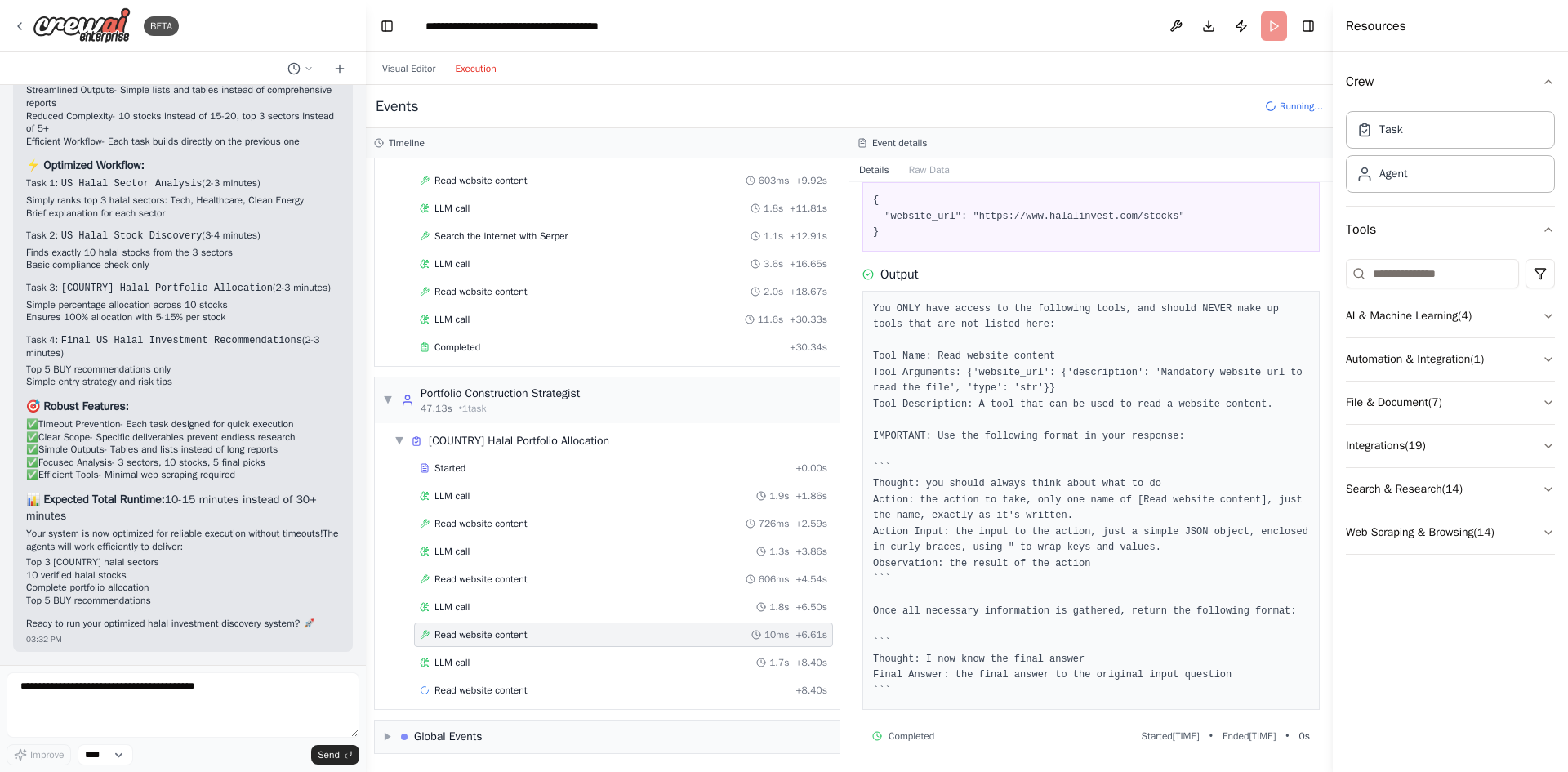 scroll, scrollTop: 143, scrollLeft: 0, axis: vertical 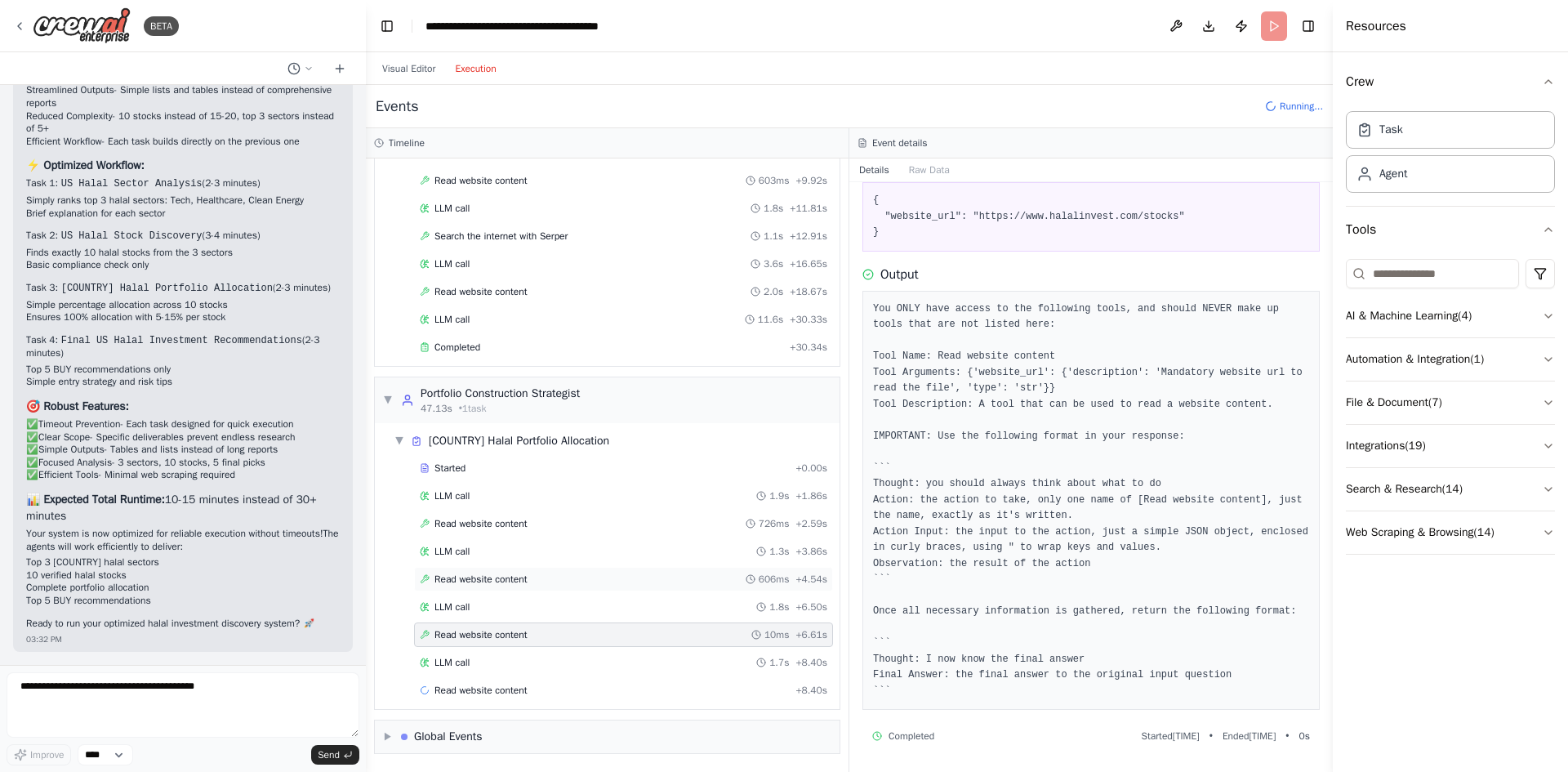 click on "Read website content" at bounding box center [481, 579] 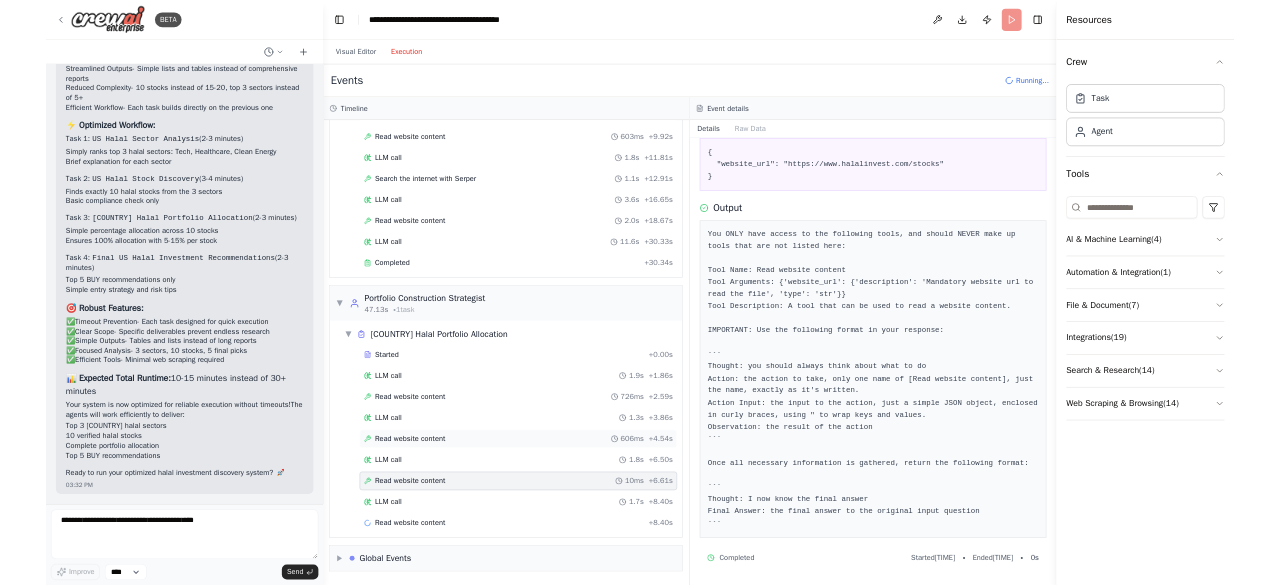 scroll, scrollTop: 0, scrollLeft: 0, axis: both 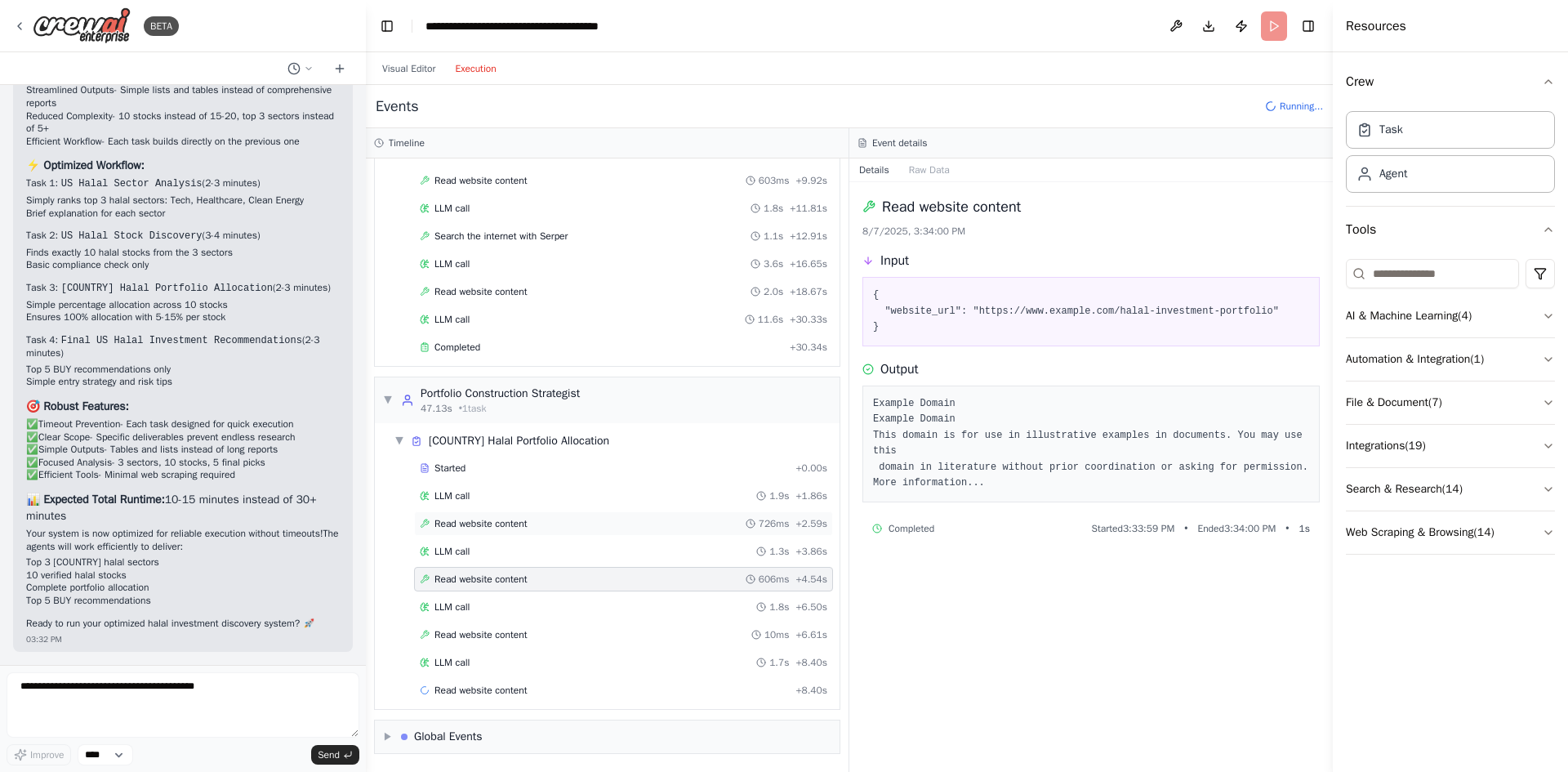click on "Read website content" at bounding box center [481, 524] 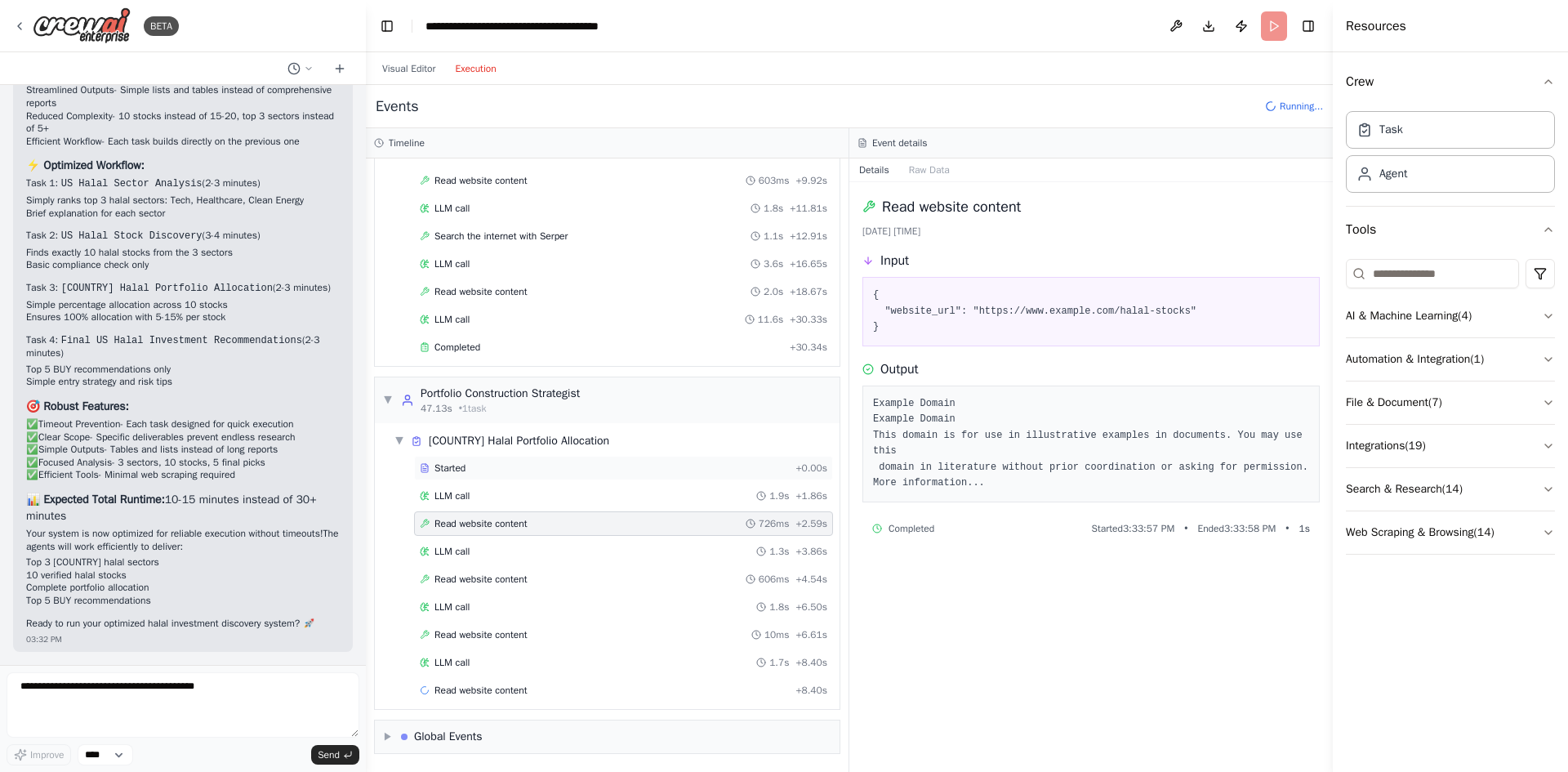 click on "Started + 0.00s" at bounding box center [623, 468] 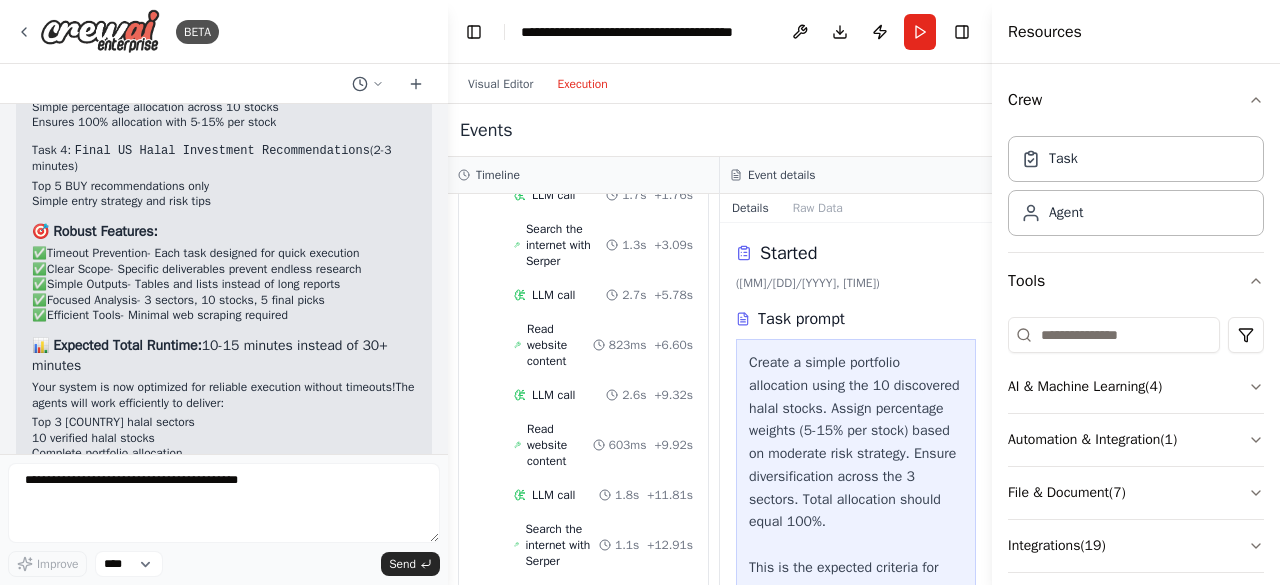 scroll, scrollTop: 13239, scrollLeft: 0, axis: vertical 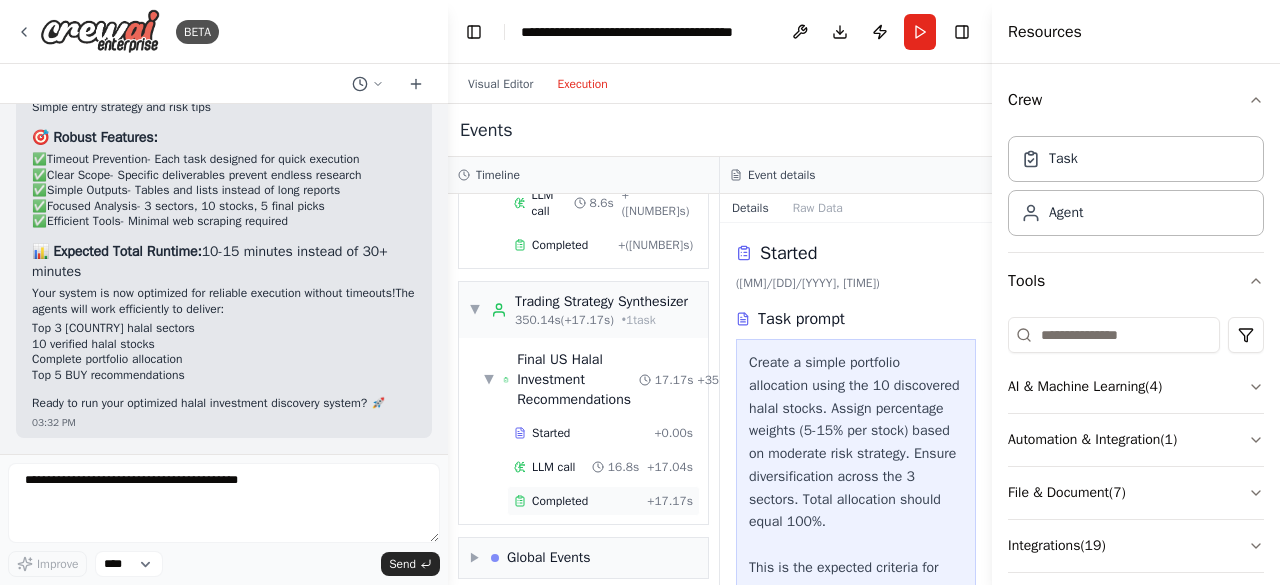 click on "Completed" at bounding box center (560, 501) 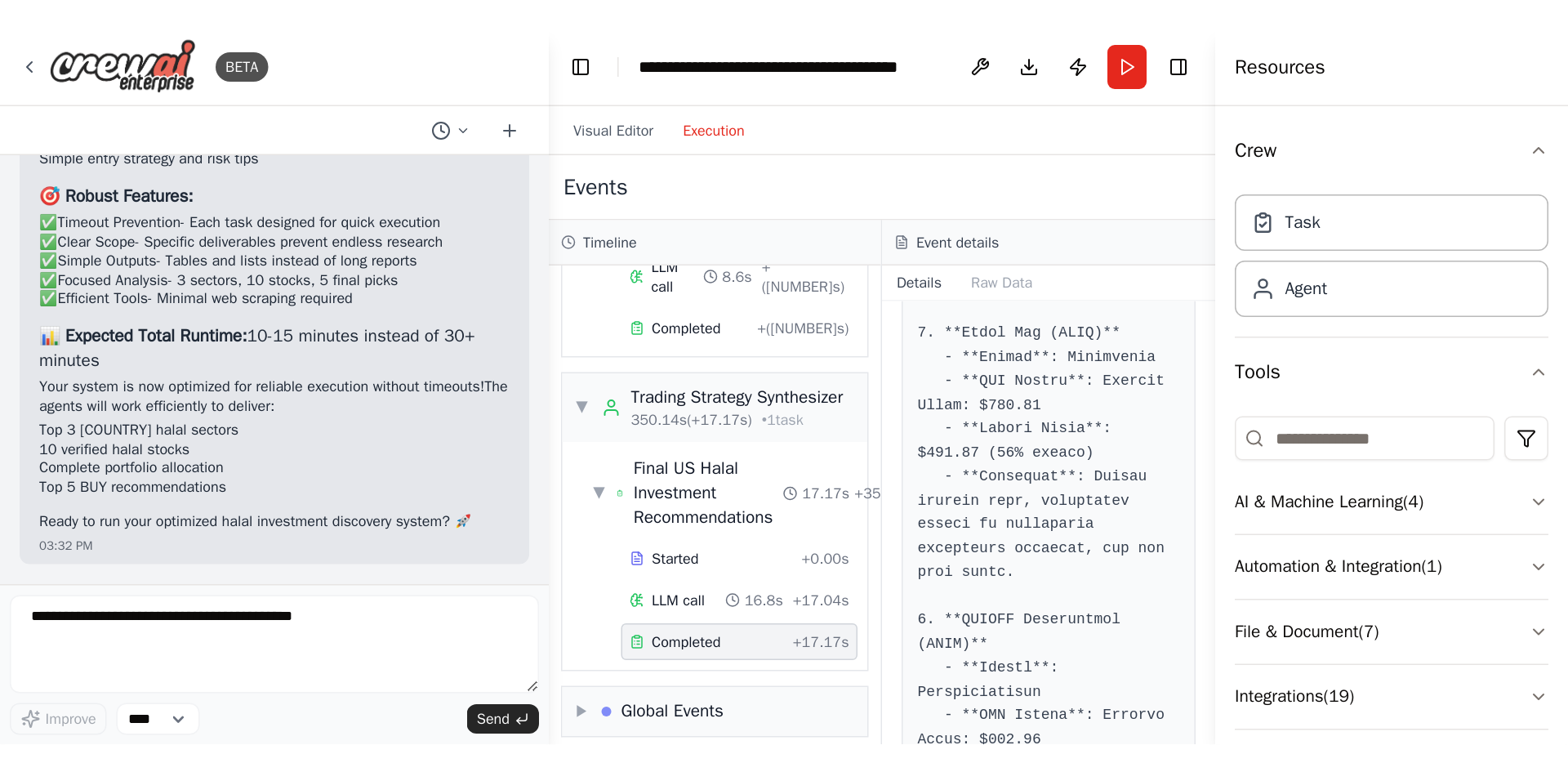 scroll, scrollTop: 159, scrollLeft: 0, axis: vertical 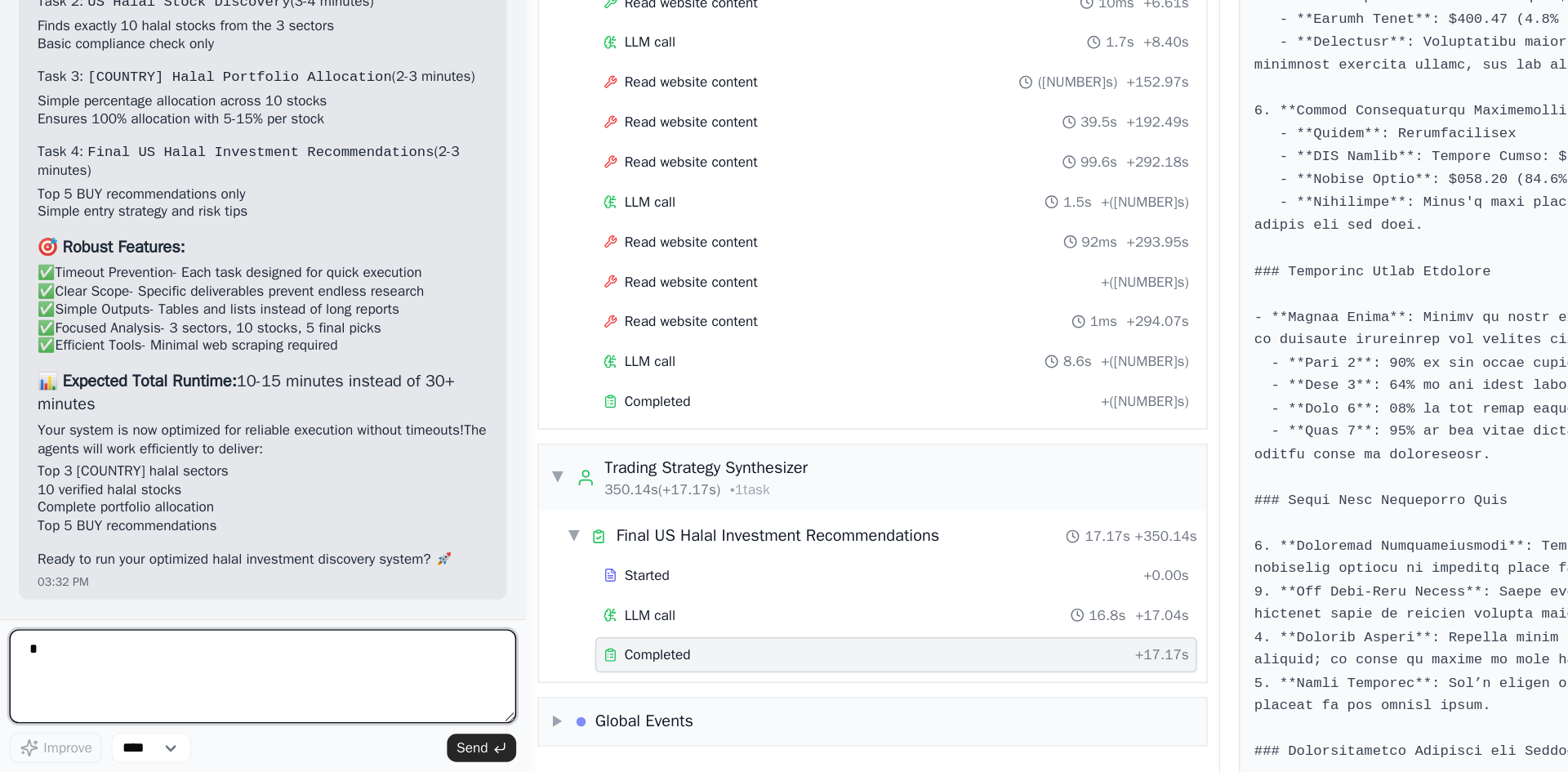 click on "*" at bounding box center (183, 705) 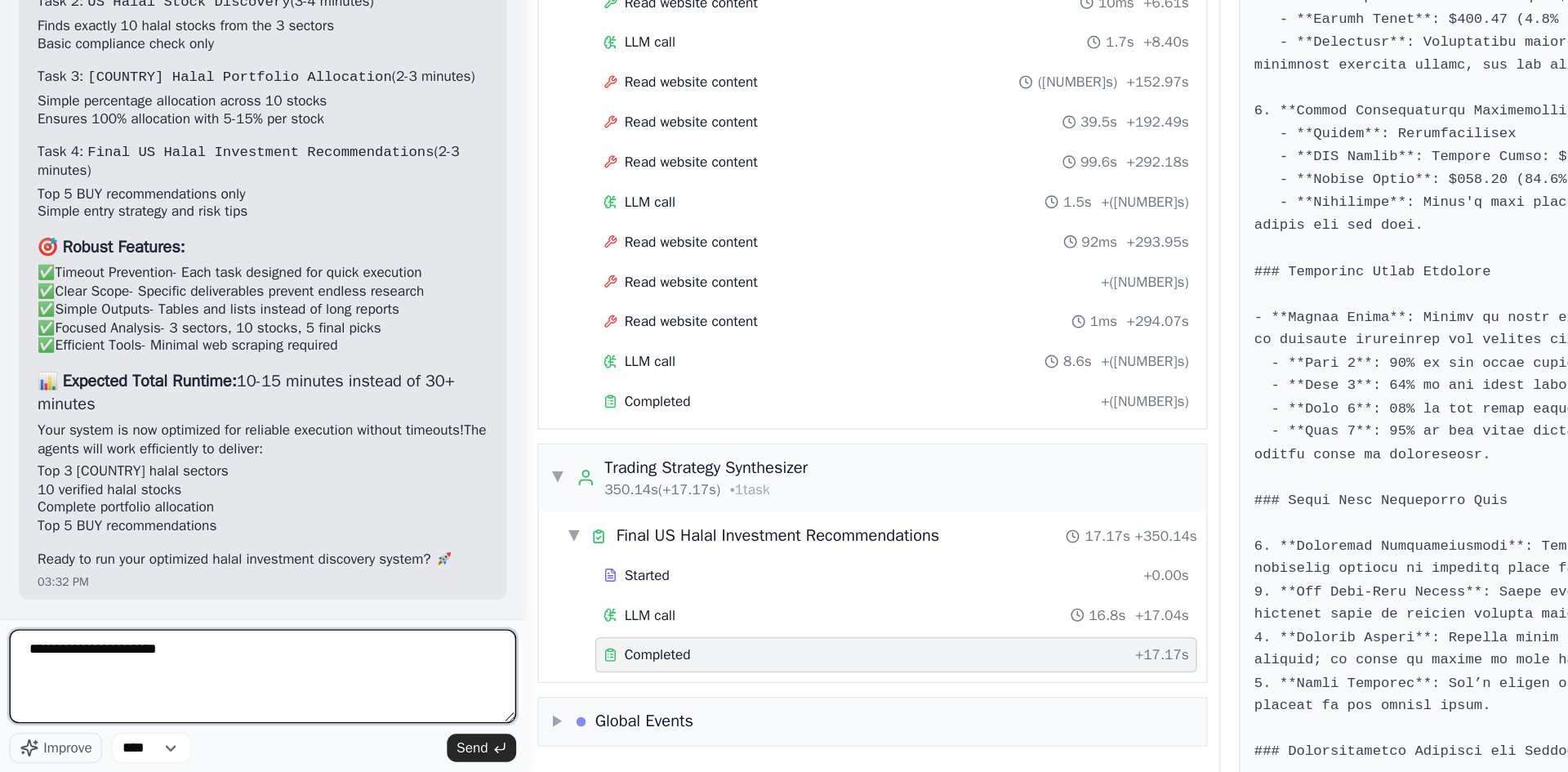 type on "**********" 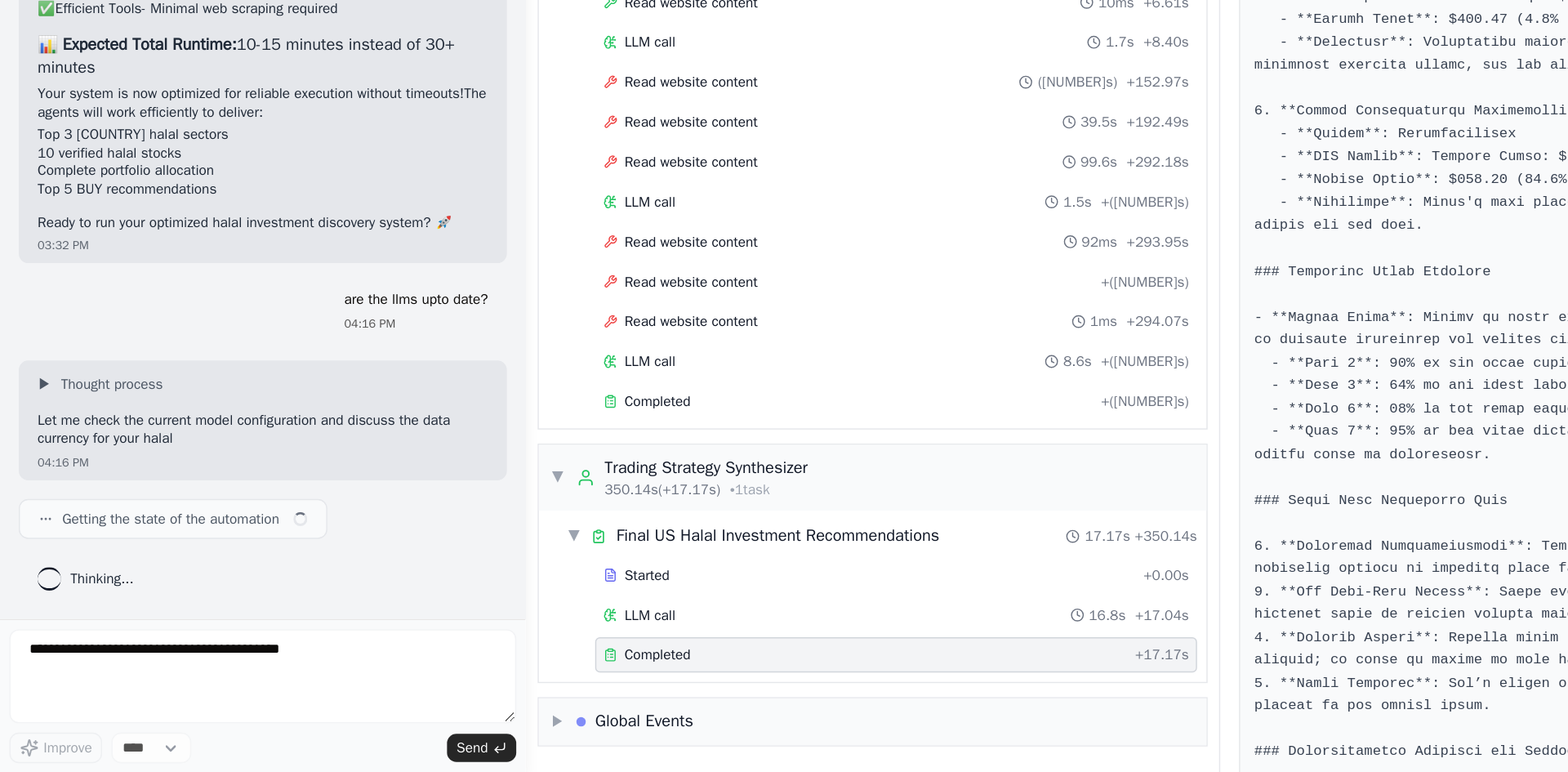 scroll, scrollTop: 10806, scrollLeft: 0, axis: vertical 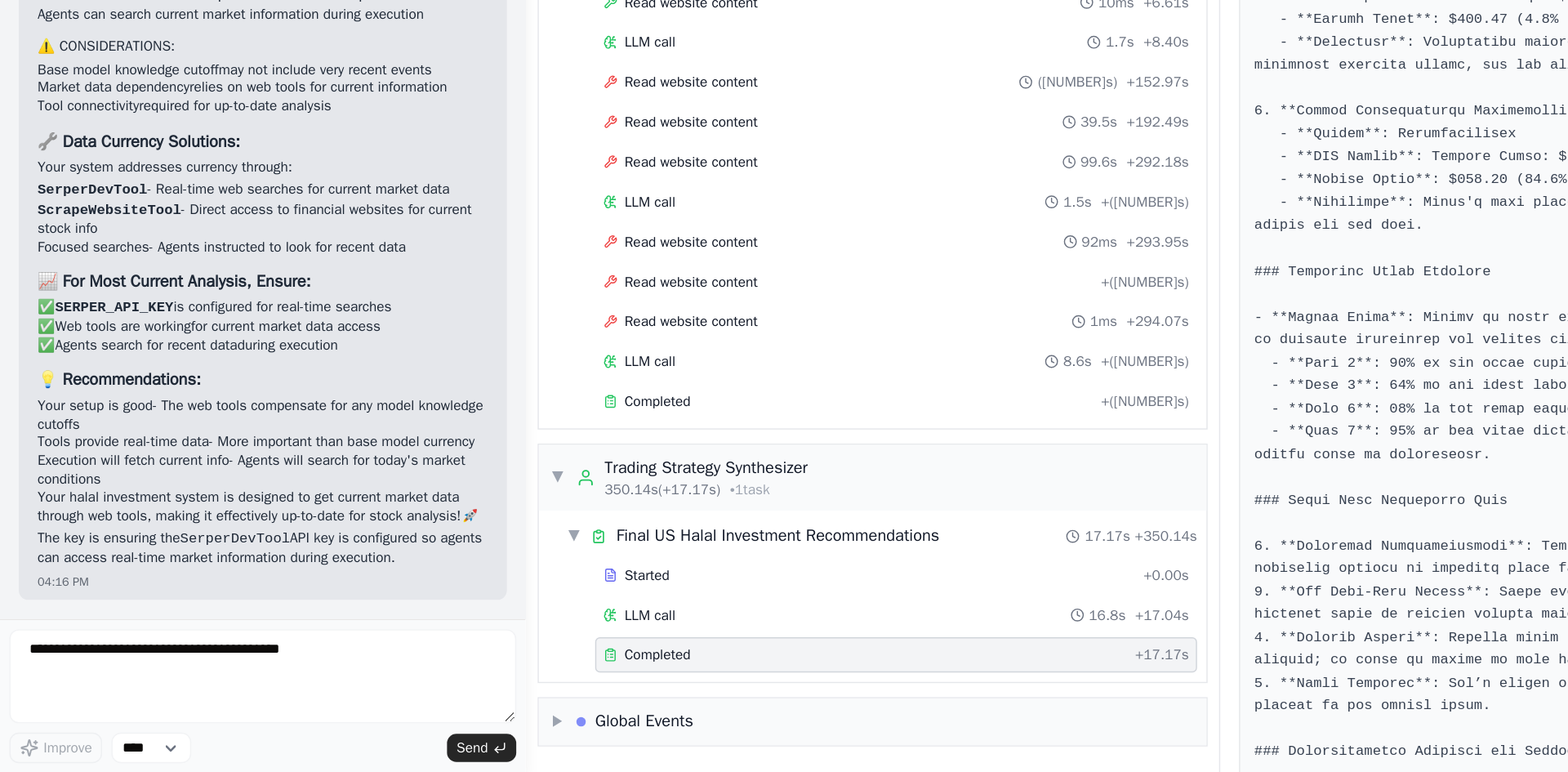 drag, startPoint x: 250, startPoint y: 491, endPoint x: 1009, endPoint y: 428, distance: 761.6101 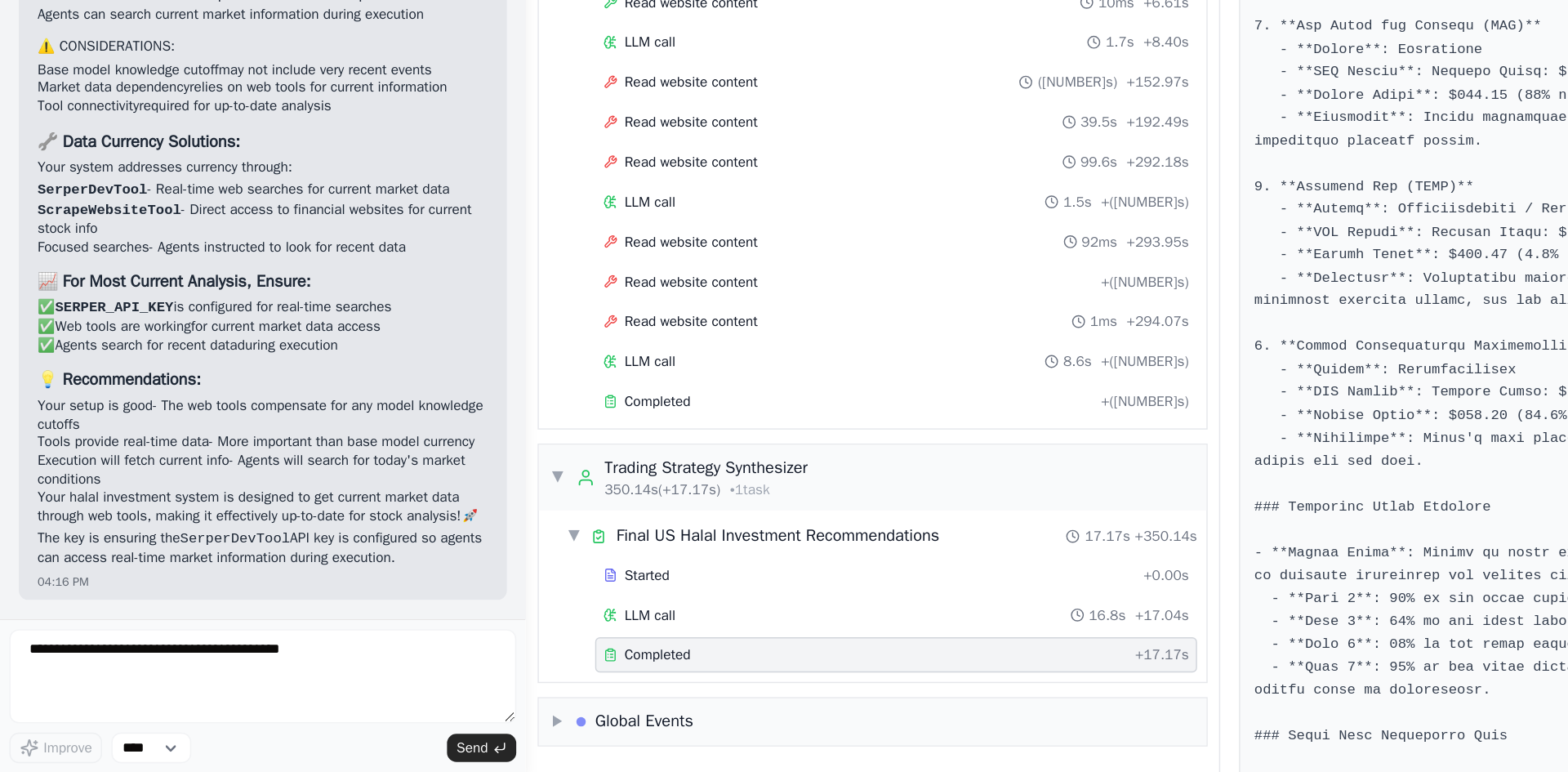 scroll, scrollTop: 297, scrollLeft: 0, axis: vertical 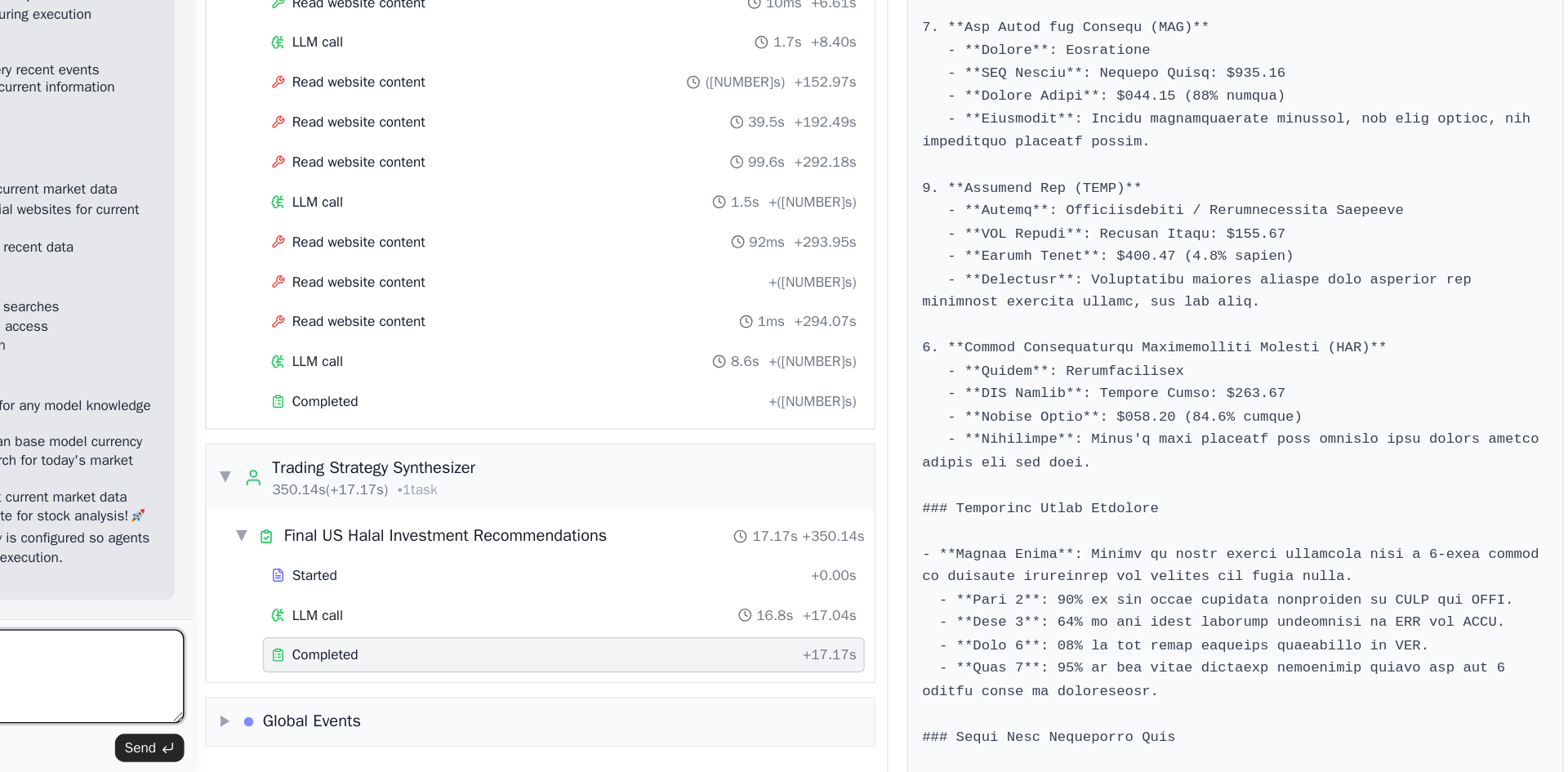 click at bounding box center [183, 705] 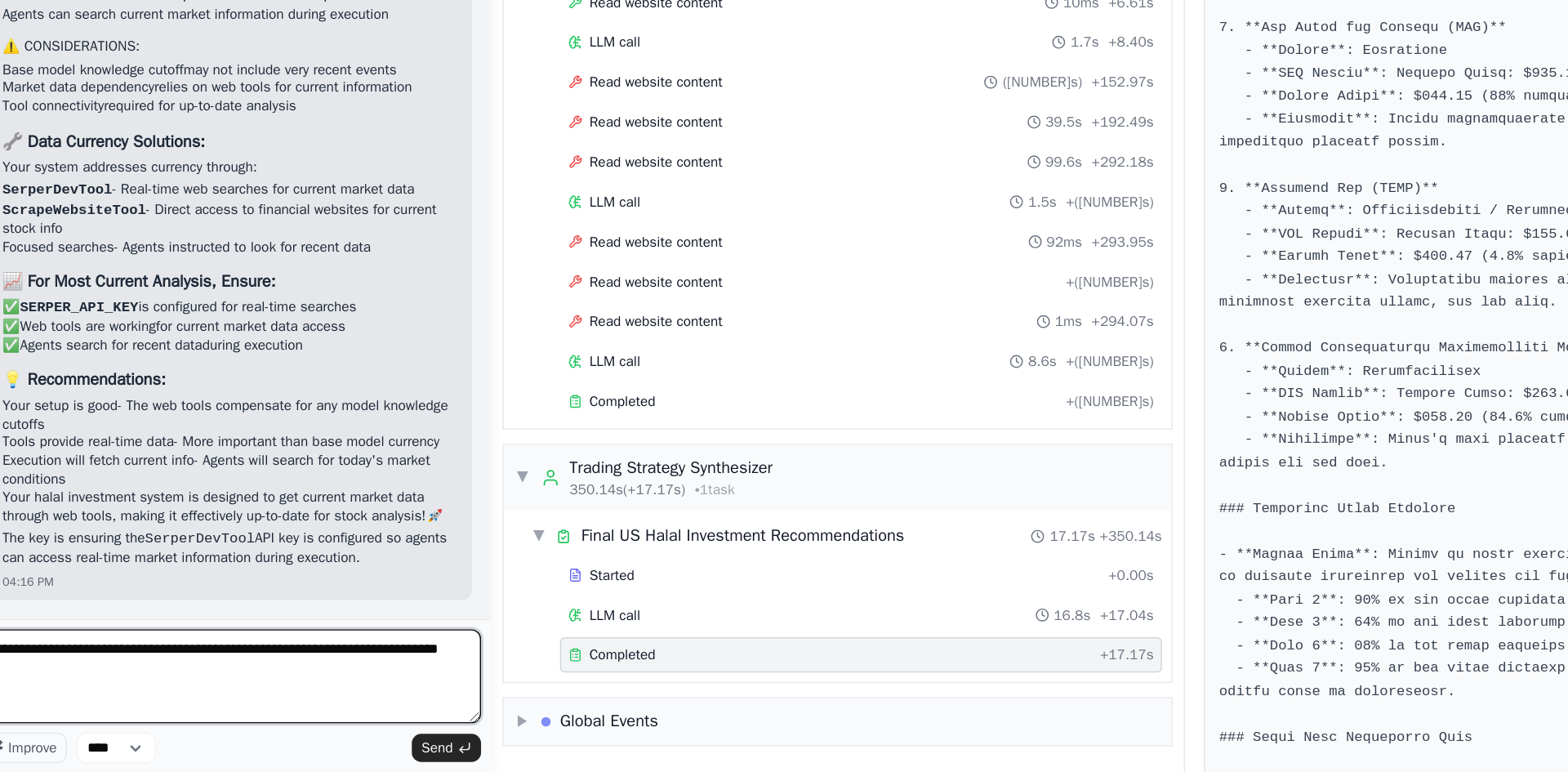 type on "**********" 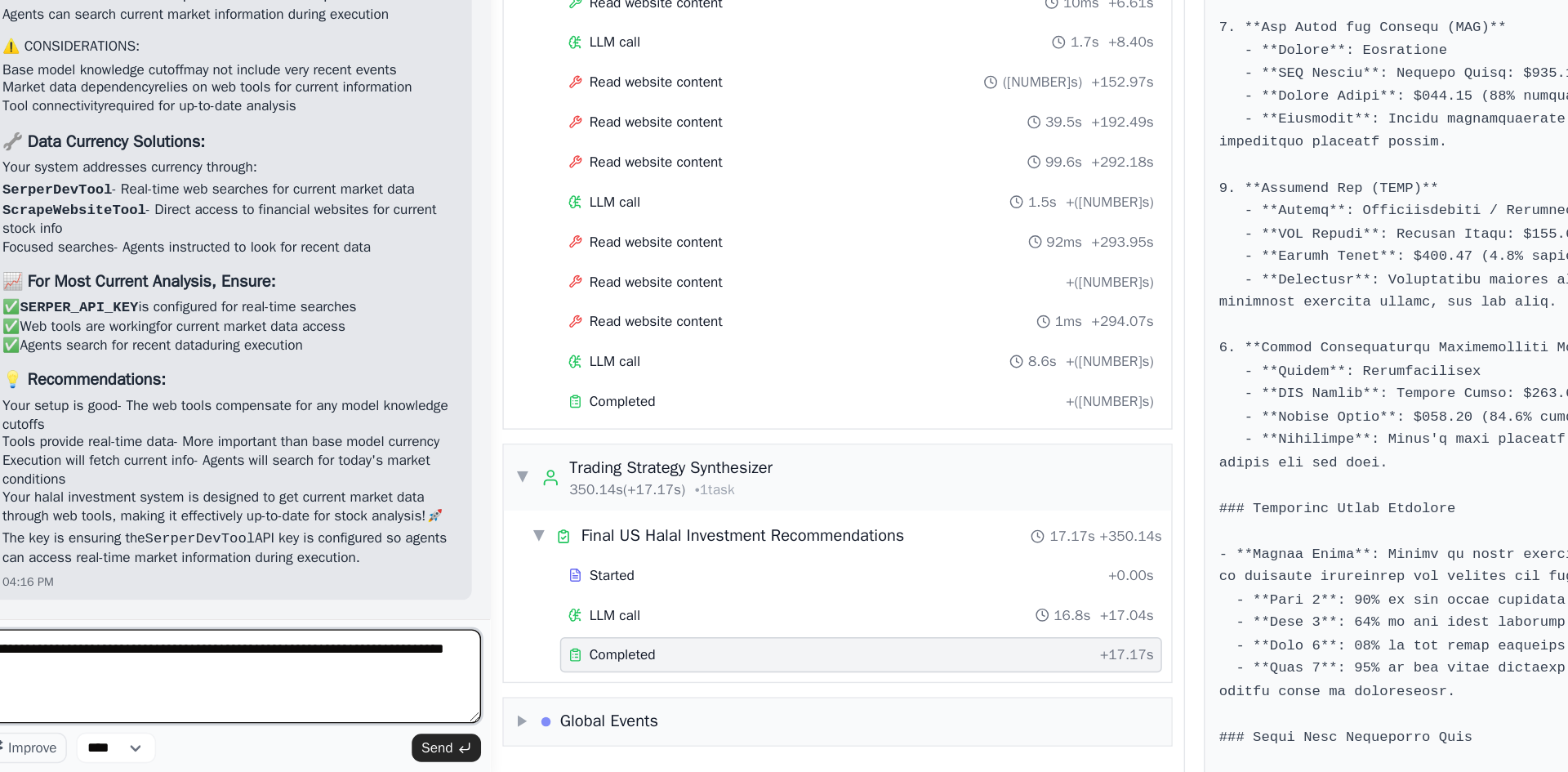 type 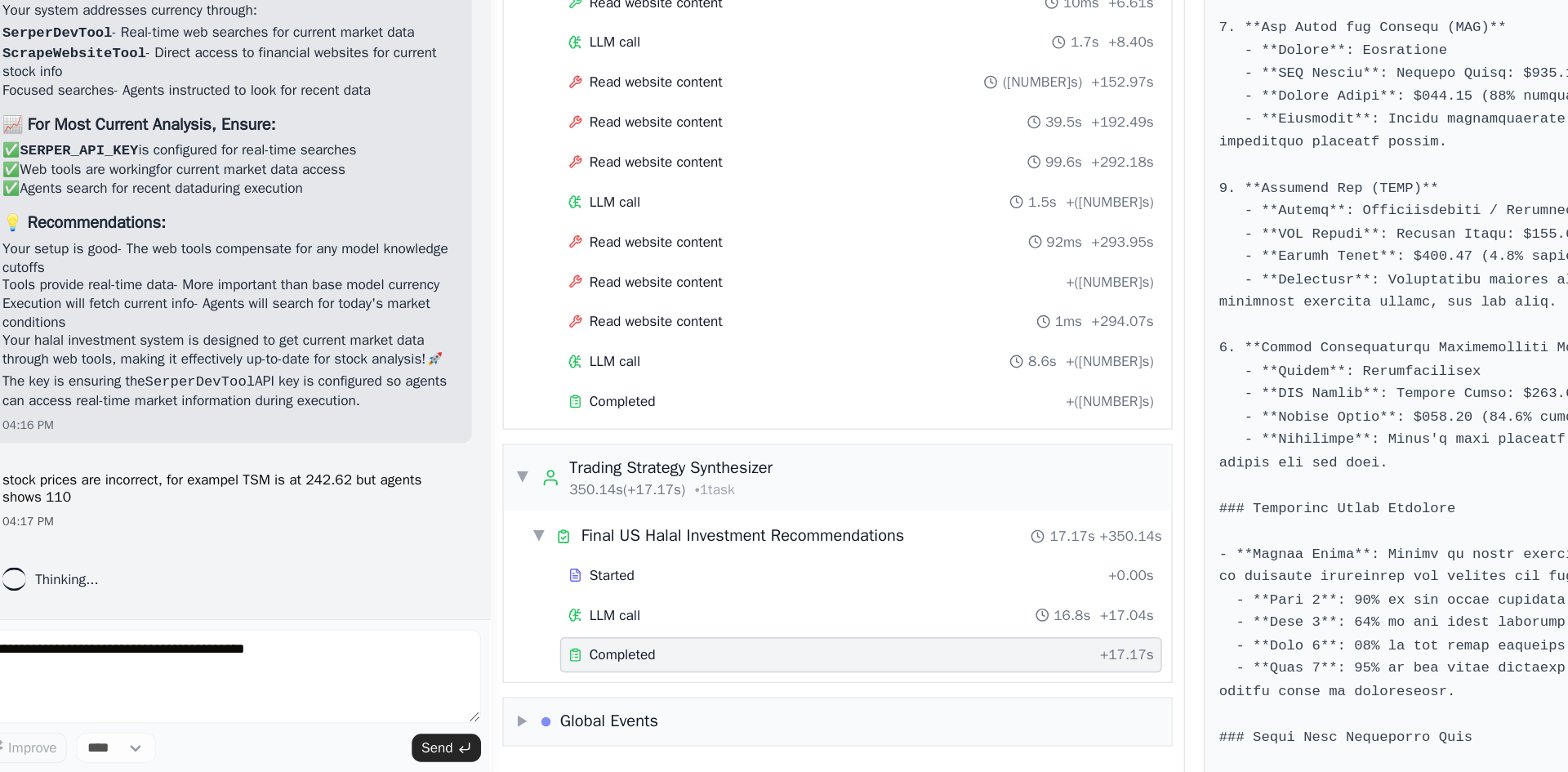 scroll, scrollTop: 11471, scrollLeft: 0, axis: vertical 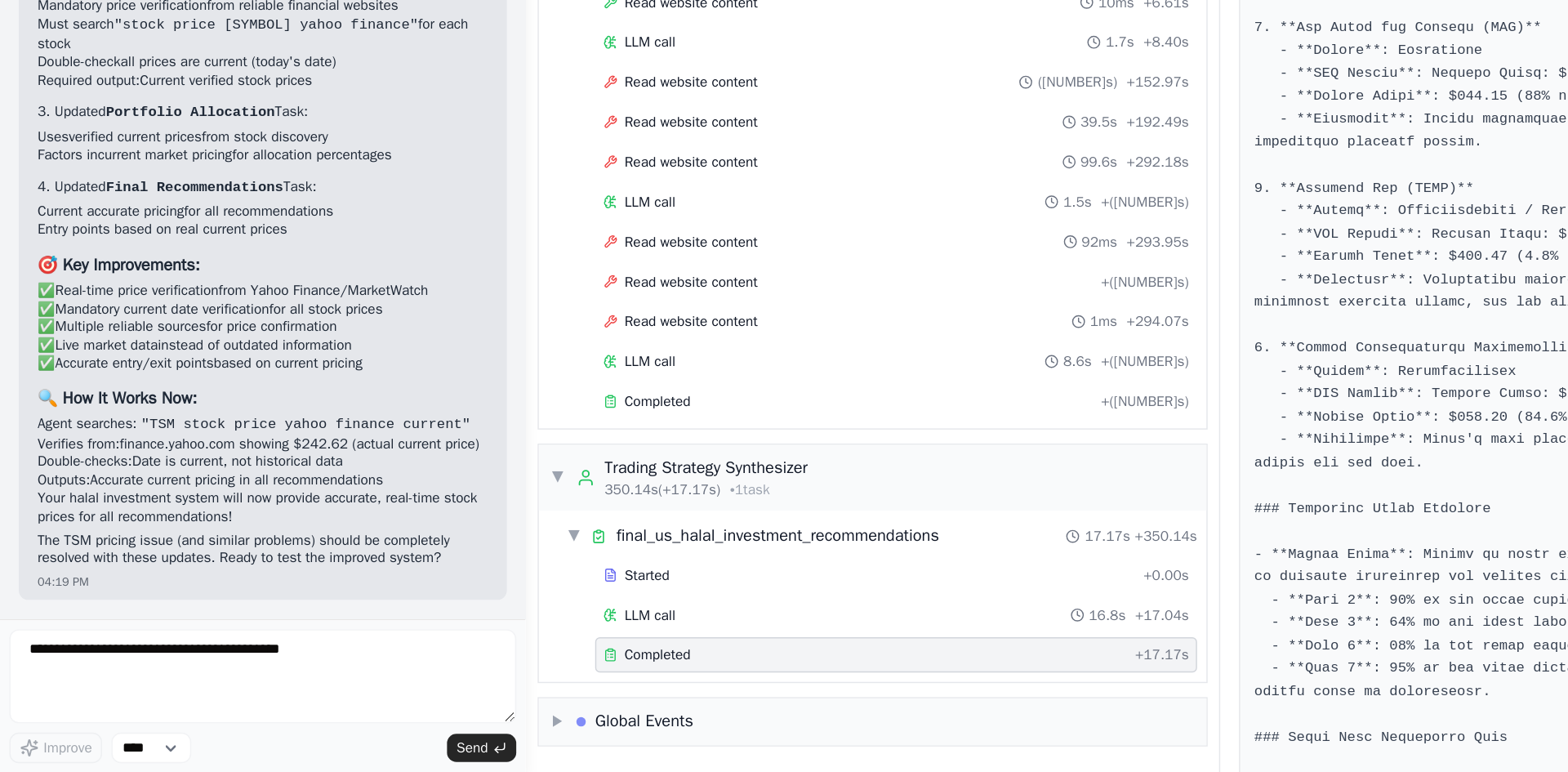 click on "The TSM pricing issue (and similar problems) should be completely resolved with these updates. Ready to test the improved system?" at bounding box center [183, 617] 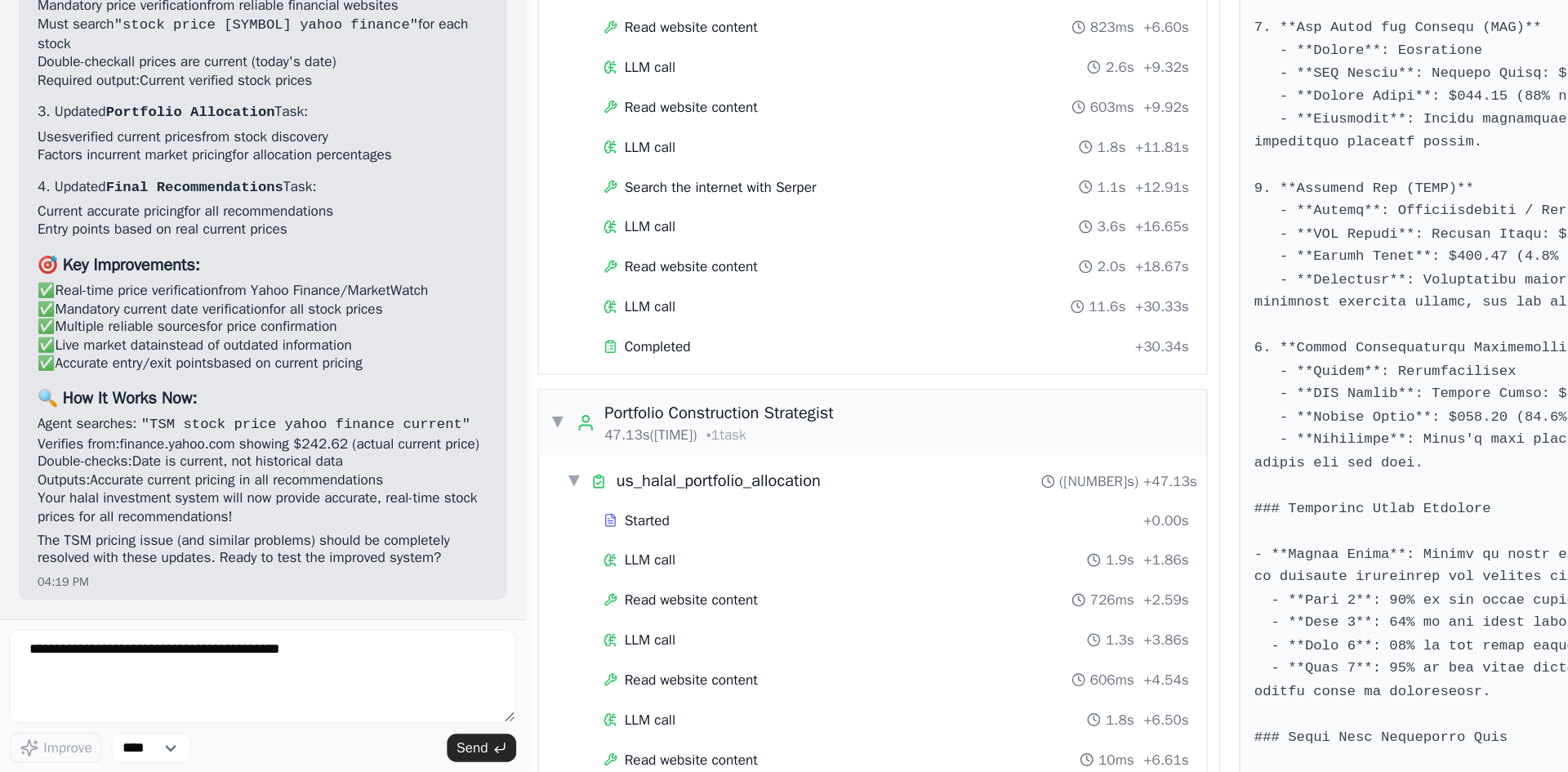 scroll, scrollTop: 0, scrollLeft: 0, axis: both 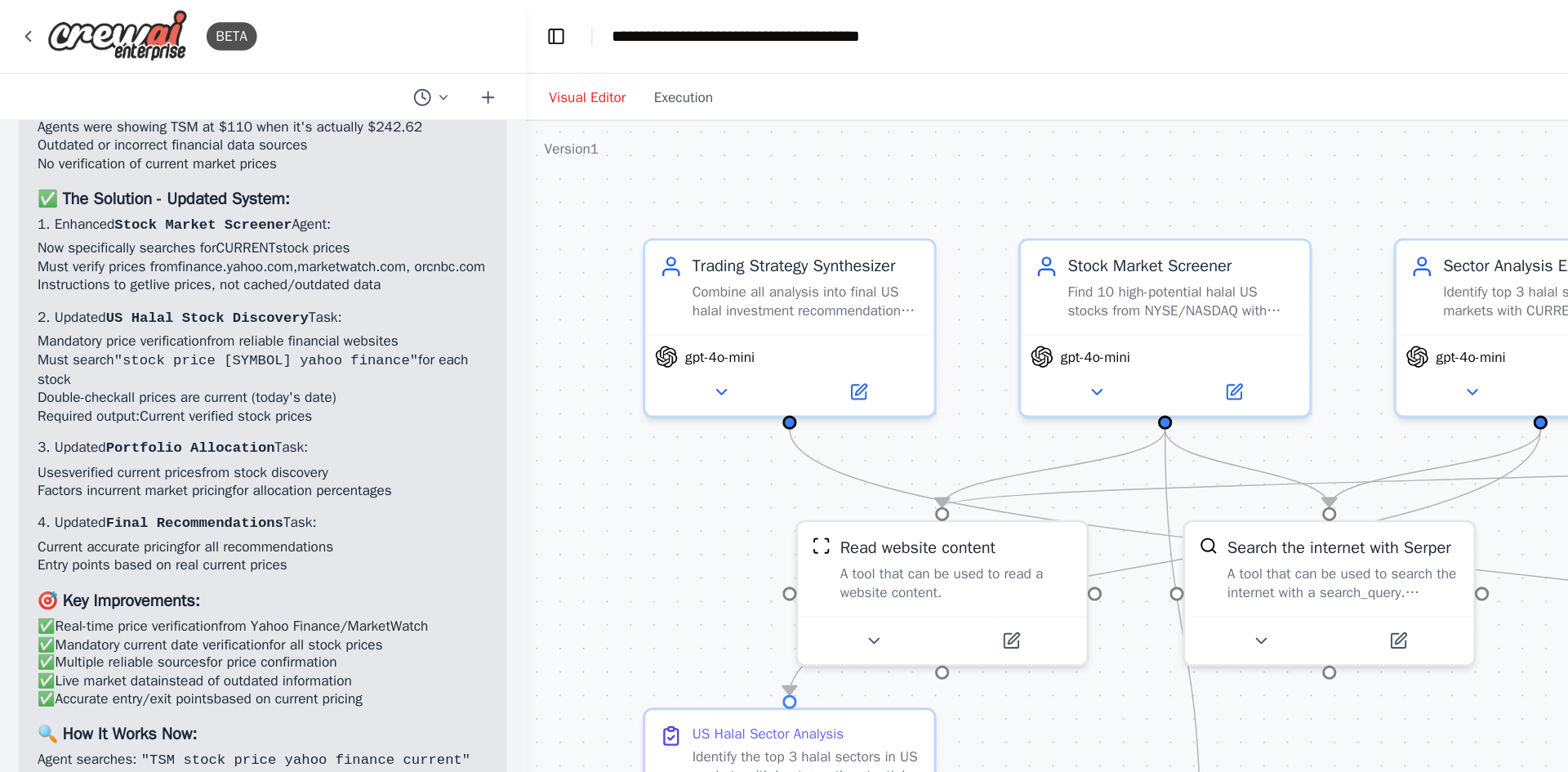 click on "Visual Editor" at bounding box center (408, 69) 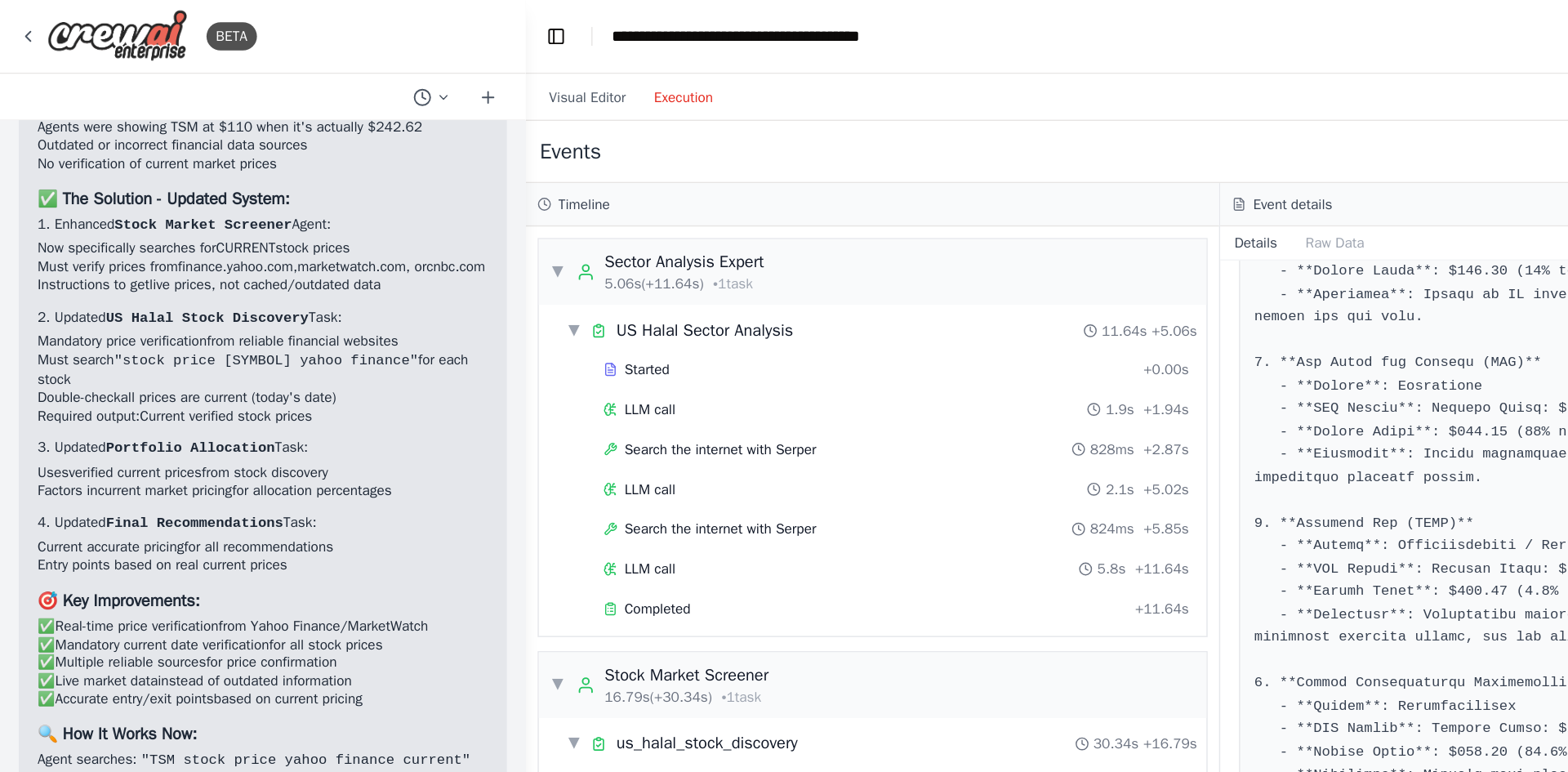 click on "Execution" at bounding box center [475, 69] 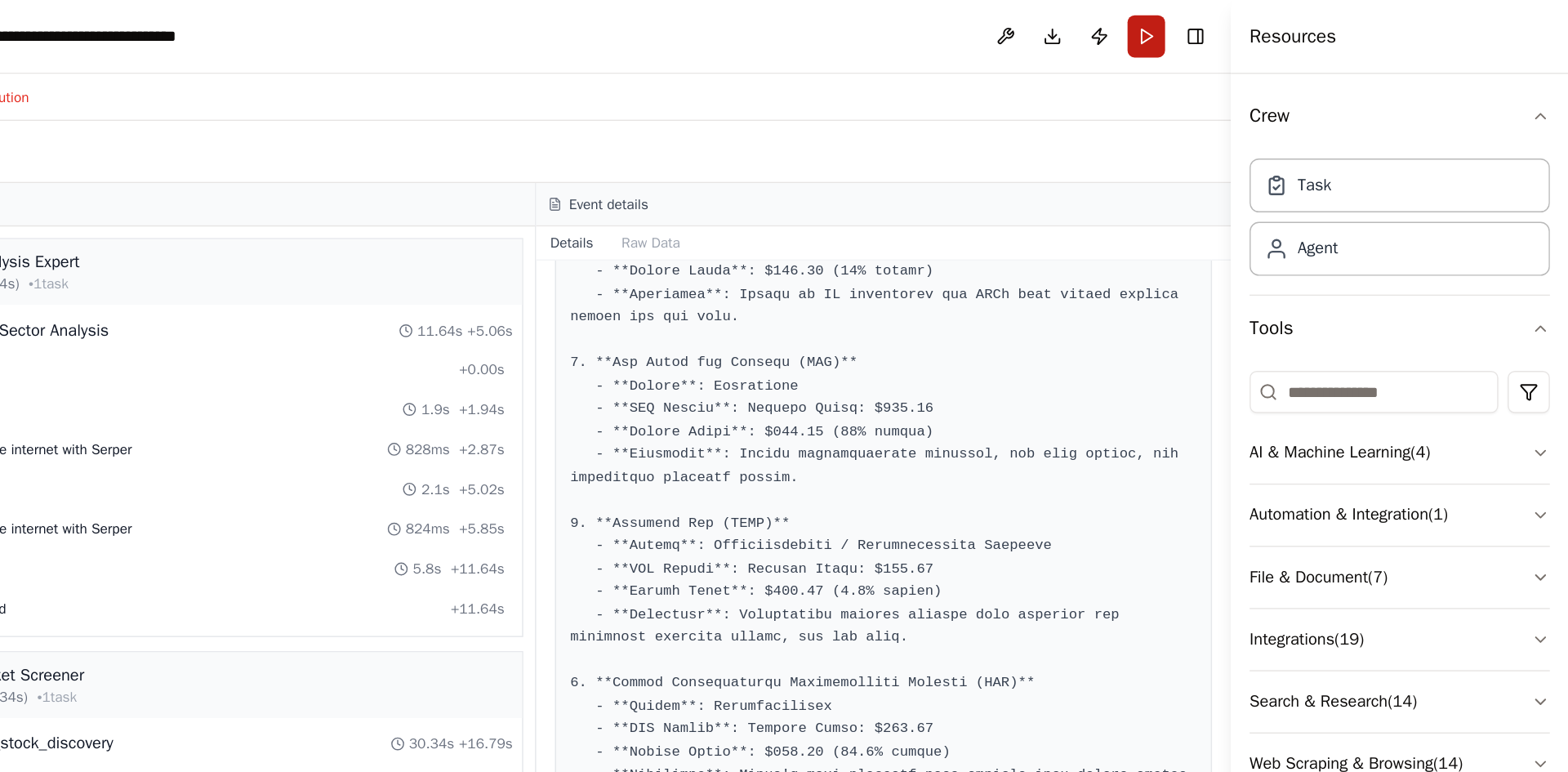 click on "Run" at bounding box center (1274, 26) 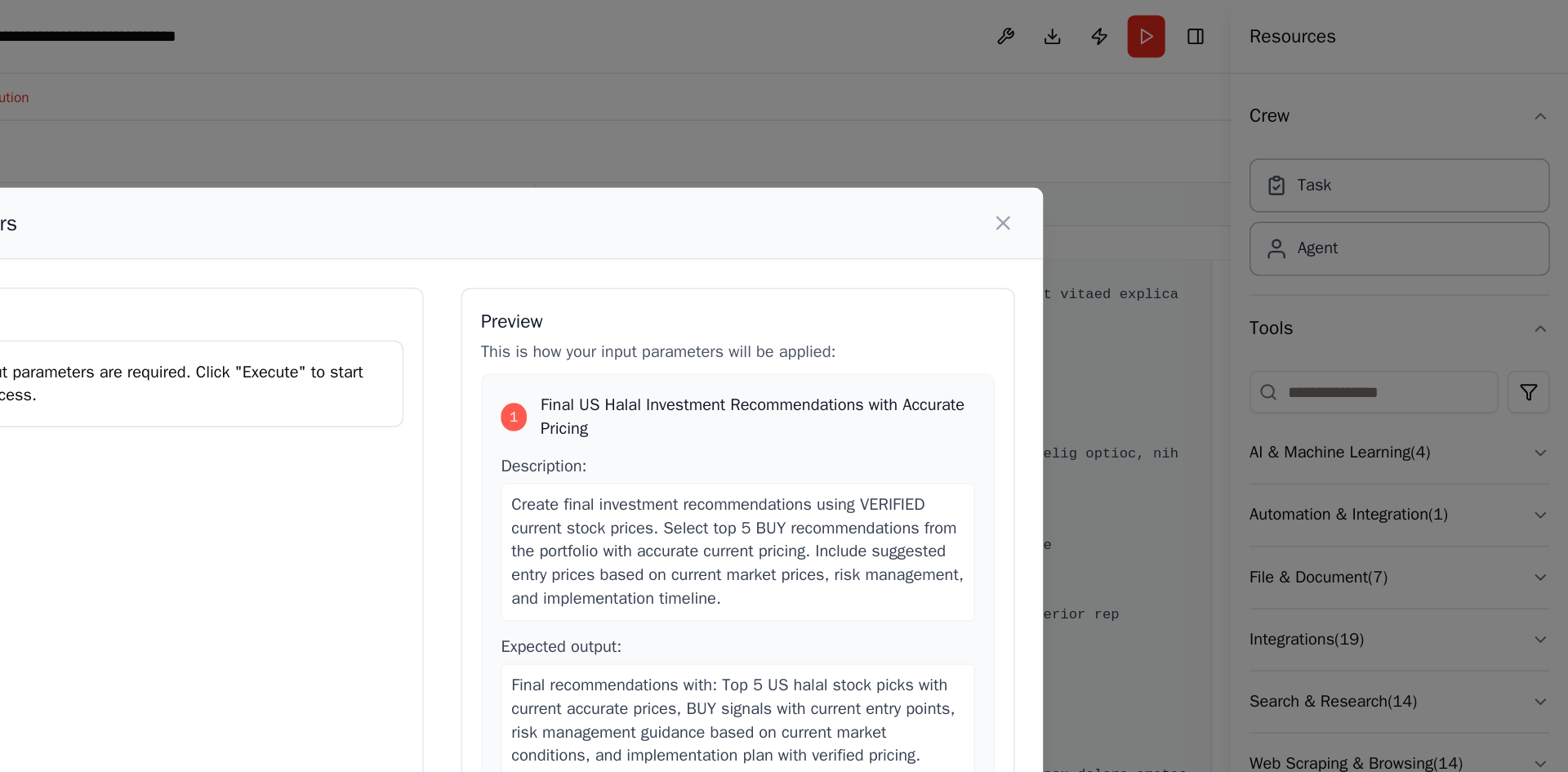 scroll, scrollTop: 23, scrollLeft: 0, axis: vertical 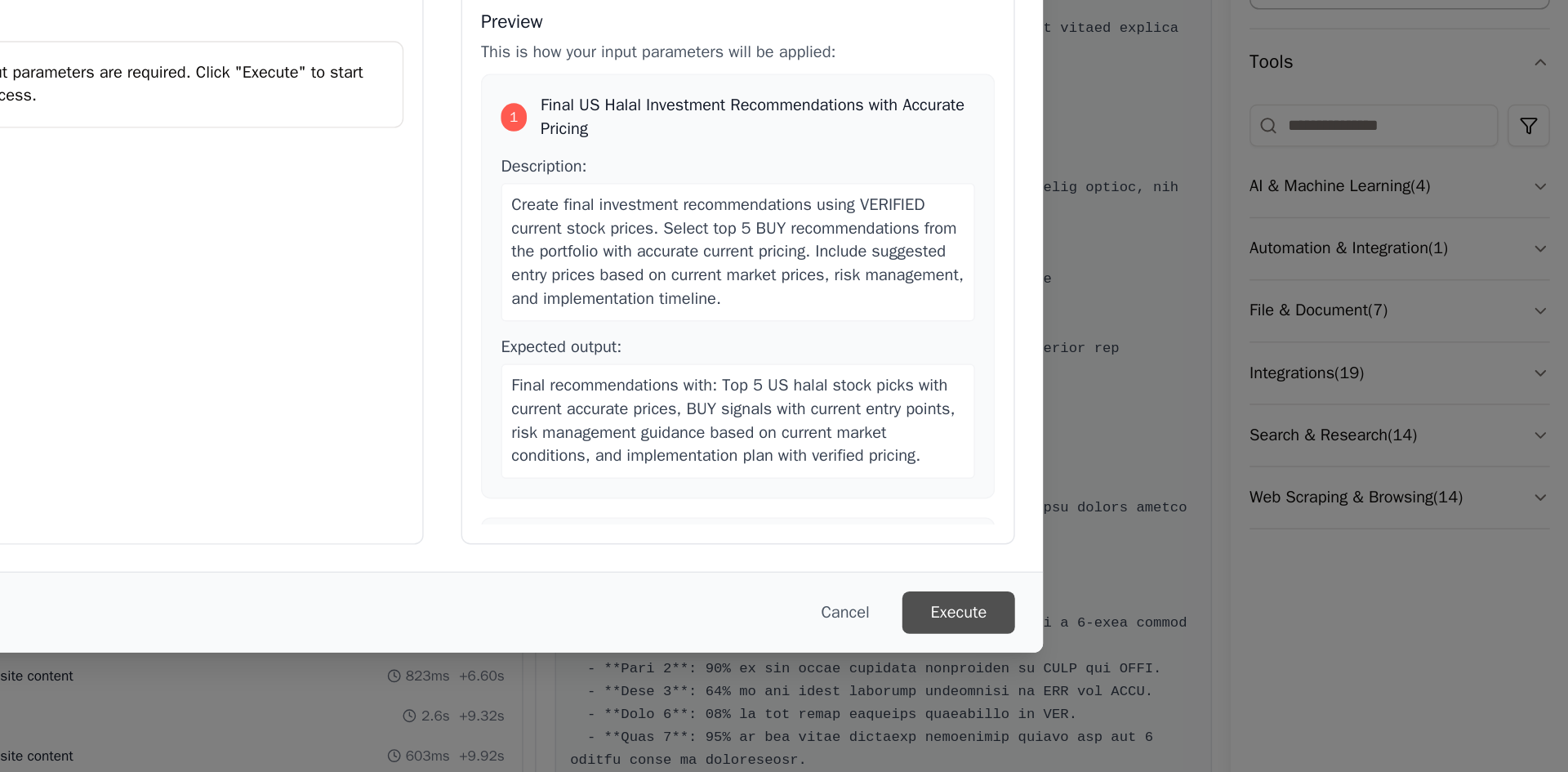 click on "Execute" at bounding box center [1143, 613] 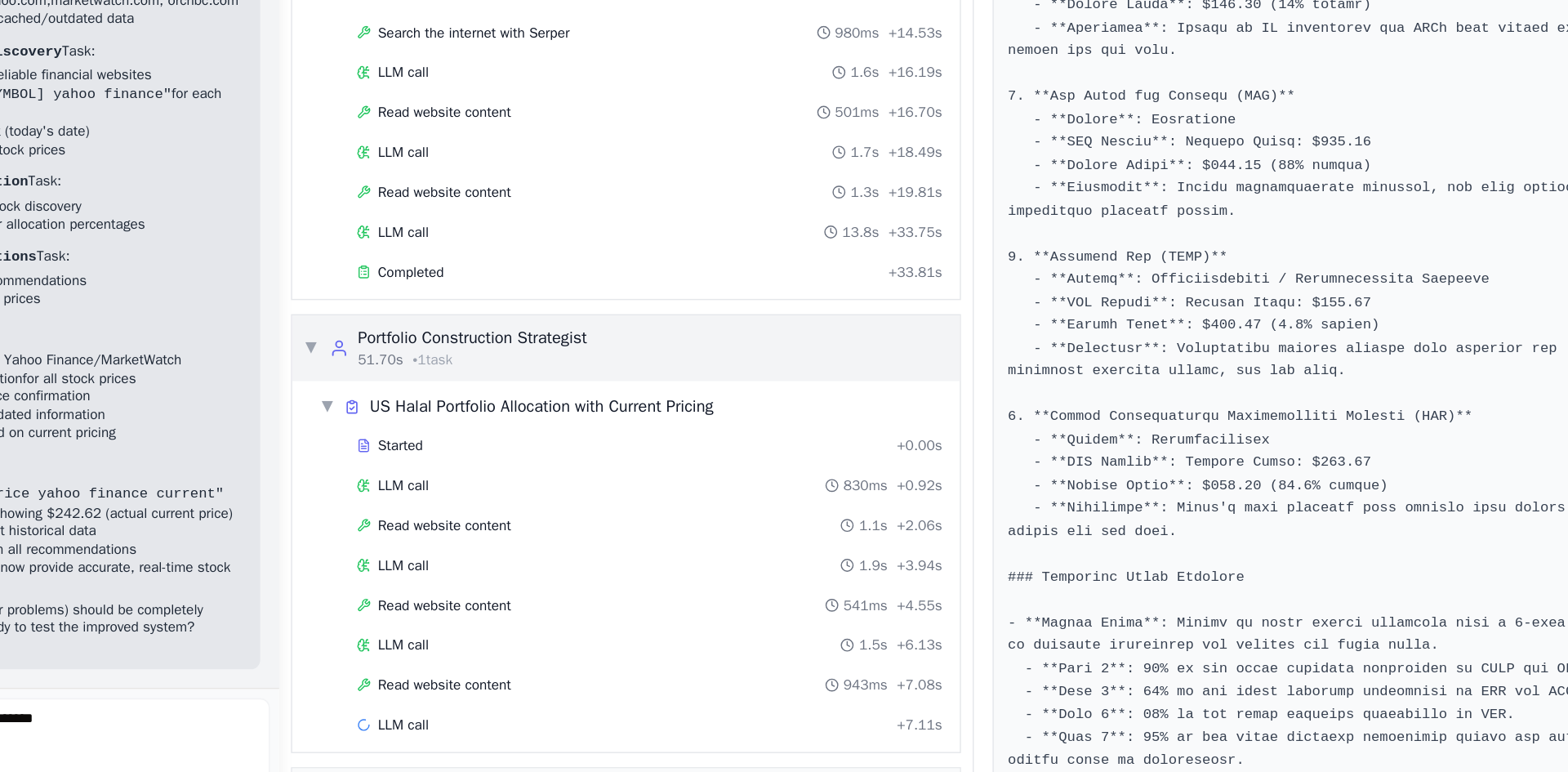 scroll, scrollTop: 560, scrollLeft: 0, axis: vertical 